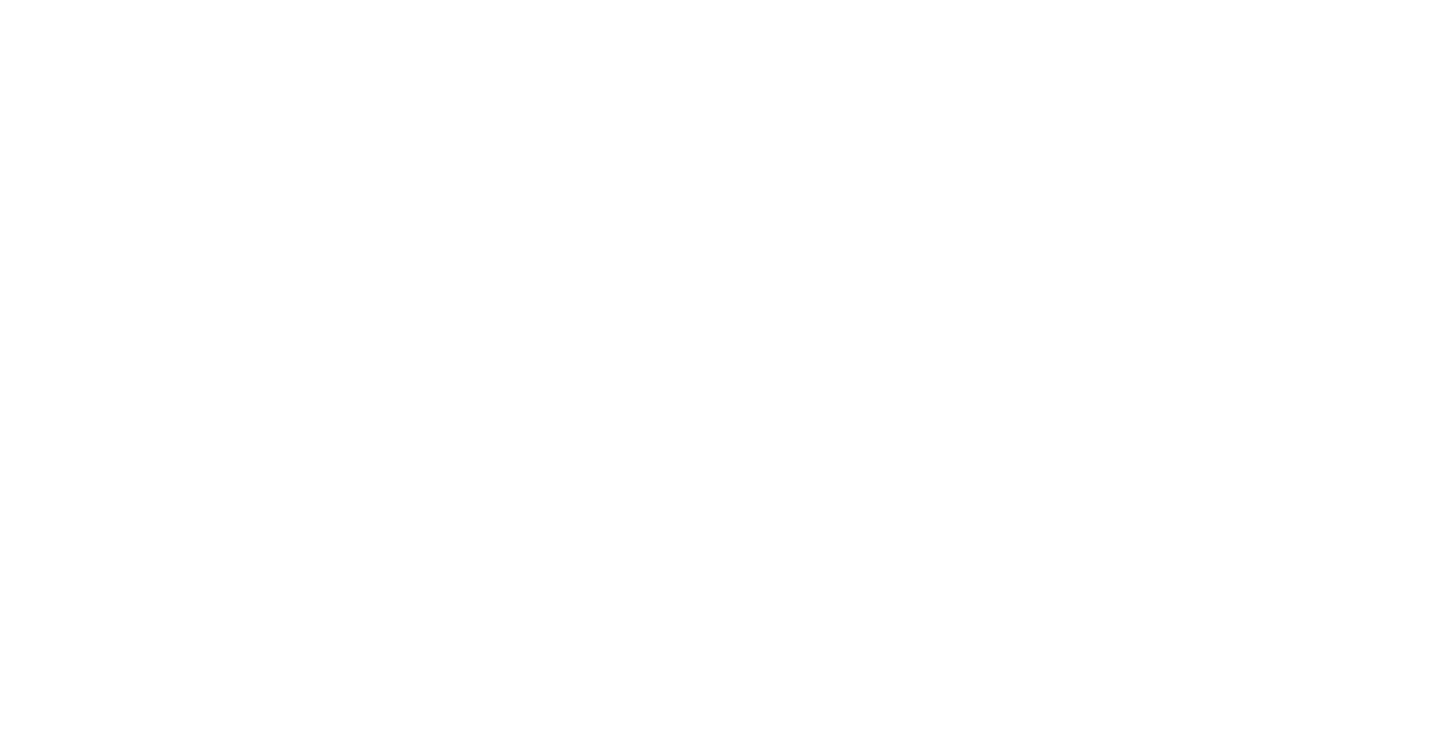 scroll, scrollTop: 0, scrollLeft: 0, axis: both 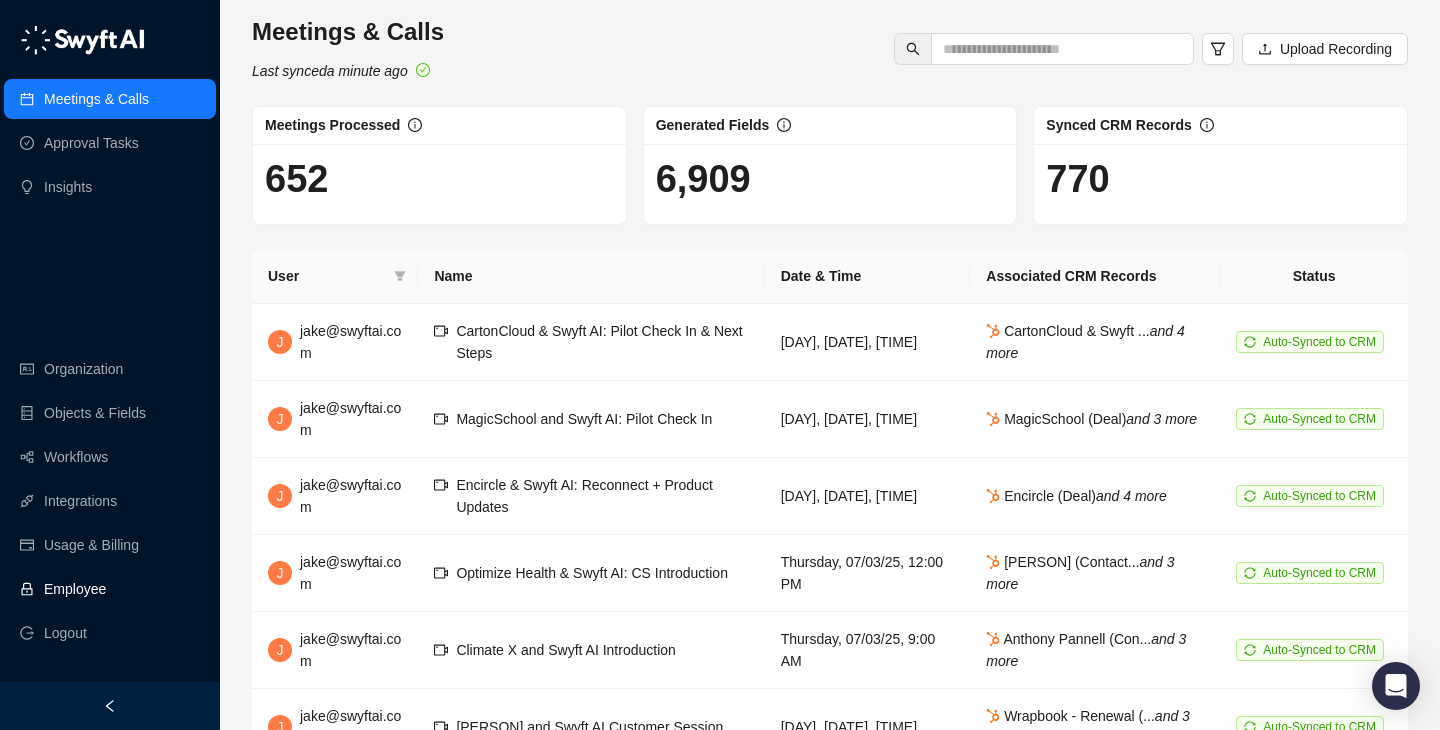 click on "Employee" at bounding box center (110, 589) 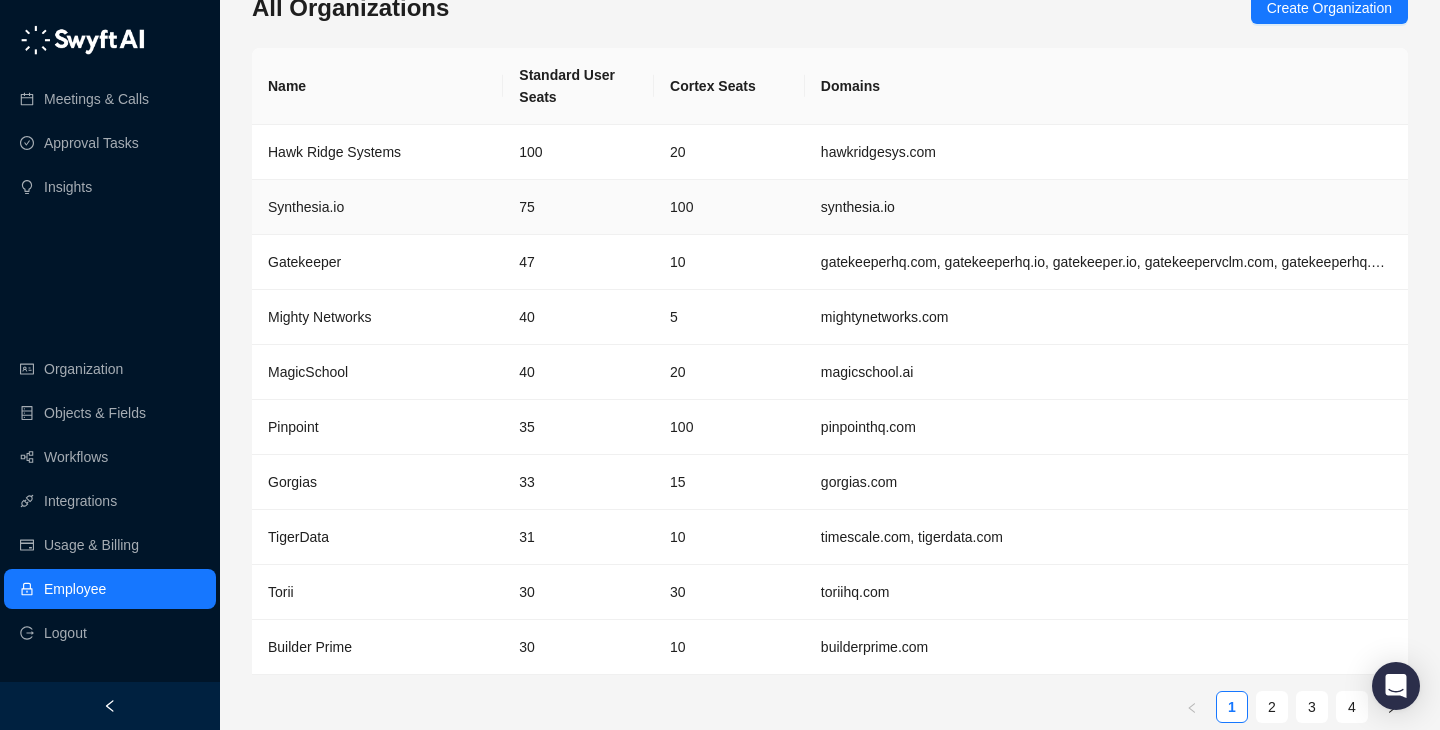 scroll, scrollTop: 44, scrollLeft: 0, axis: vertical 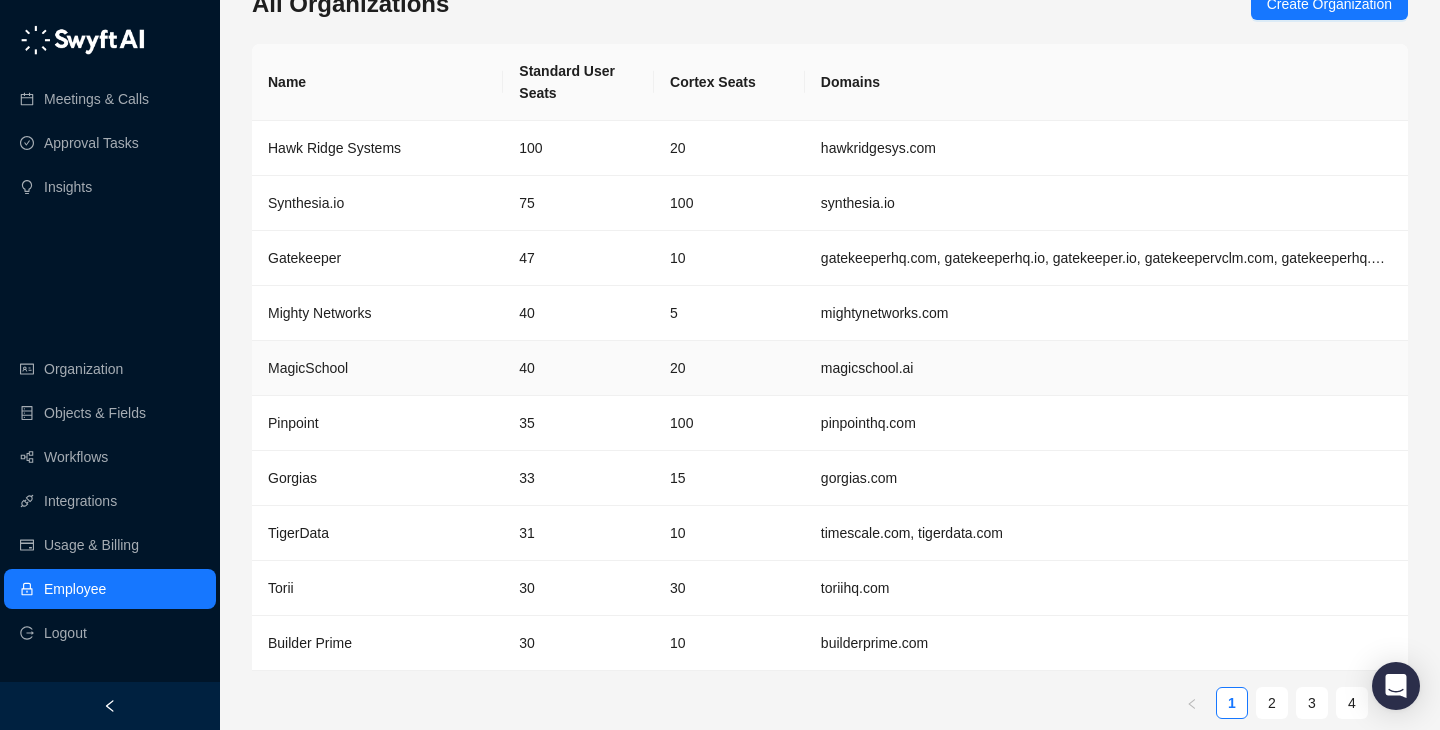 click on "20" at bounding box center [729, 368] 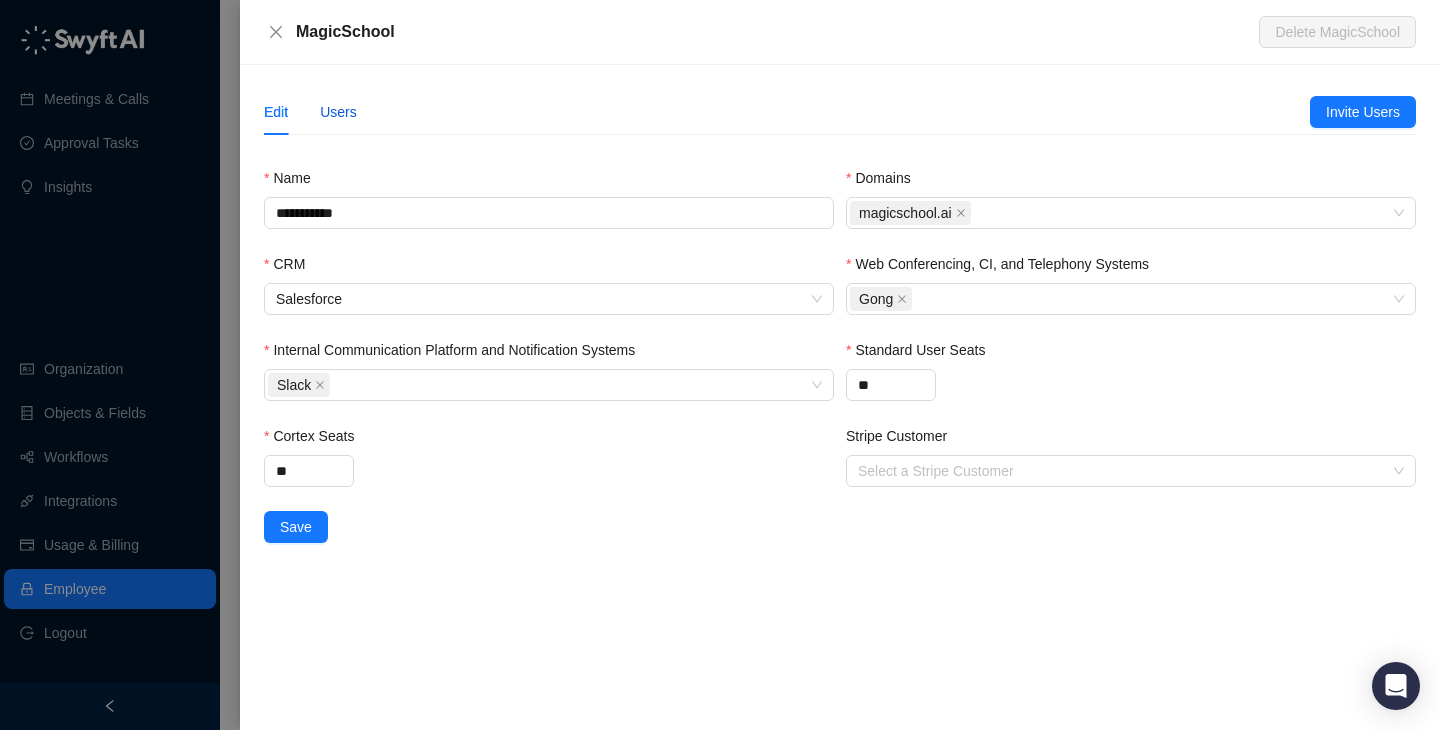 click on "Users" at bounding box center (338, 112) 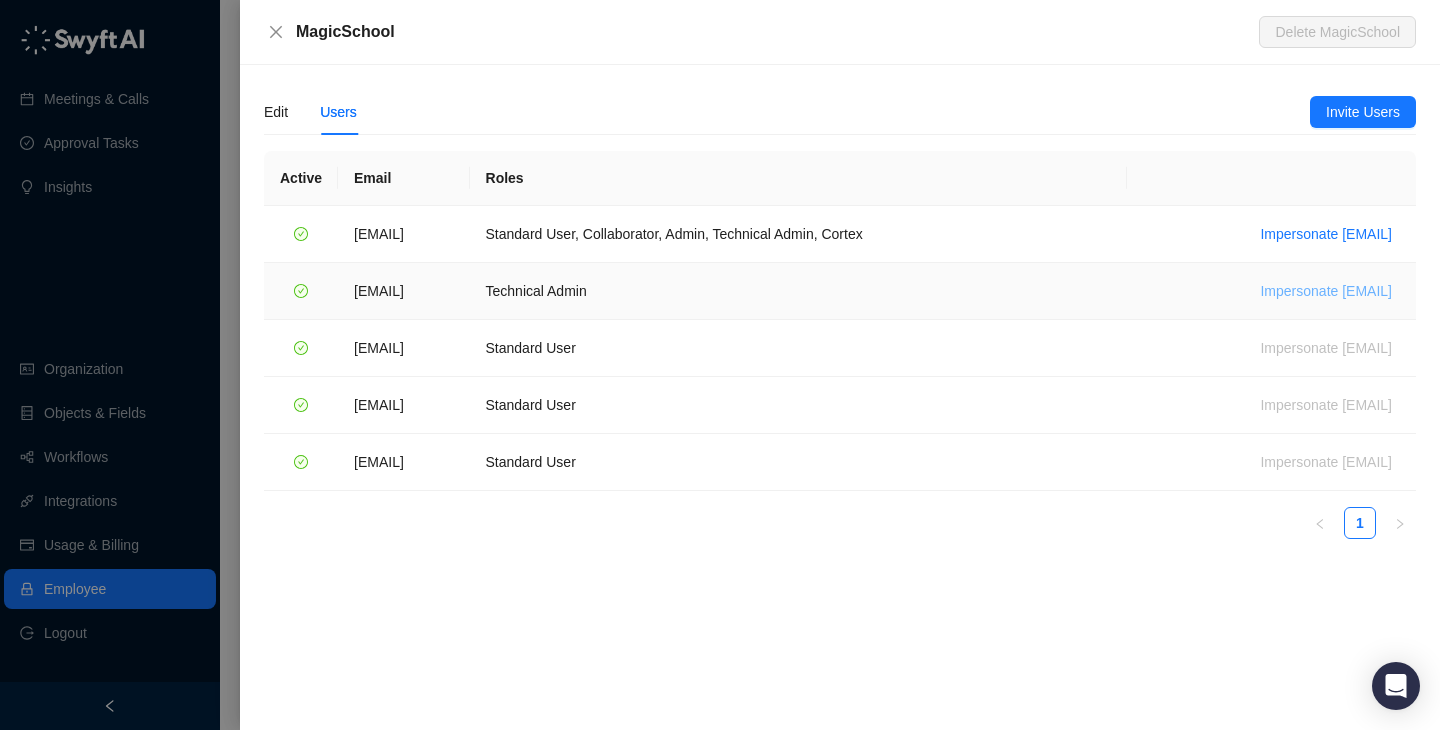 click on "Impersonate [EMAIL]" at bounding box center [1326, 291] 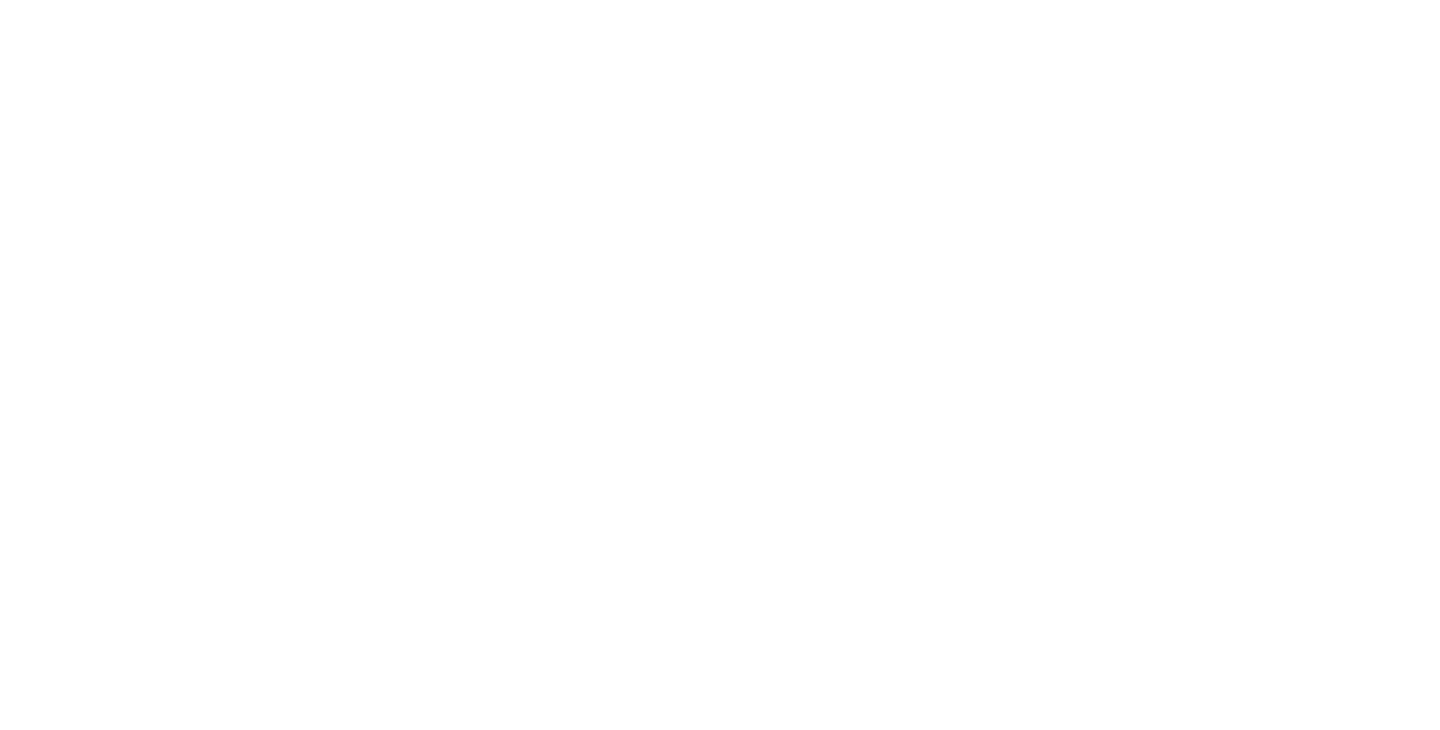 scroll, scrollTop: 0, scrollLeft: 0, axis: both 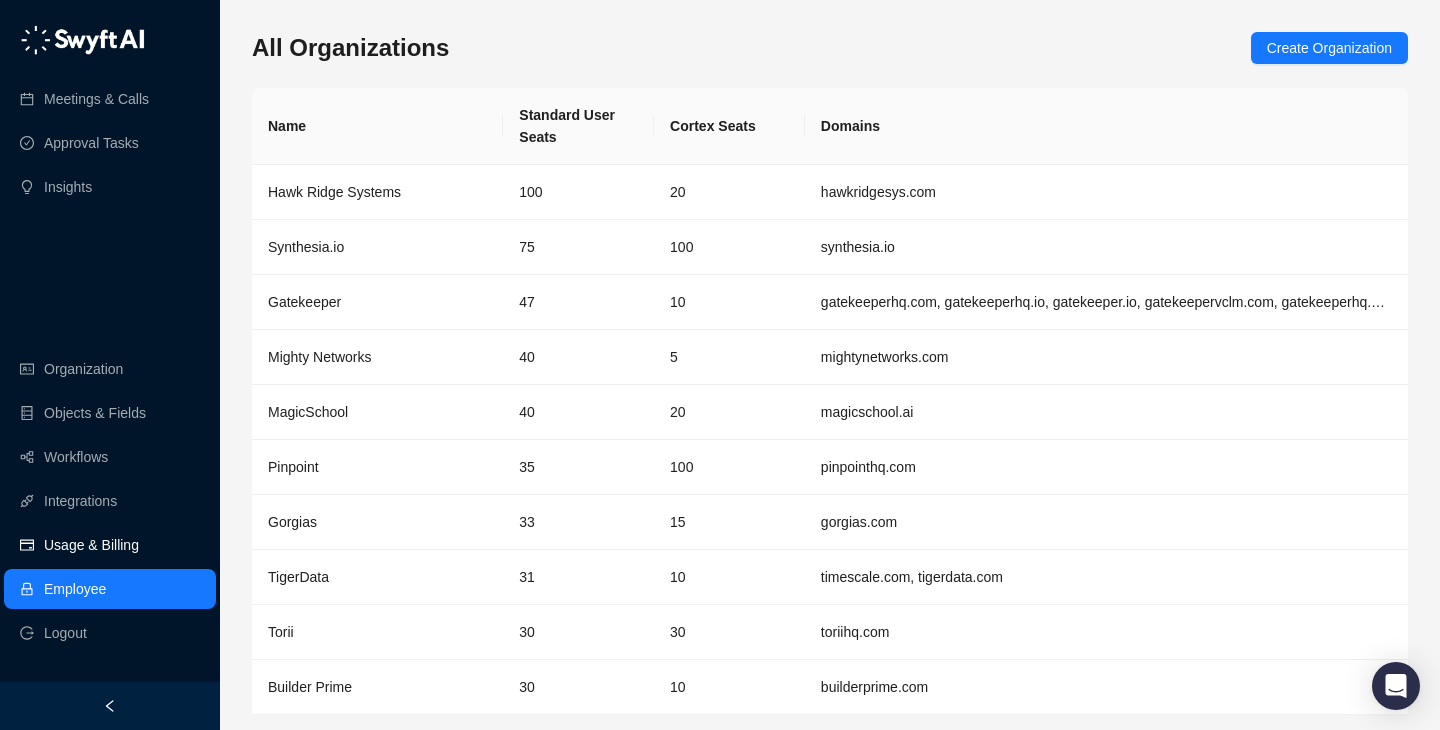 click on "Usage & Billing" at bounding box center (110, 545) 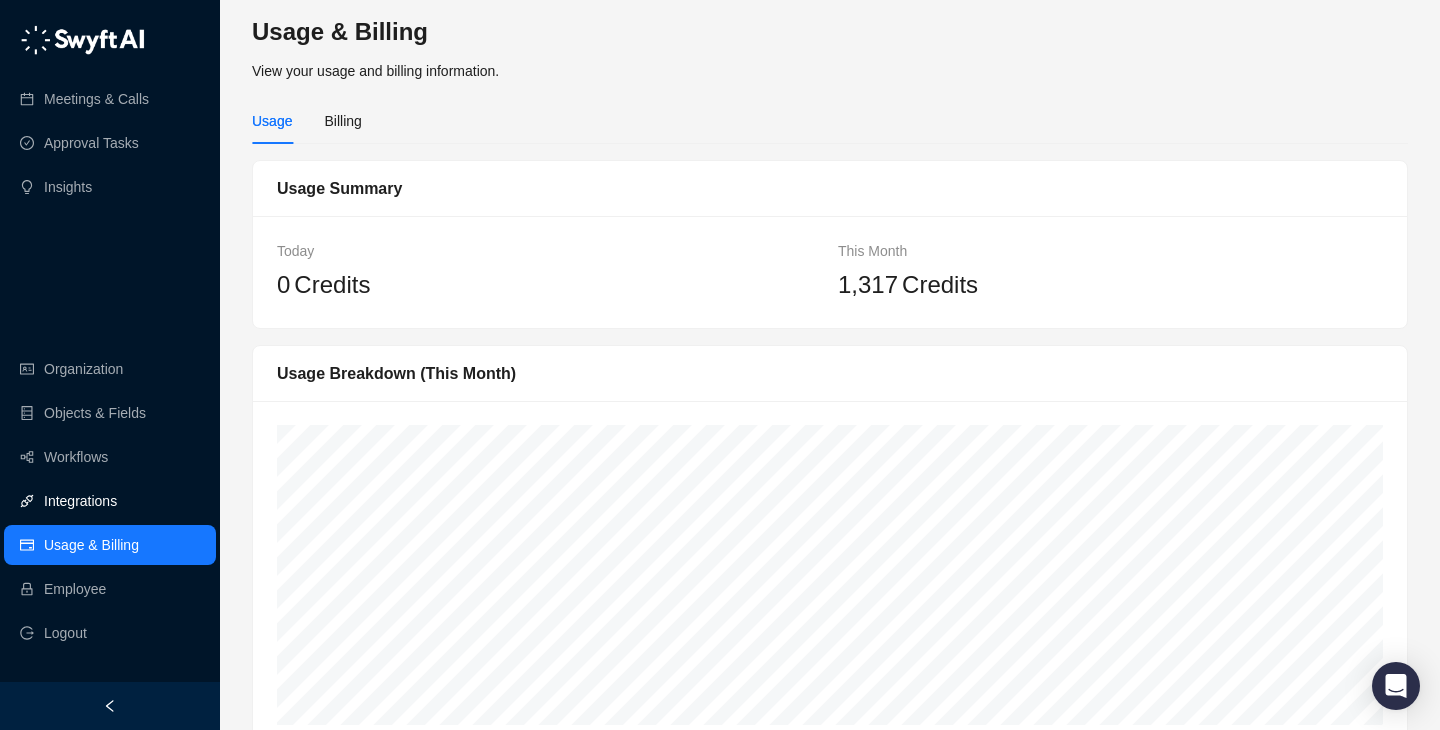 click on "Integrations" at bounding box center (110, 501) 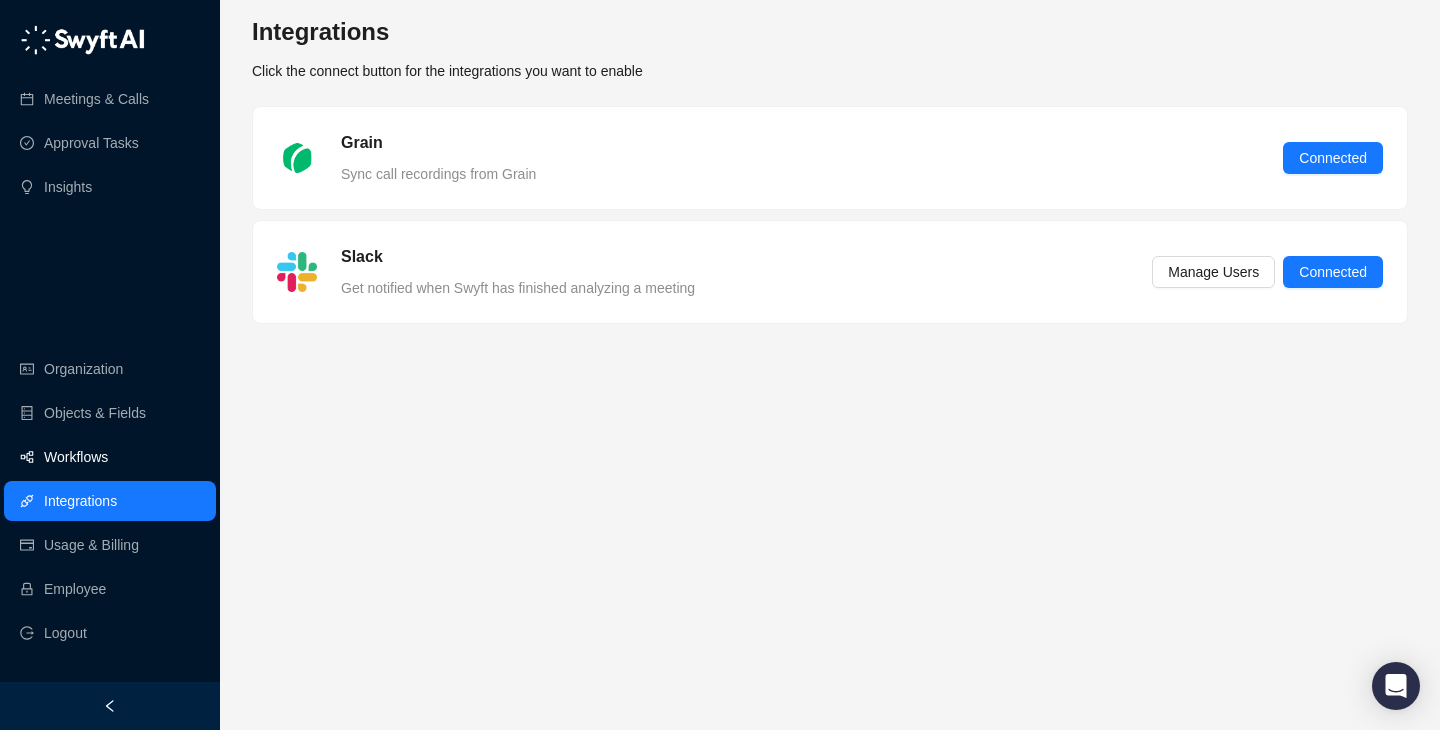 click on "Workflows" at bounding box center (110, 457) 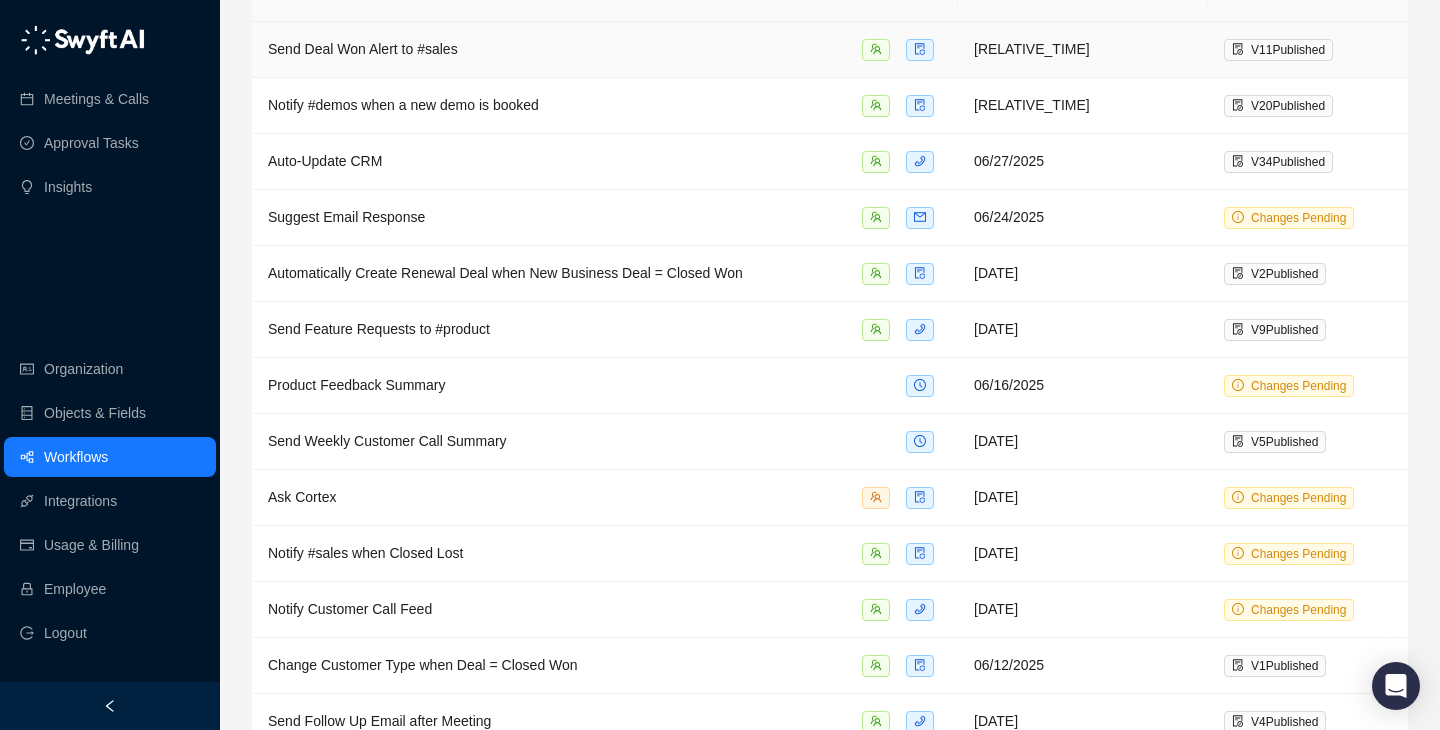scroll, scrollTop: 0, scrollLeft: 0, axis: both 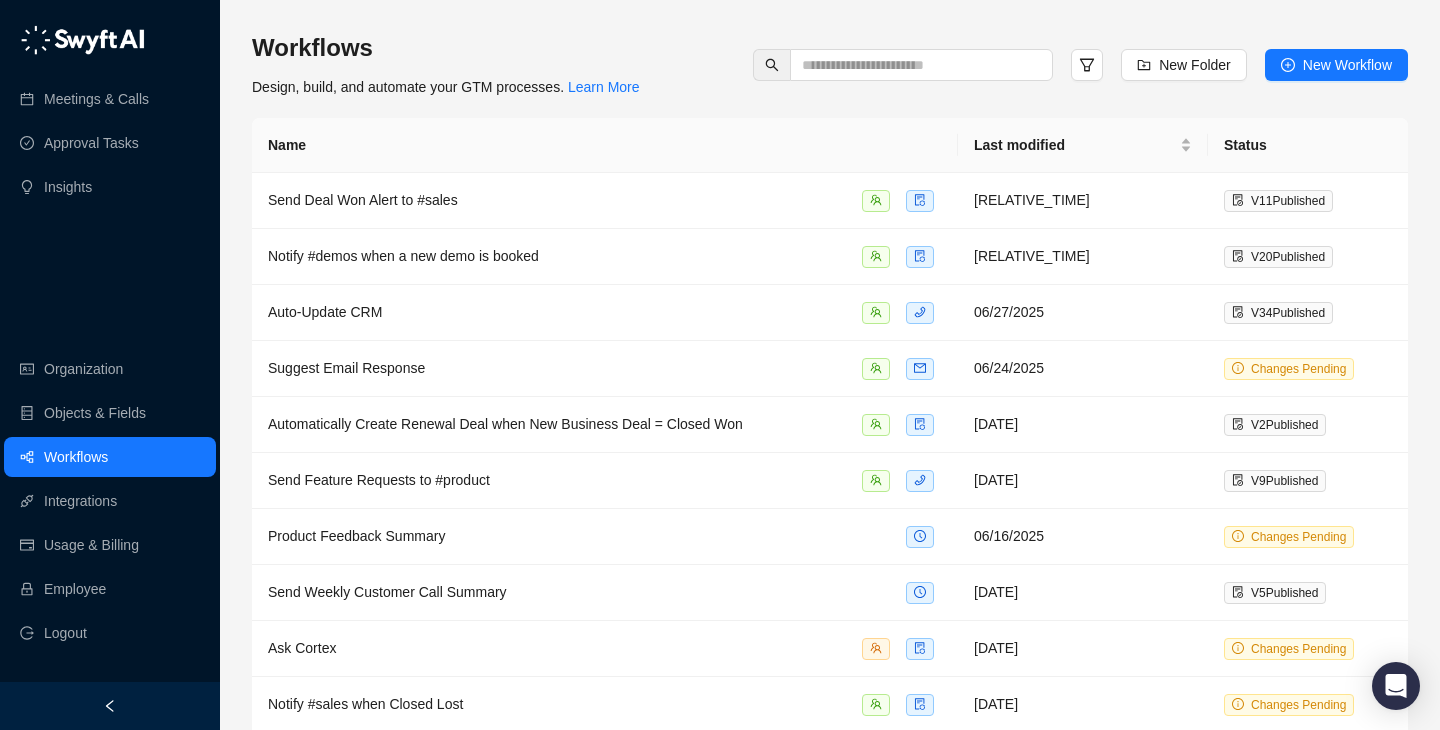 click on "New Workflow" at bounding box center (1347, 65) 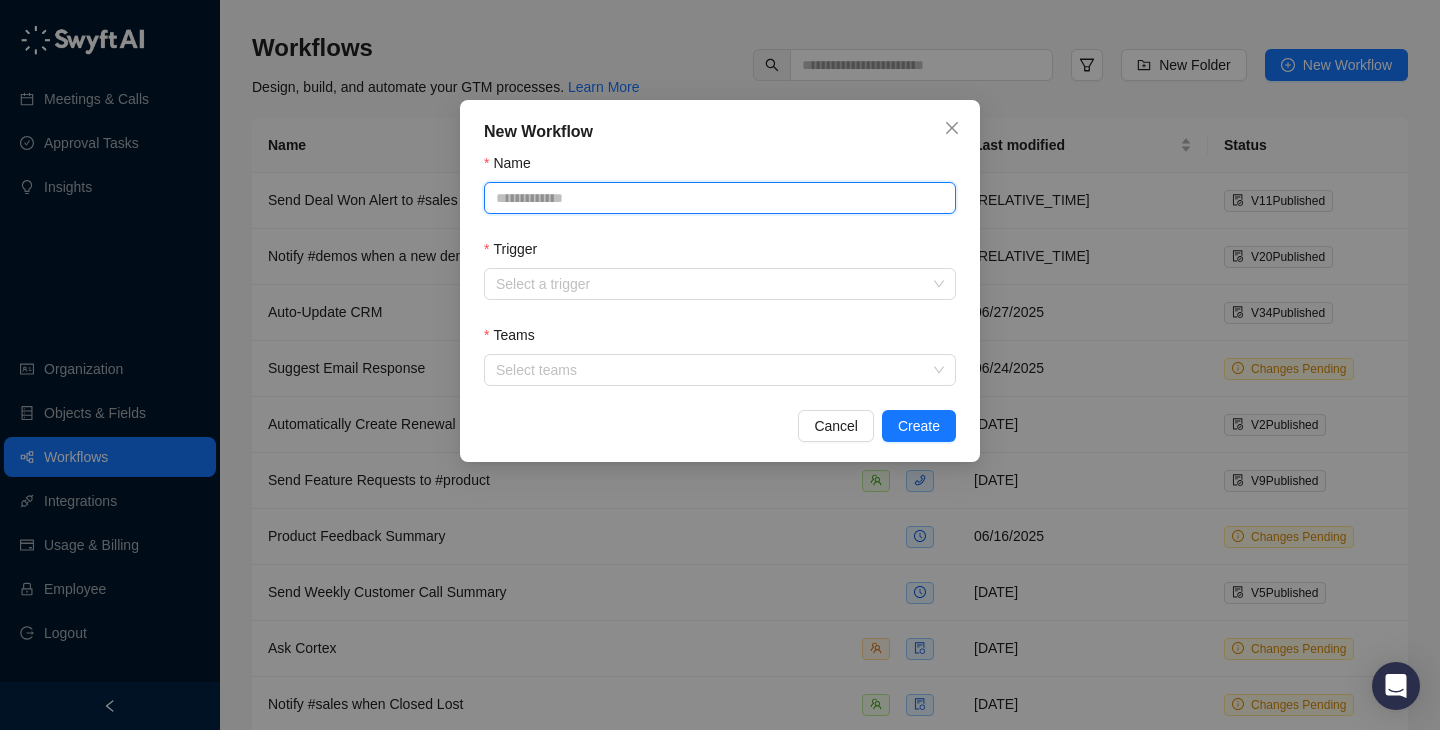 click on "Name" at bounding box center (720, 198) 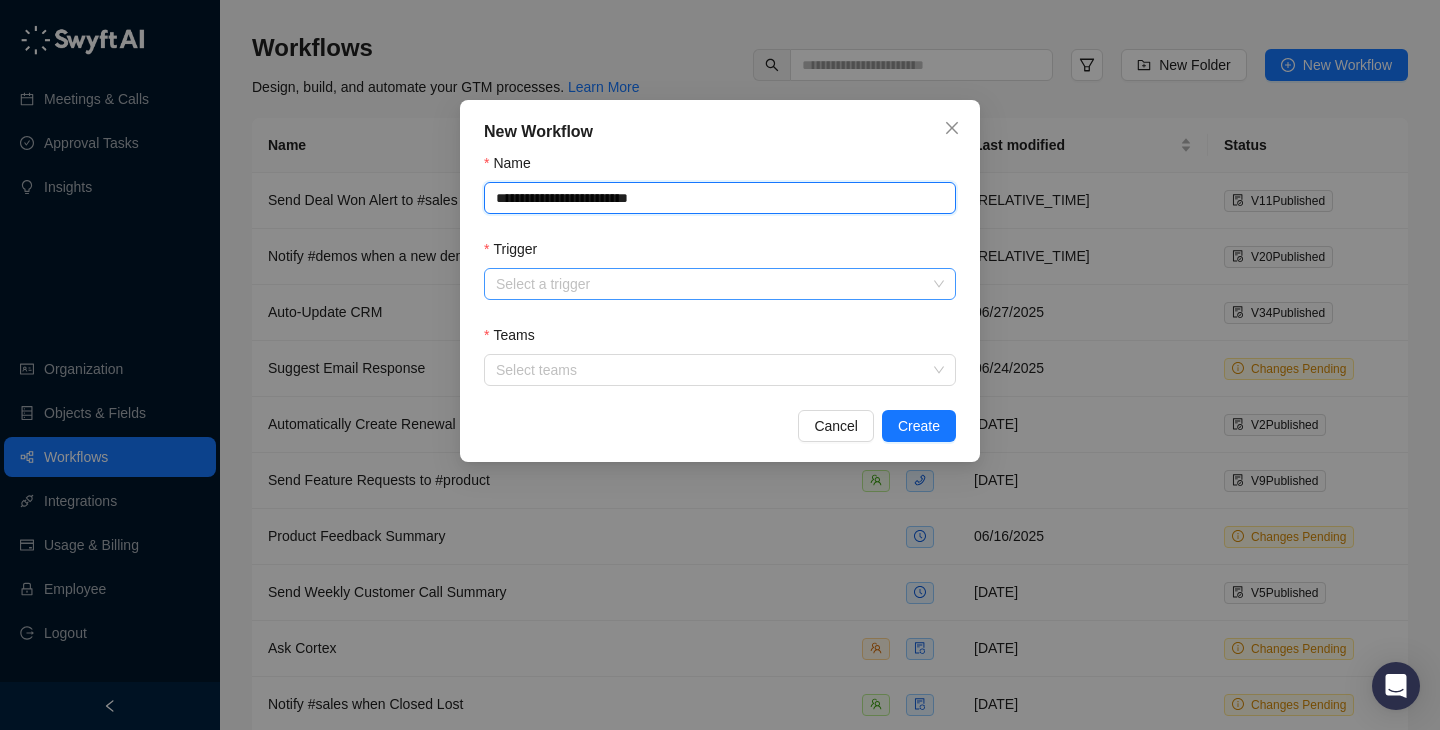 type on "**********" 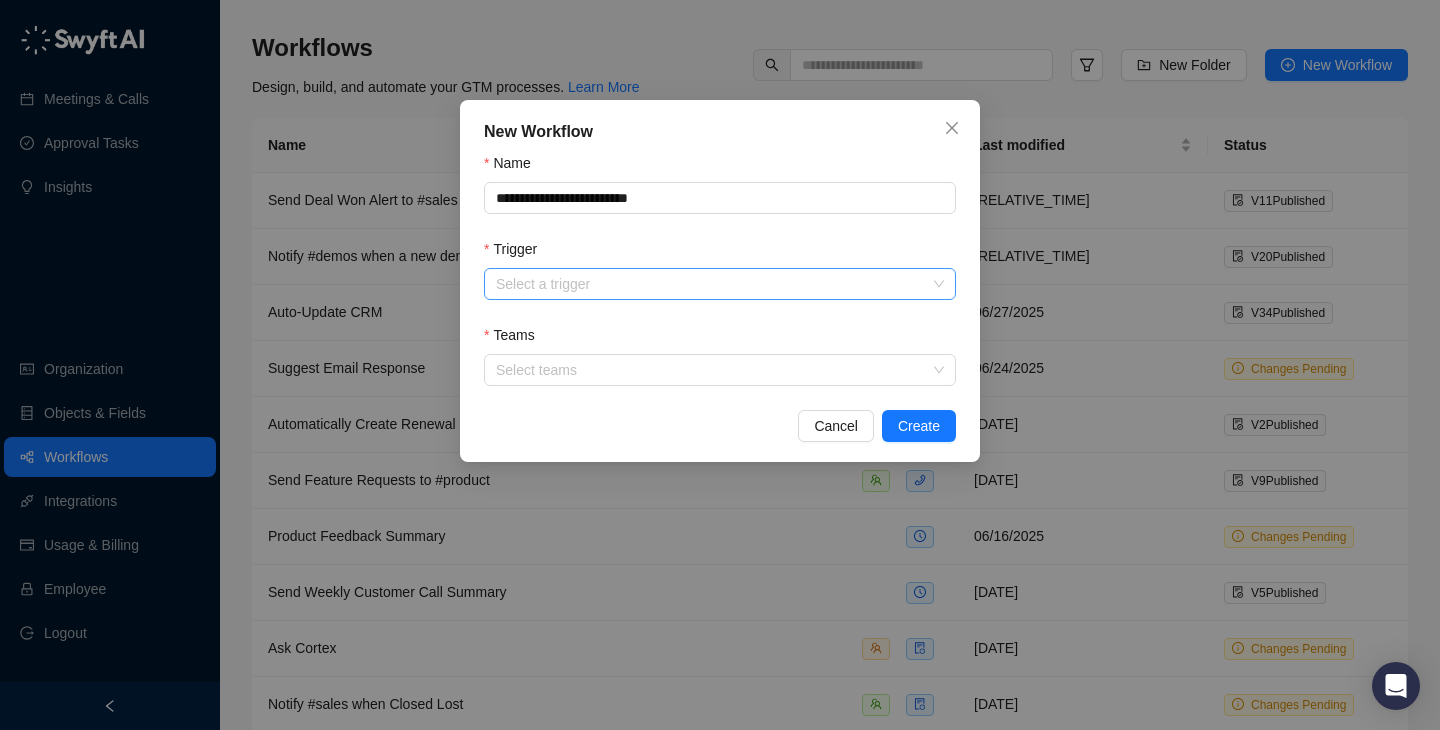 click on "Trigger" at bounding box center [714, 284] 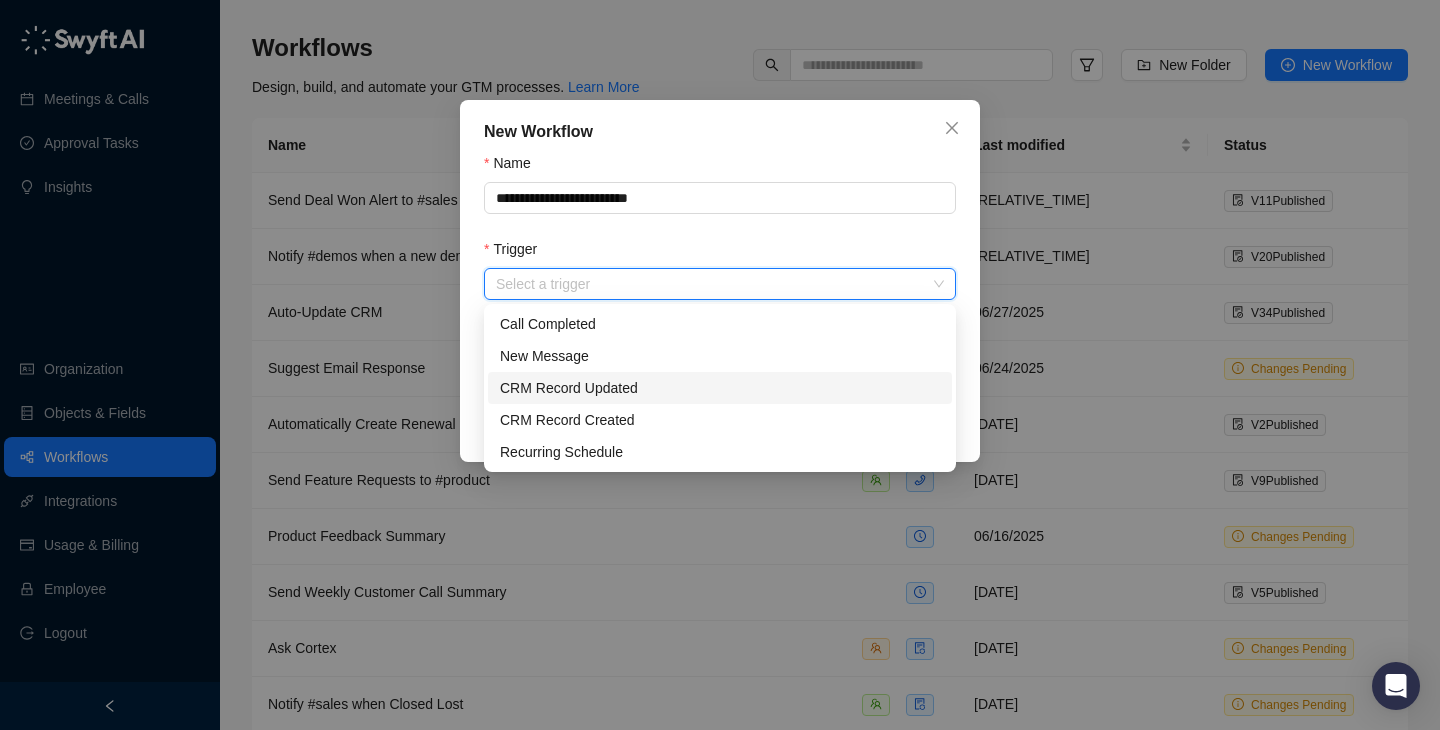 click on "CRM Record Updated" at bounding box center (720, 388) 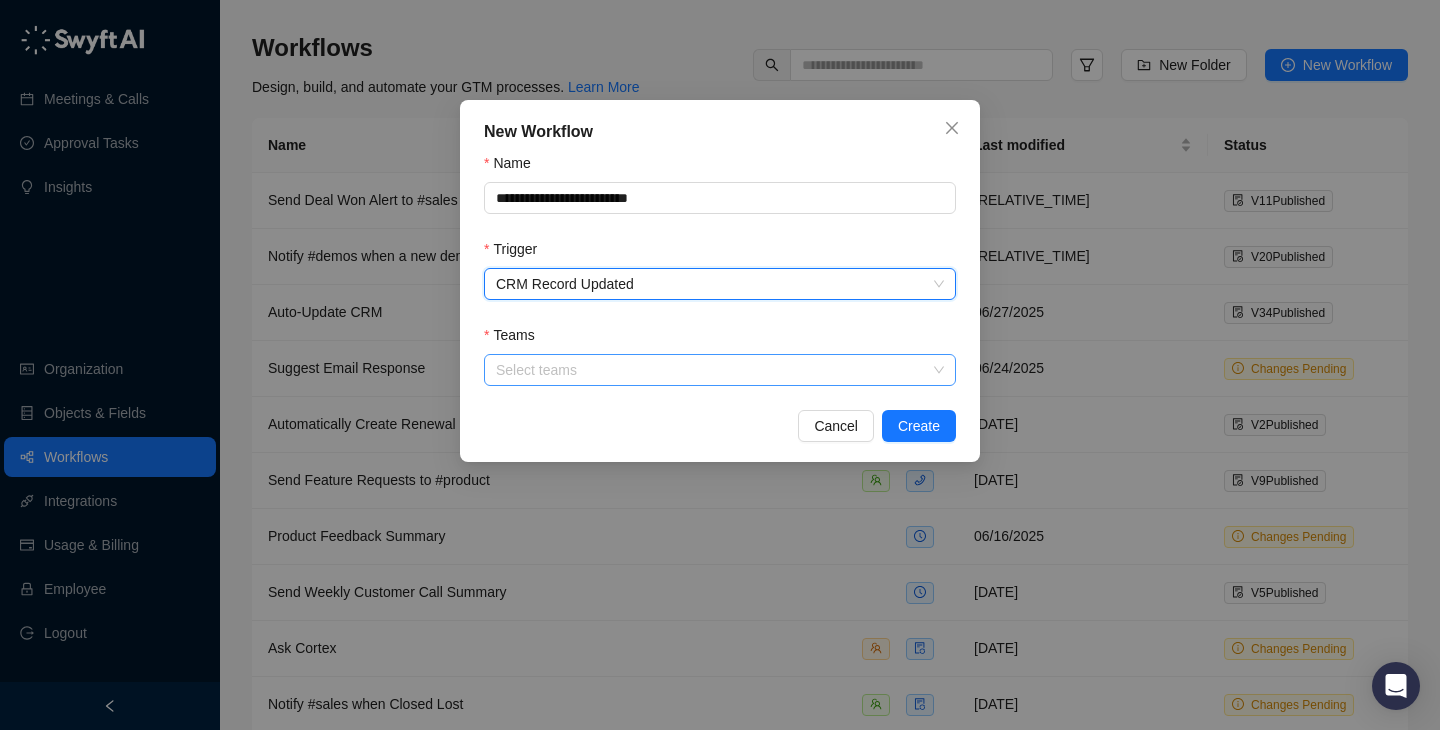 click on "Select teams" at bounding box center [720, 370] 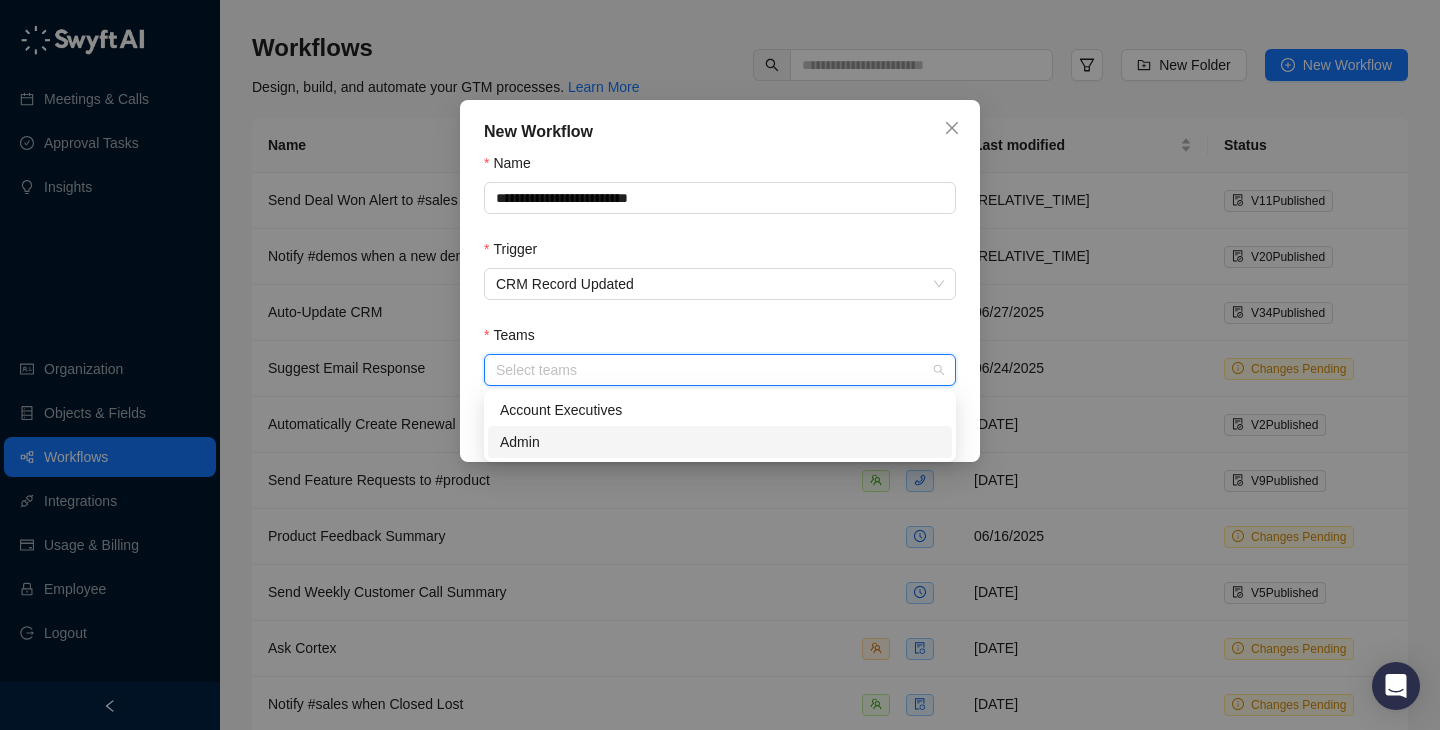 click on "Admin" at bounding box center [720, 442] 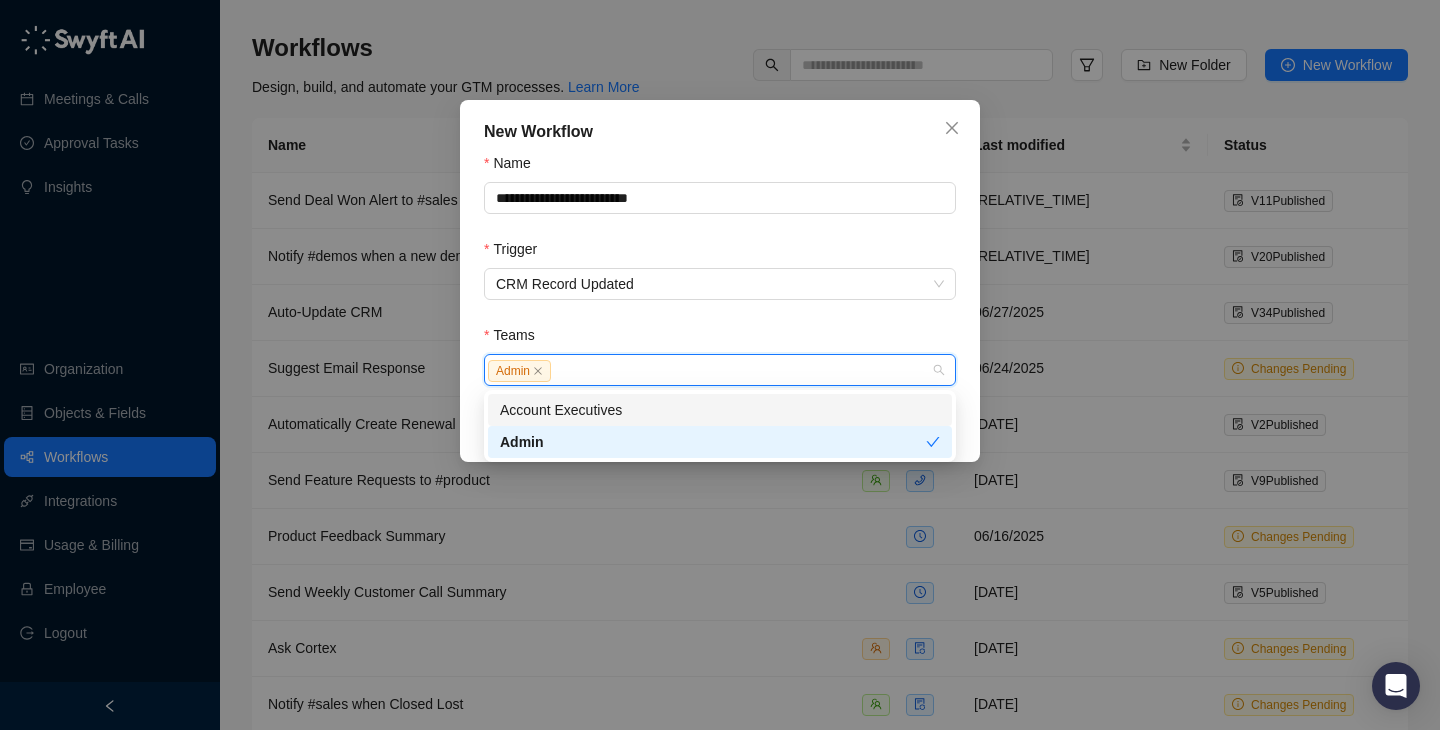 click on "Account Executives" at bounding box center (0, 0) 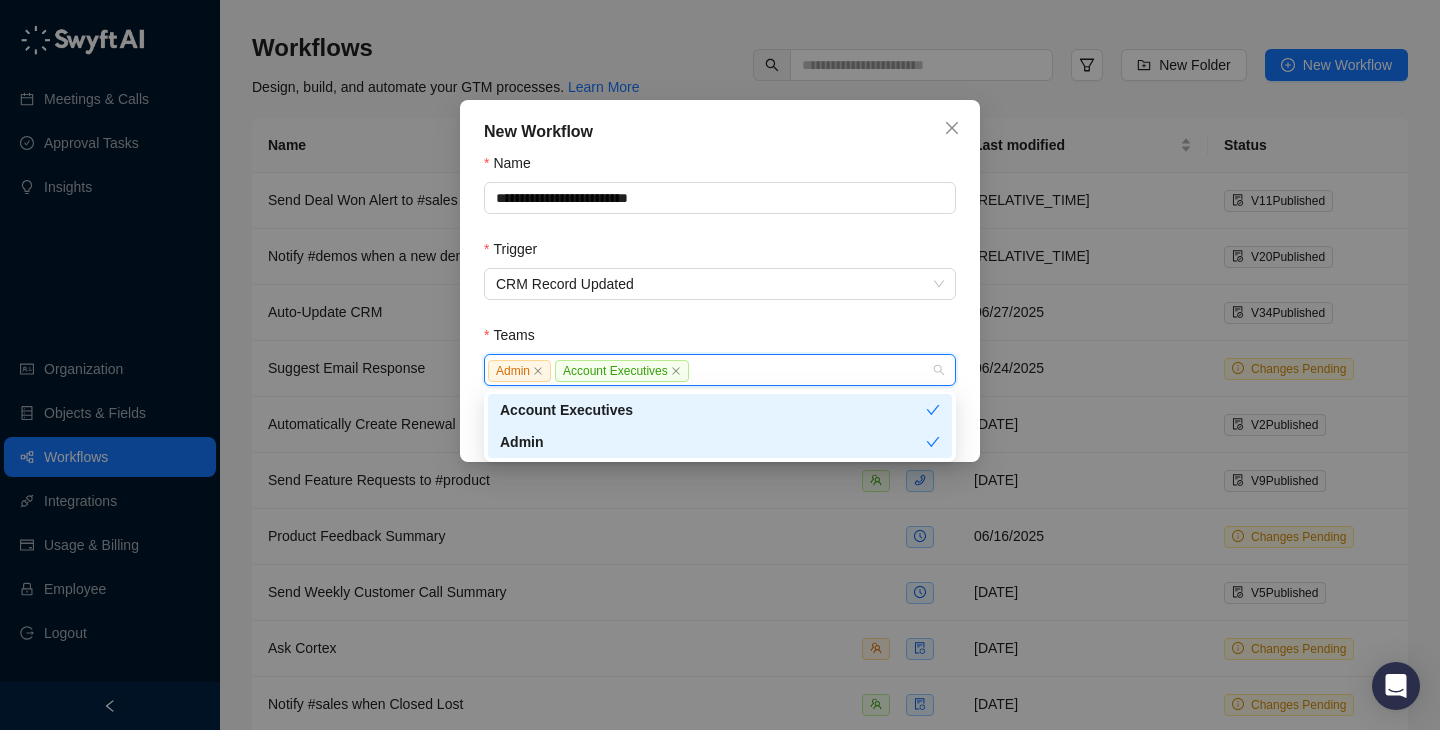 click on "Teams" at bounding box center (720, 167) 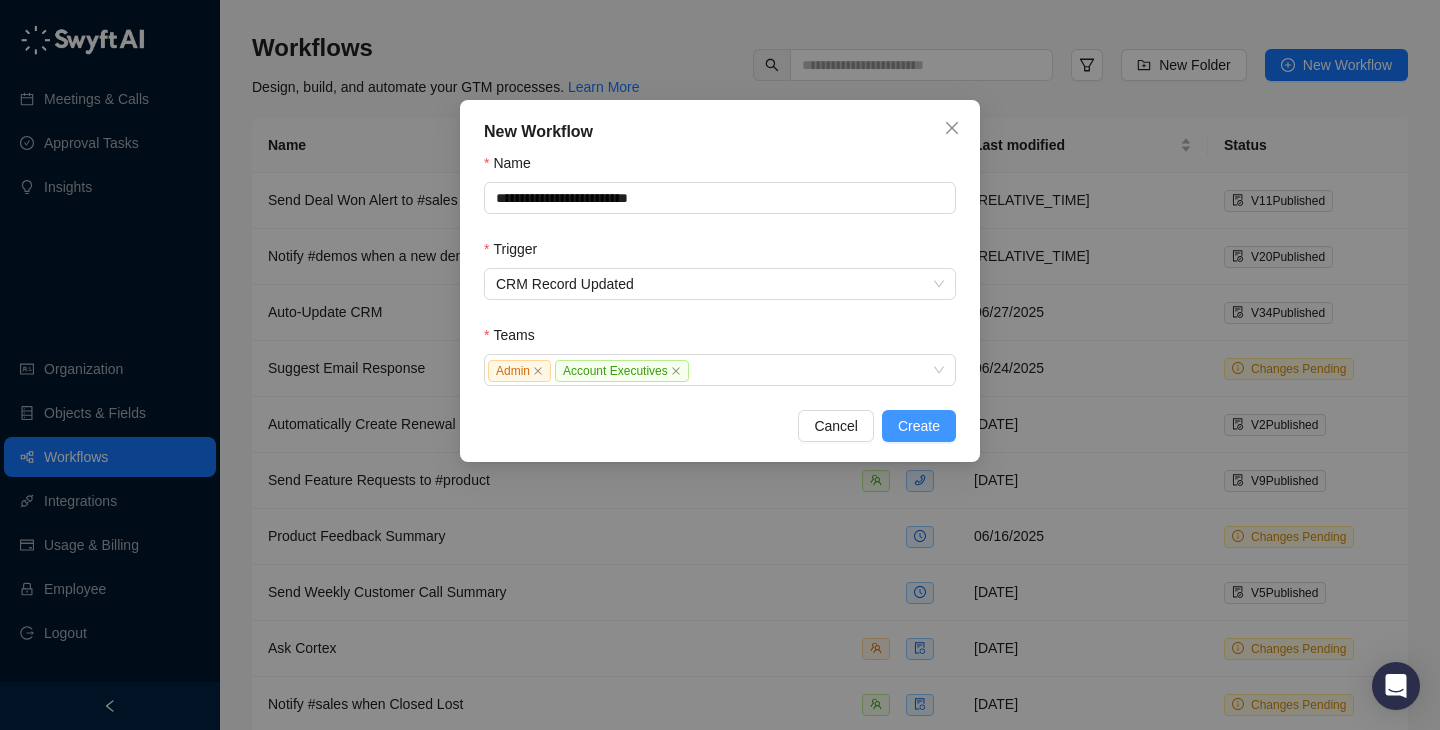 click on "Create" at bounding box center (919, 426) 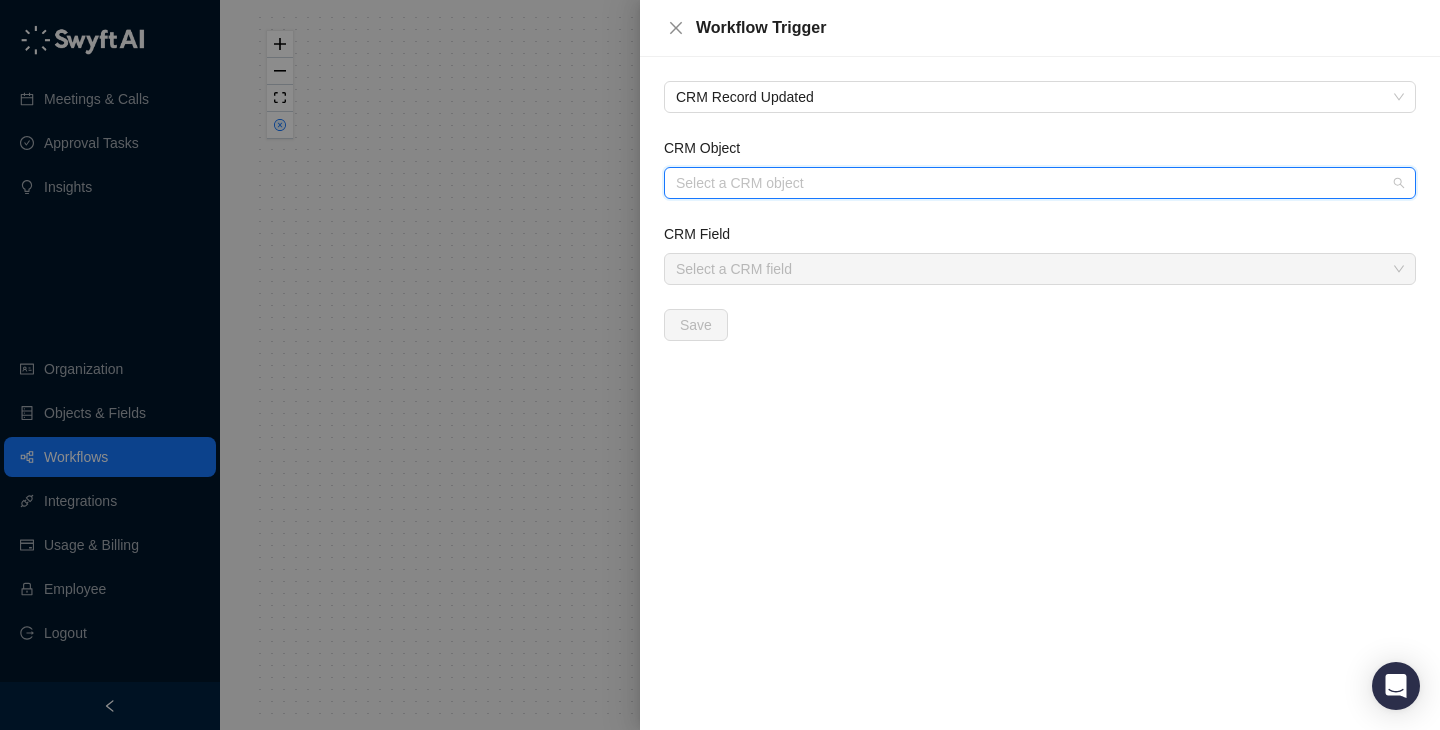 click on "CRM Object" at bounding box center [1034, 183] 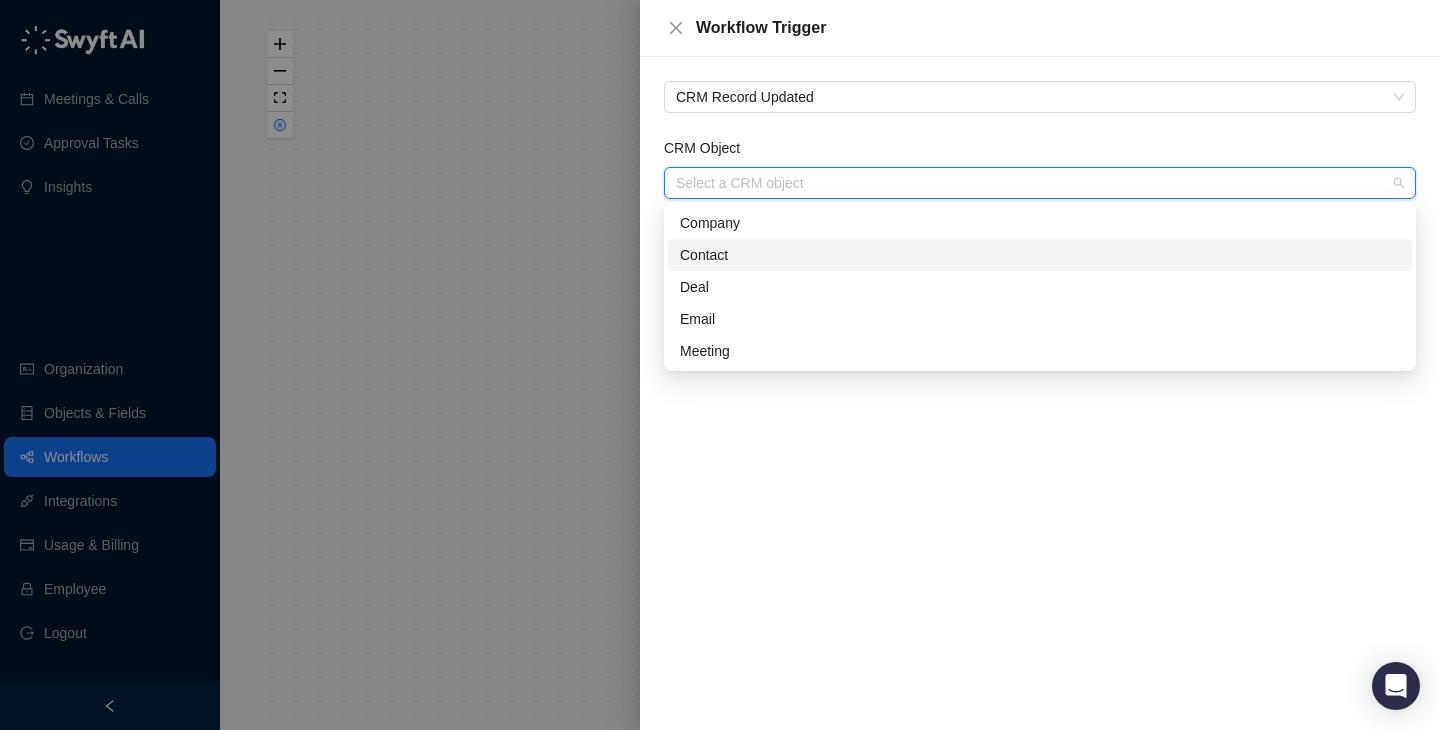 click on "Contact" at bounding box center (1040, 255) 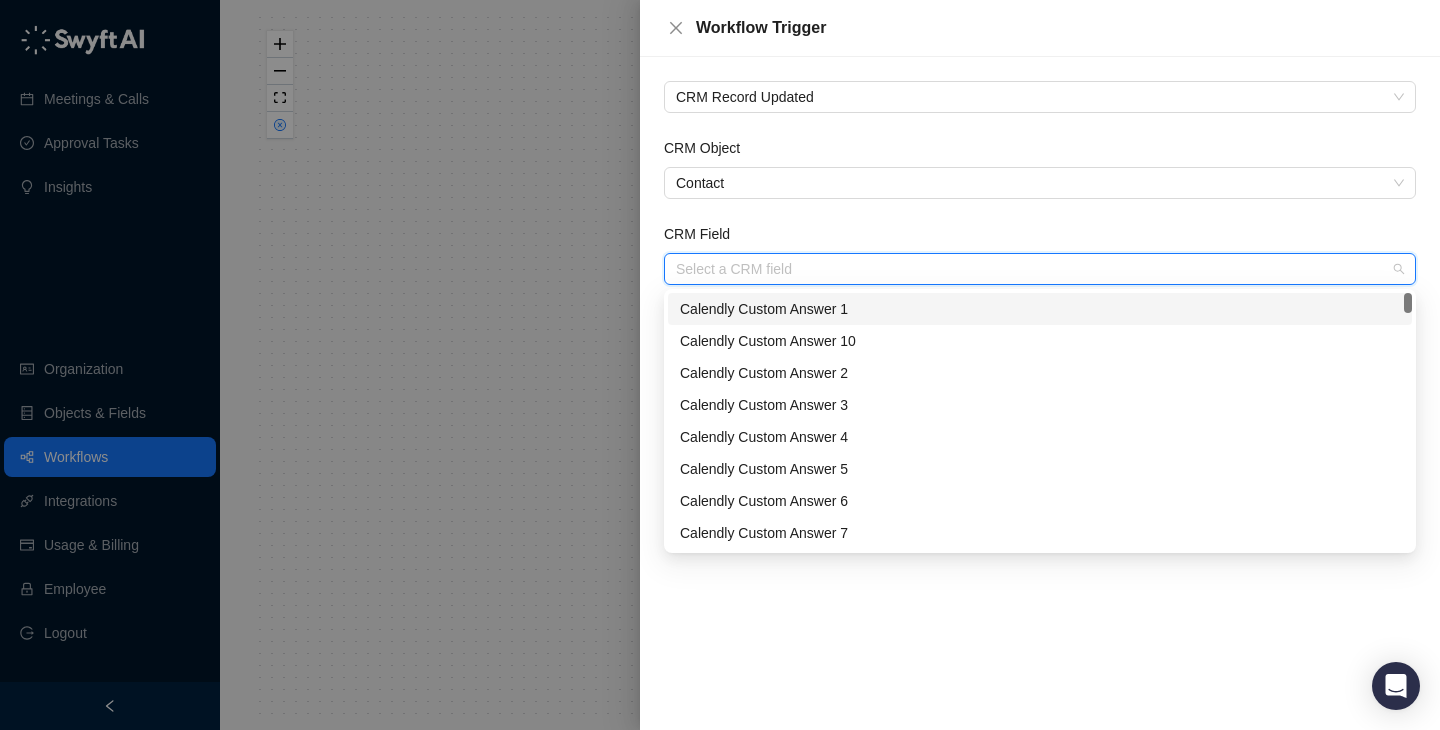 click on "CRM Field" at bounding box center [1034, 269] 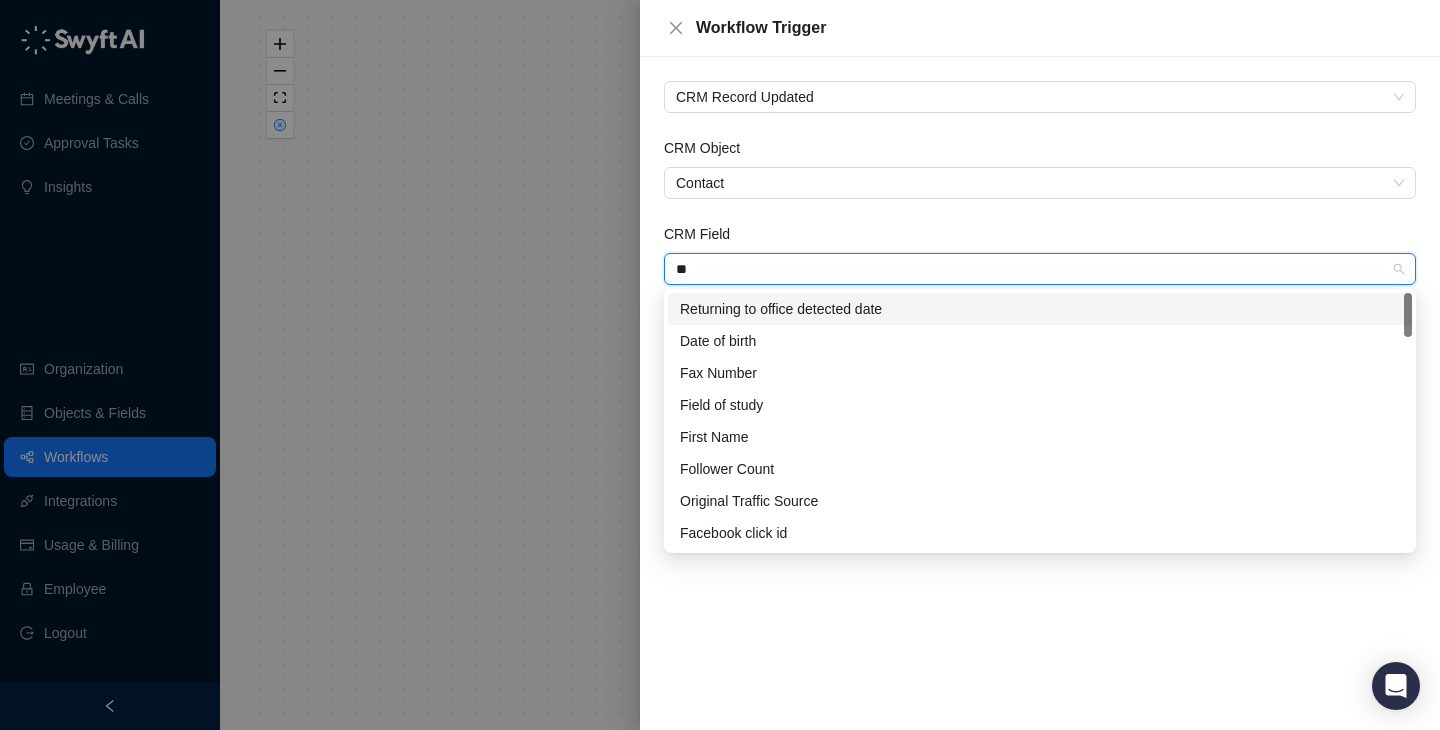 type on "***" 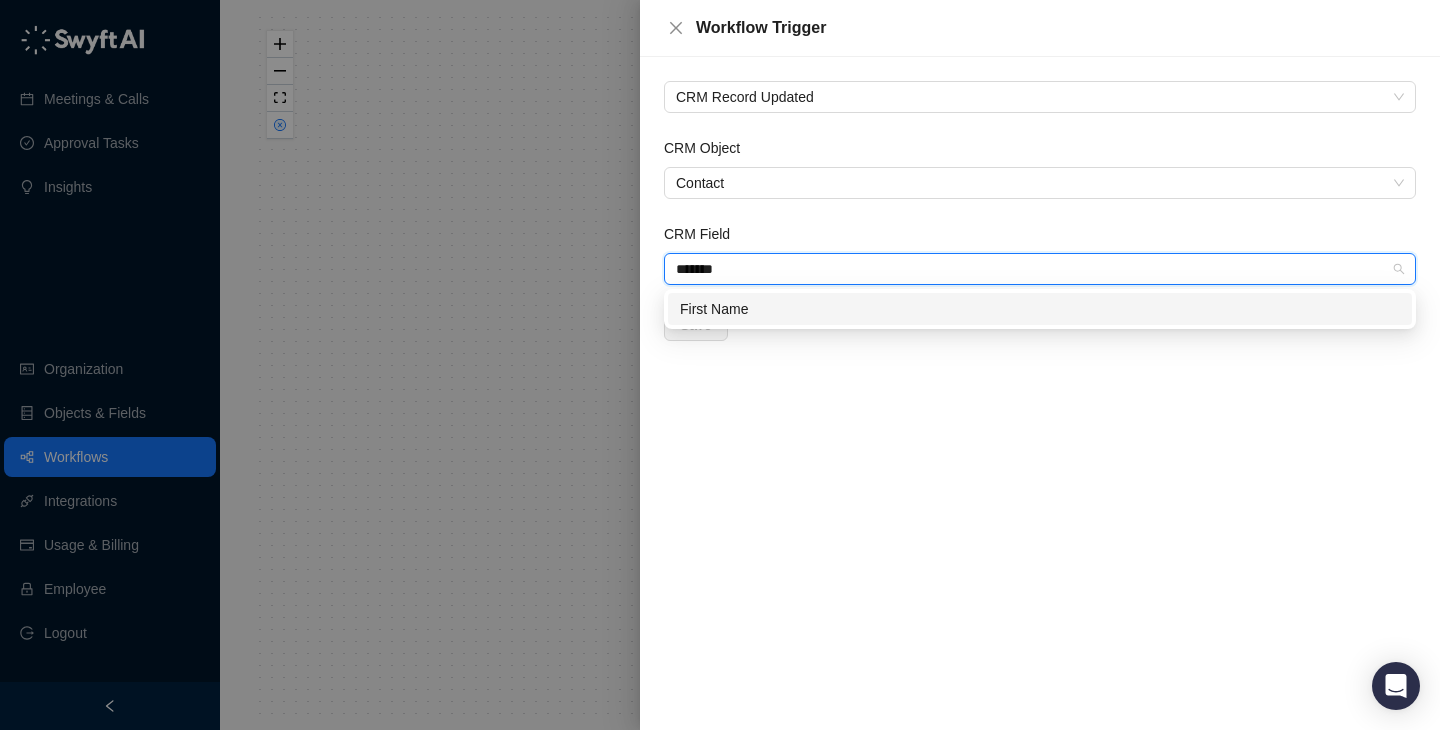 click on "First Name" at bounding box center [0, 0] 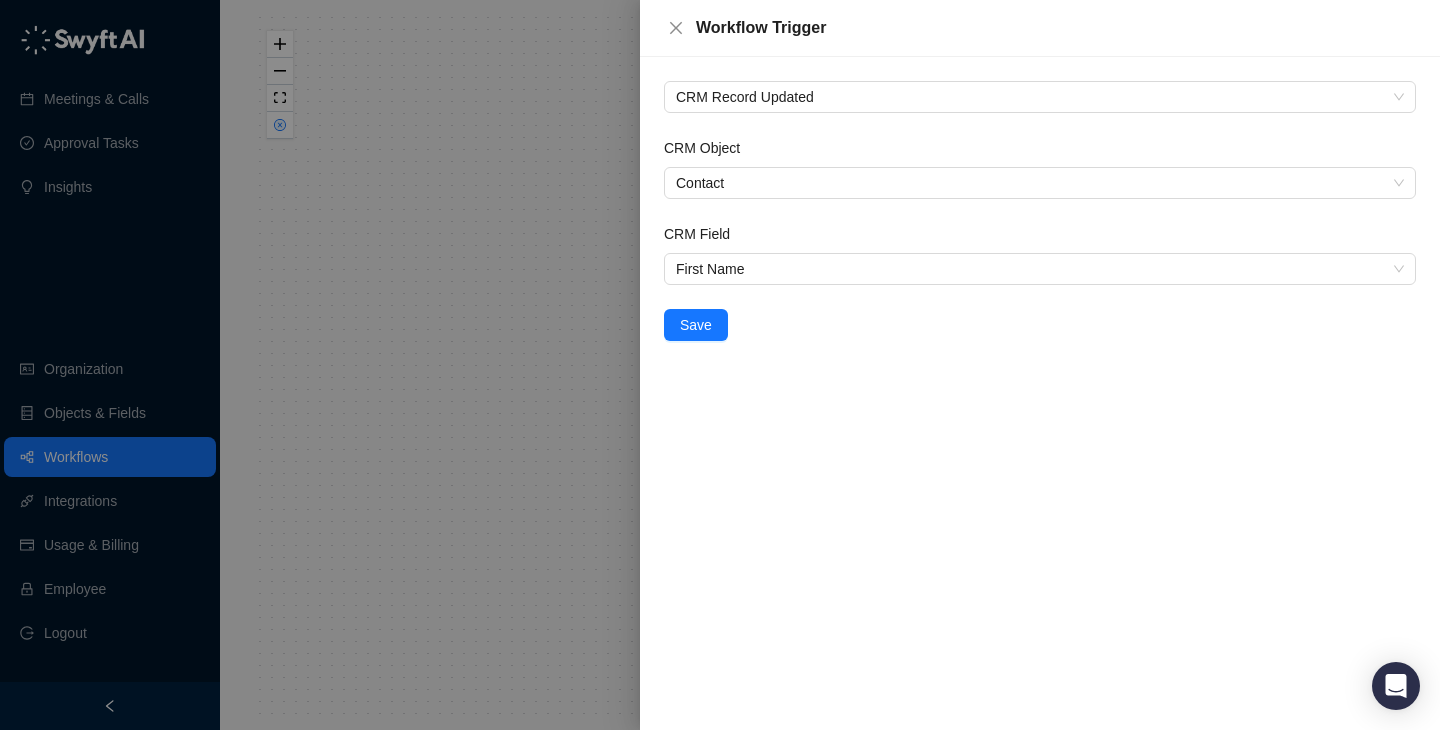 click on "CRM Record Updated CRM Object Contact CRM Field First Name Save" at bounding box center (1040, 393) 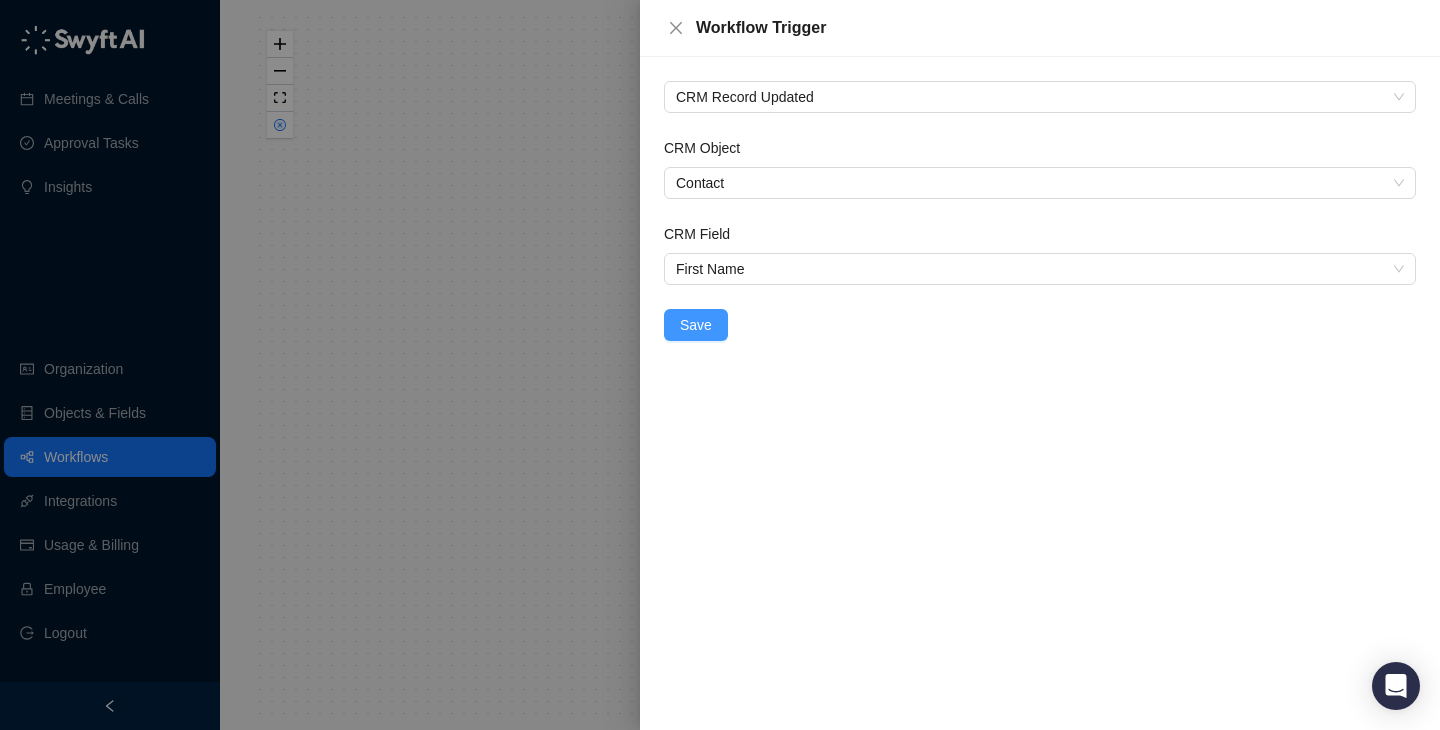 click on "Save" at bounding box center [696, 325] 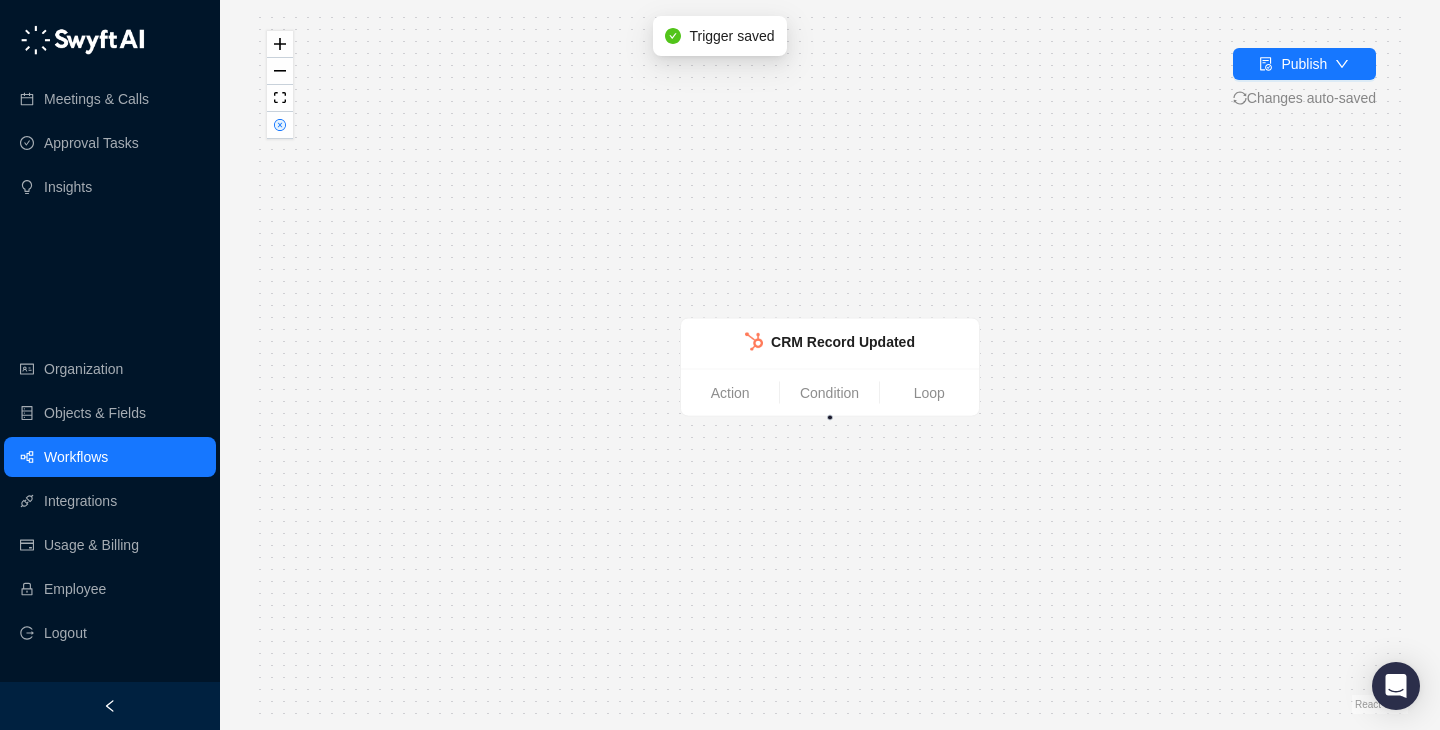 drag, startPoint x: 487, startPoint y: 346, endPoint x: 433, endPoint y: 273, distance: 90.80198 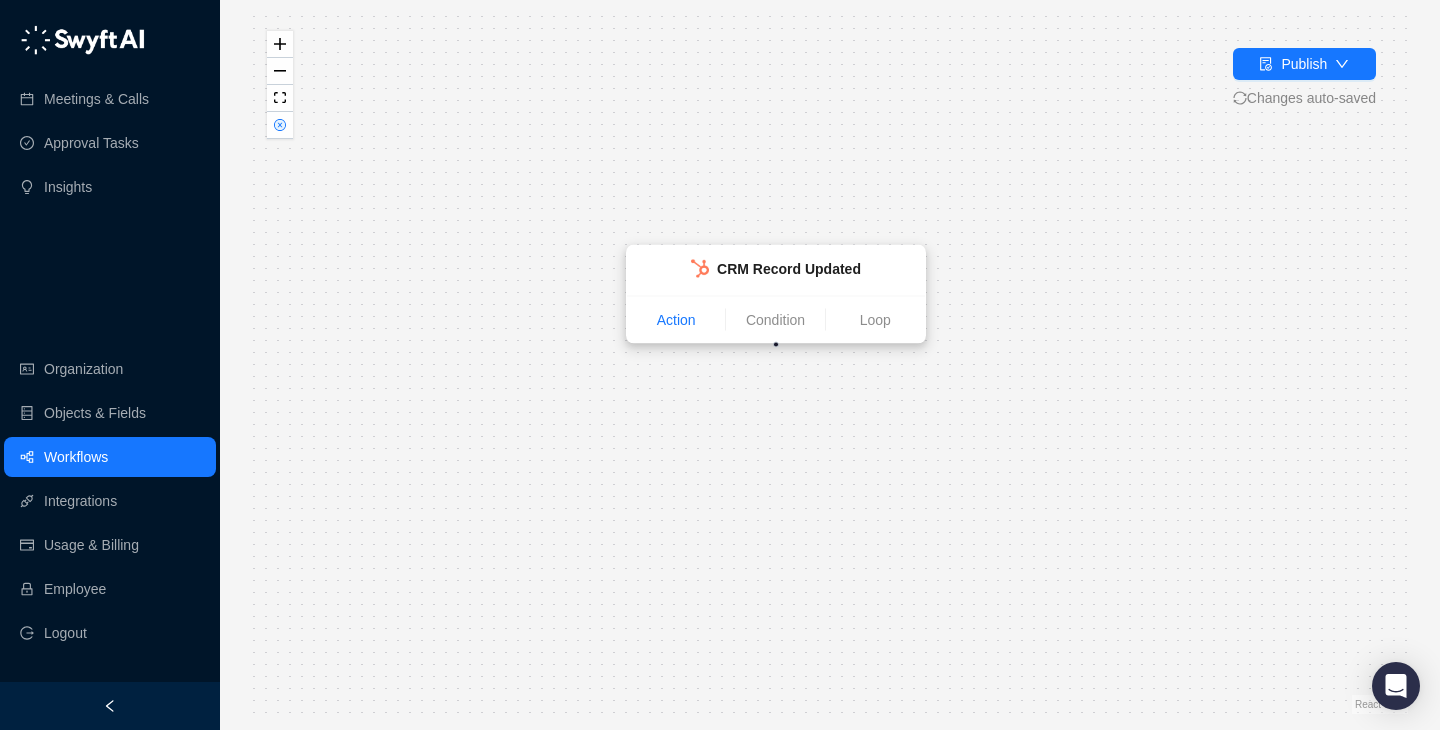 click on "Action" at bounding box center (676, 320) 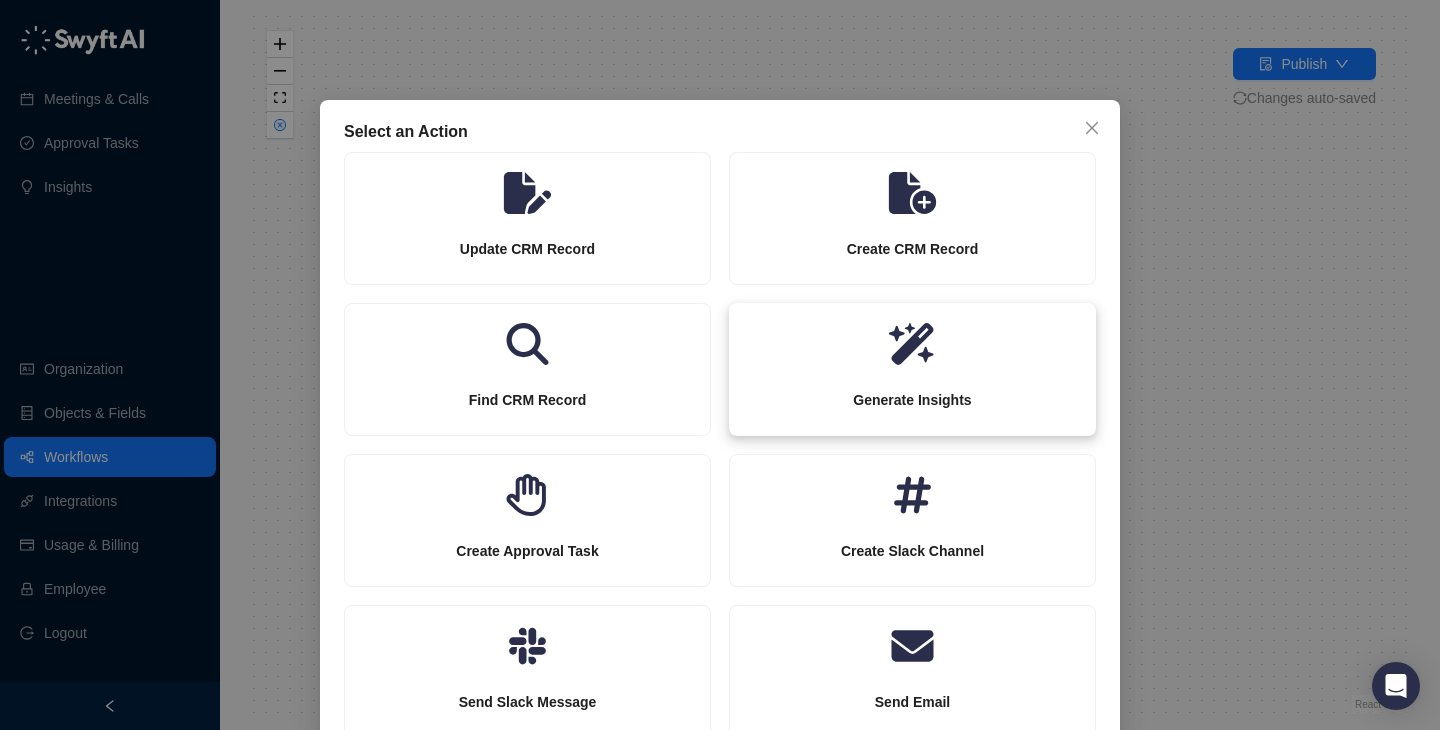 scroll, scrollTop: 203, scrollLeft: 0, axis: vertical 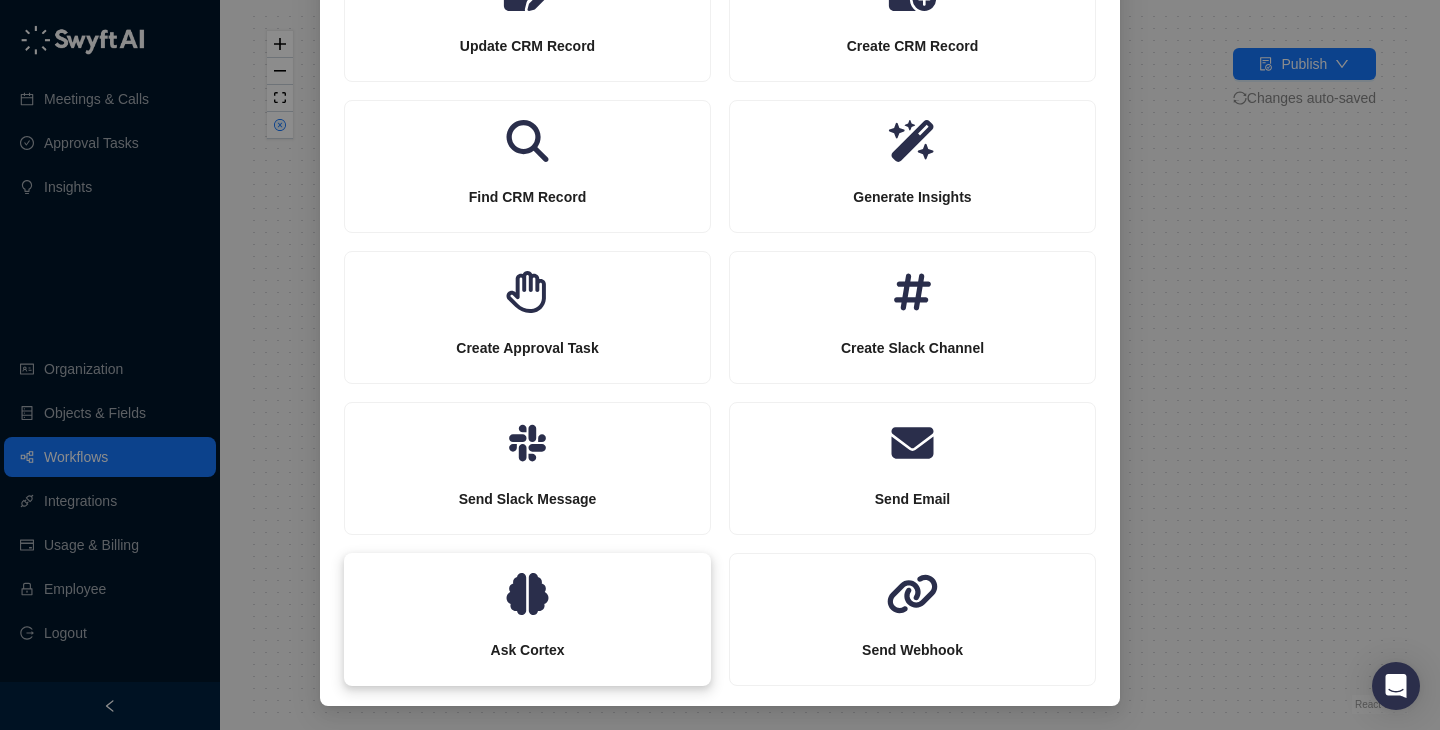 click on "Ask Cortex" at bounding box center [527, 46] 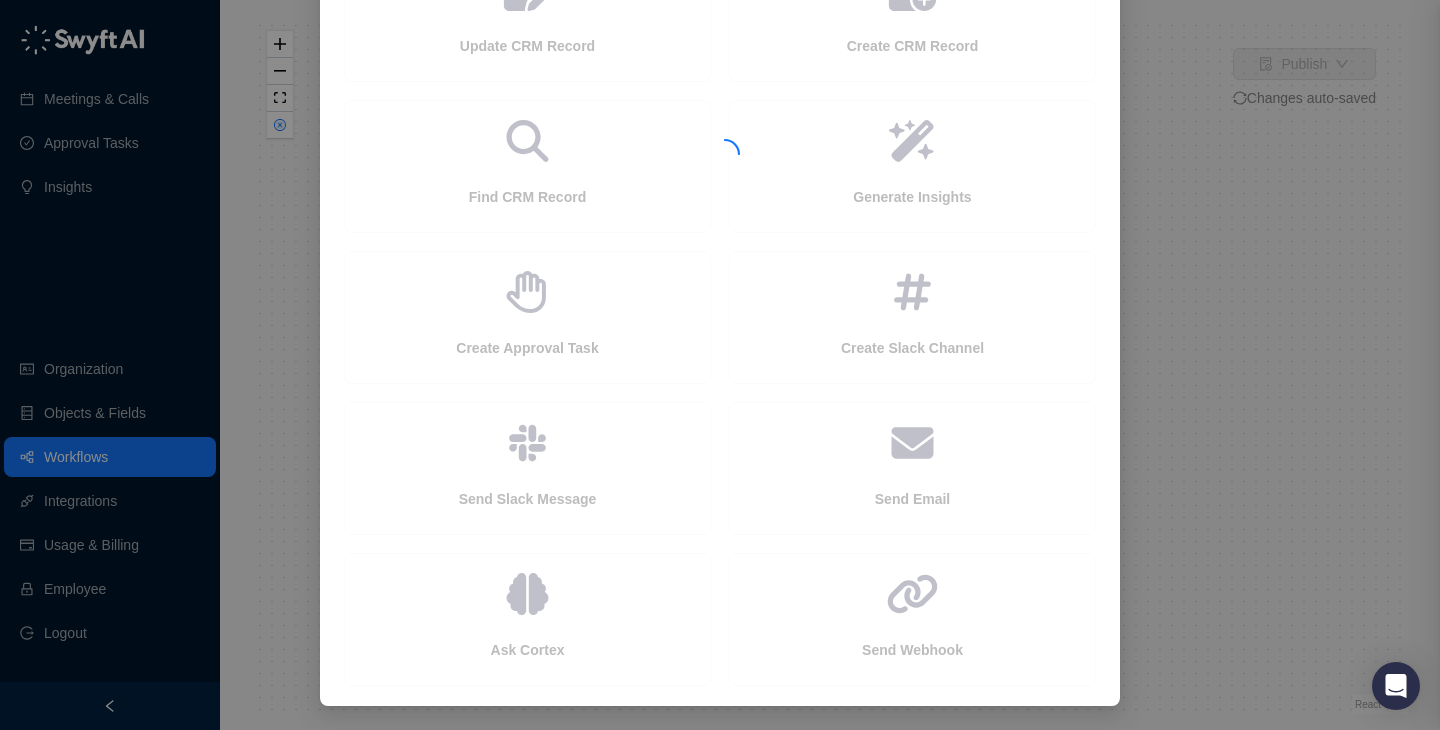 scroll, scrollTop: 103, scrollLeft: 0, axis: vertical 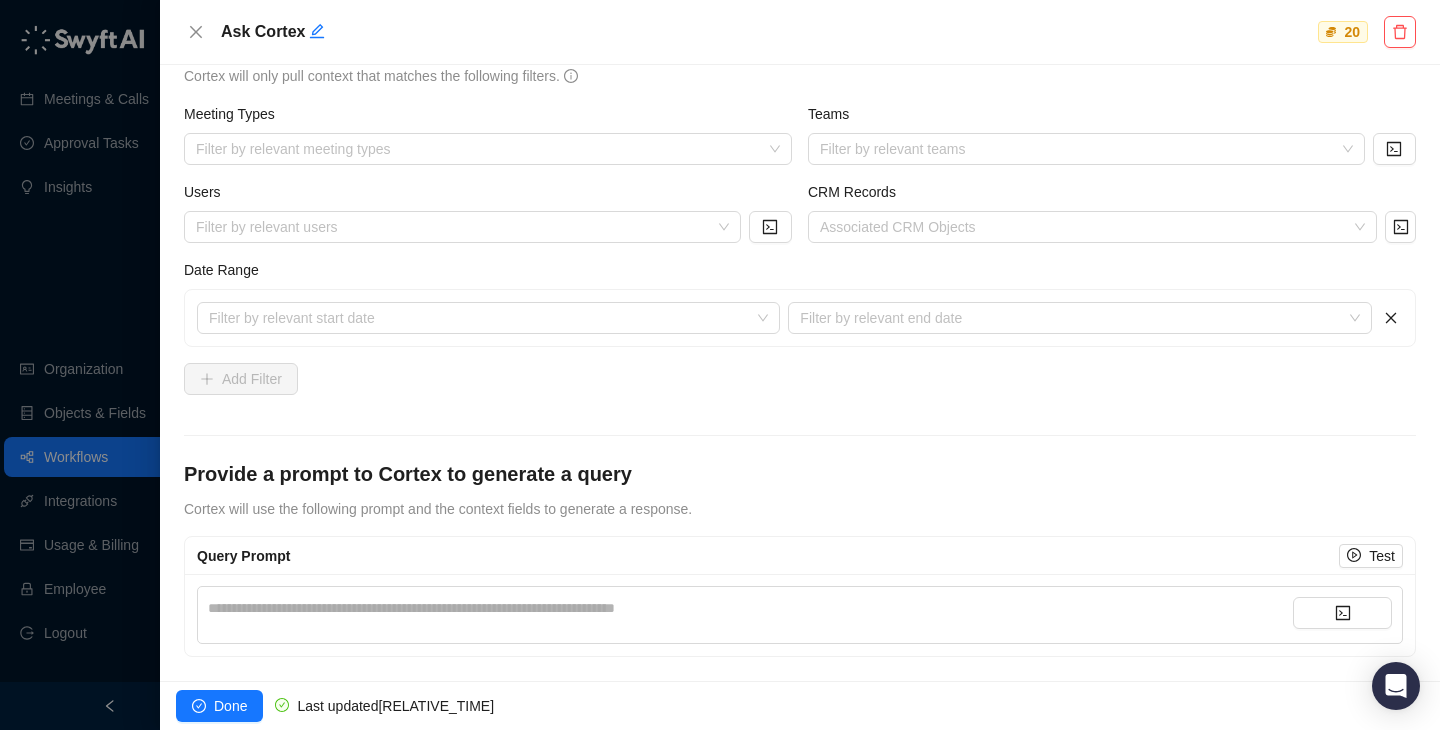 click on "**********" at bounding box center [750, 608] 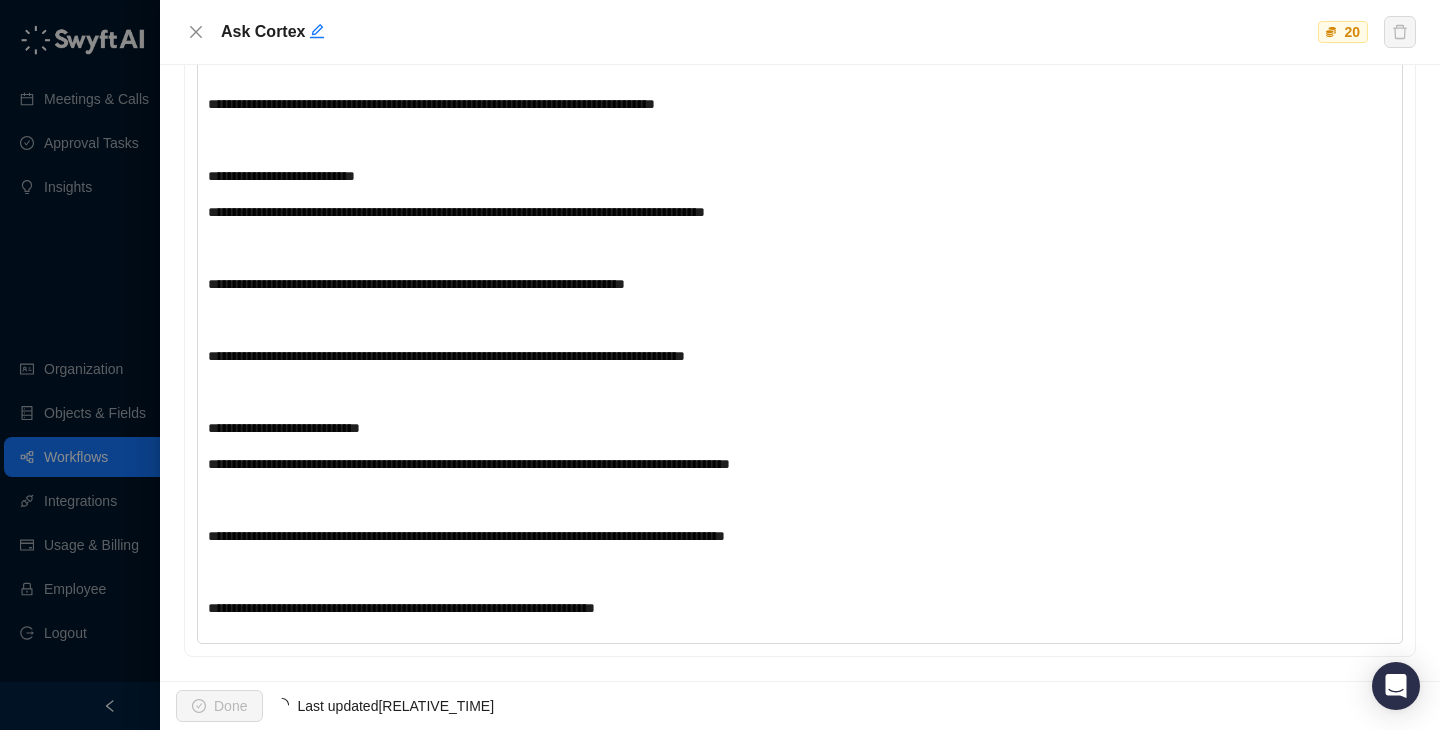 scroll, scrollTop: 0, scrollLeft: 0, axis: both 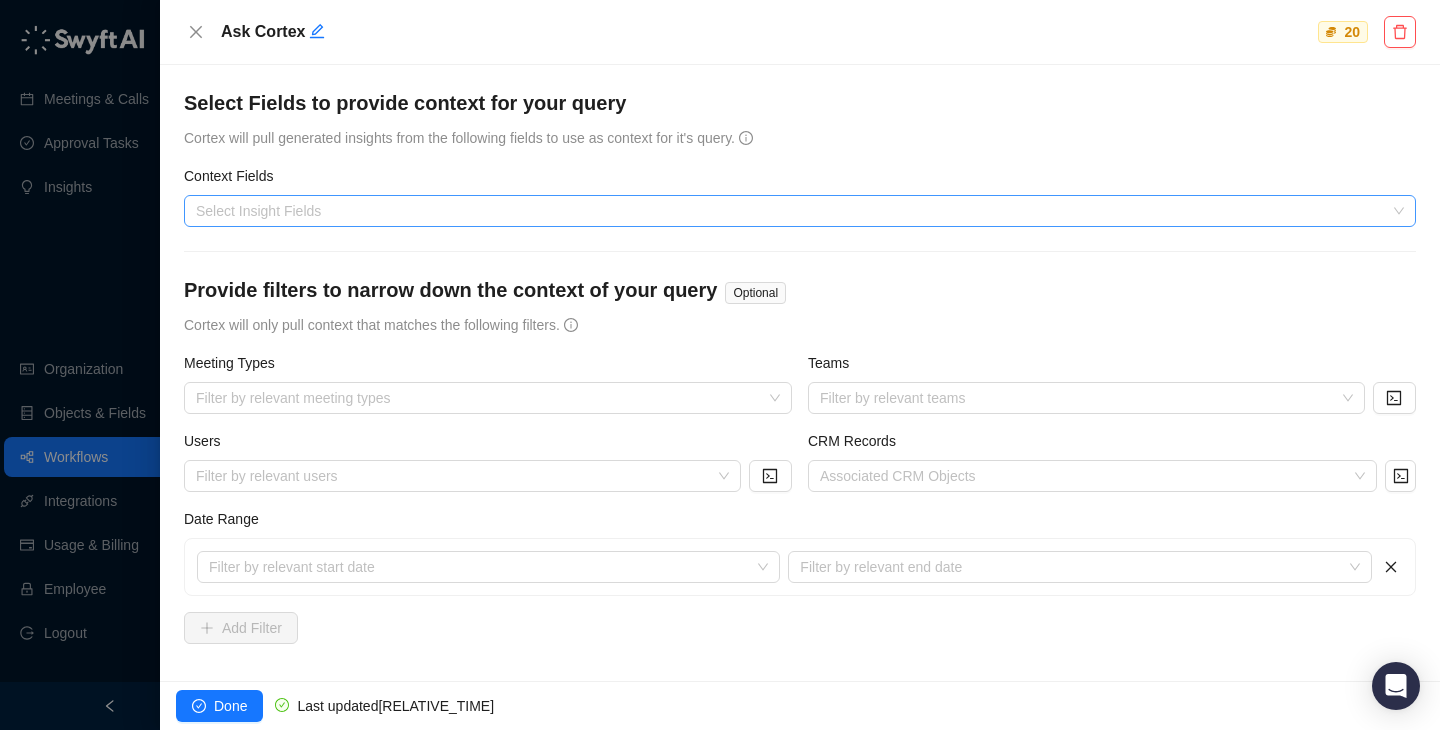click at bounding box center (789, 211) 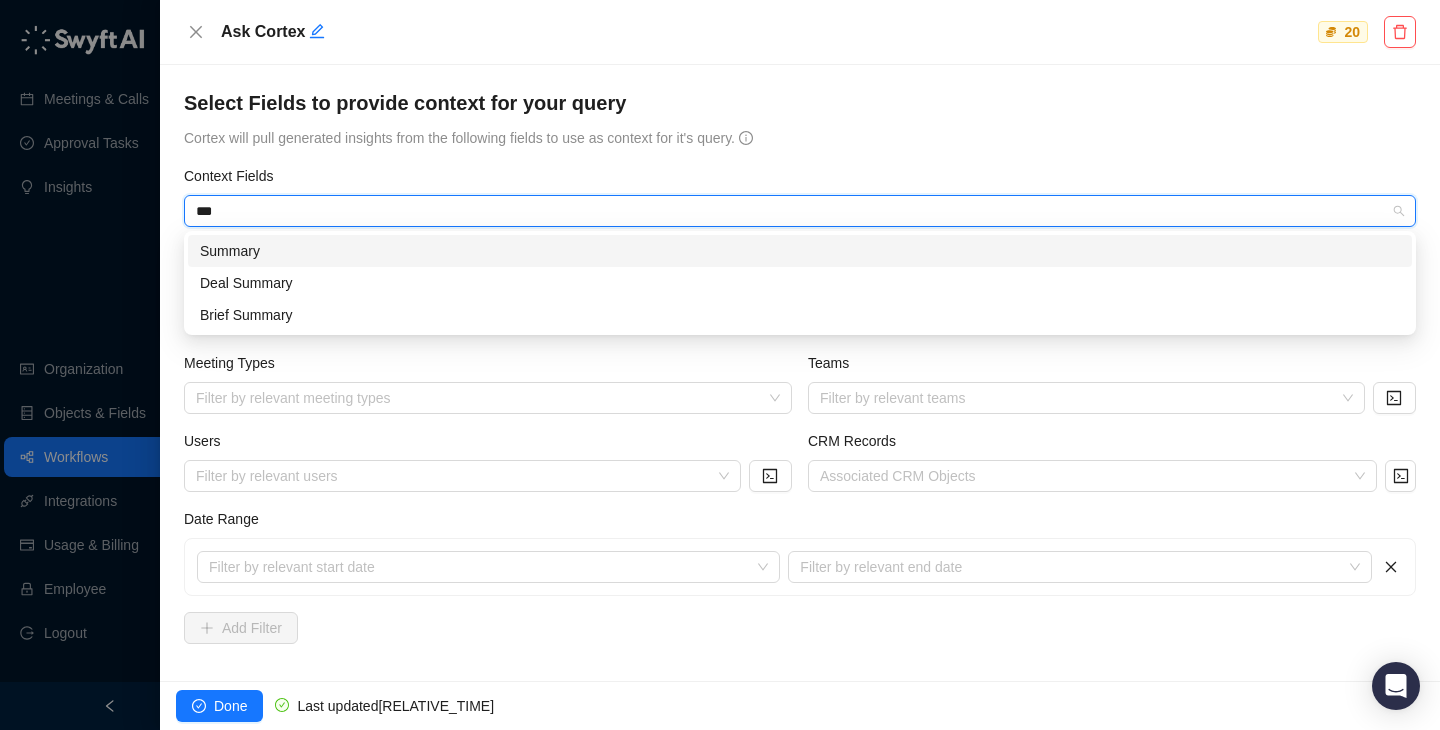 click on "Summary" at bounding box center [800, 251] 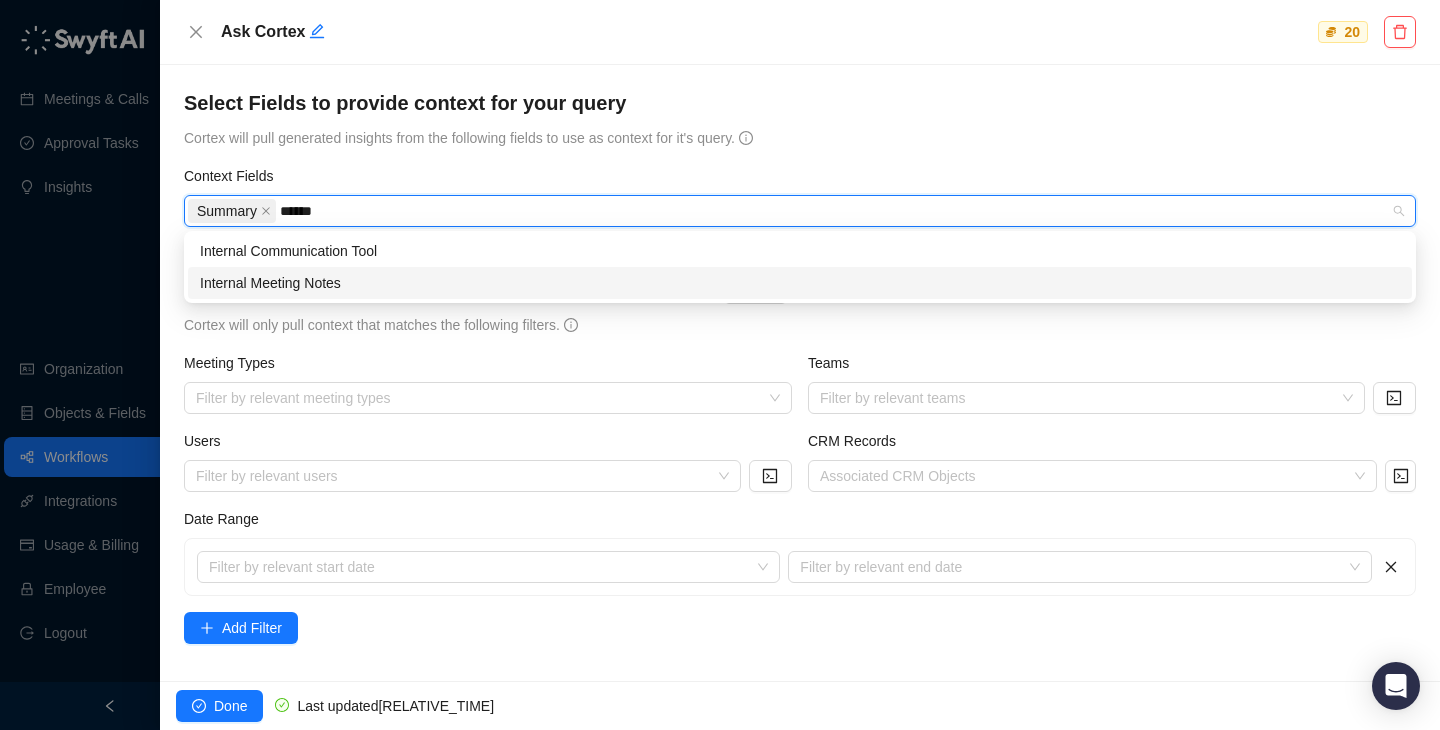 click on "Internal Meeting Notes" at bounding box center (800, 283) 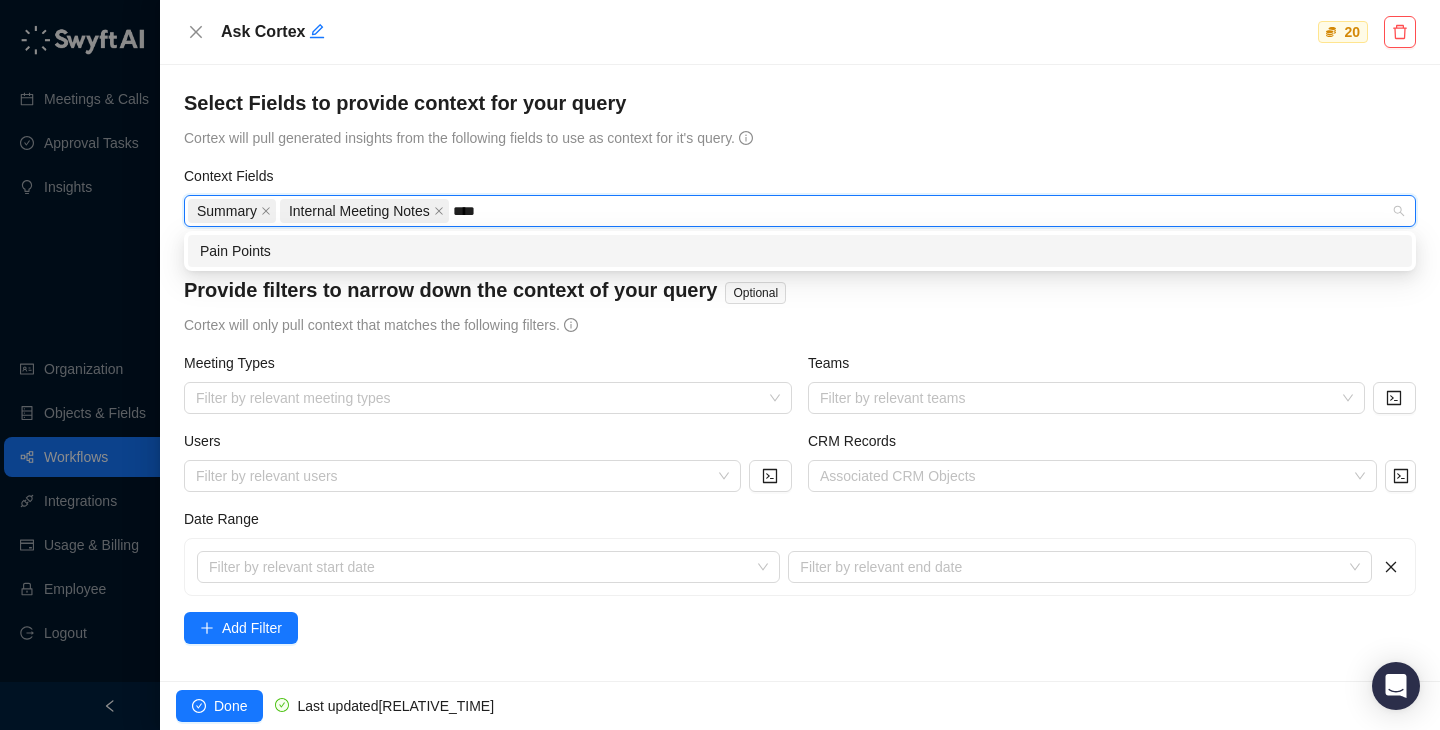 click on "Pain Points" at bounding box center [800, 251] 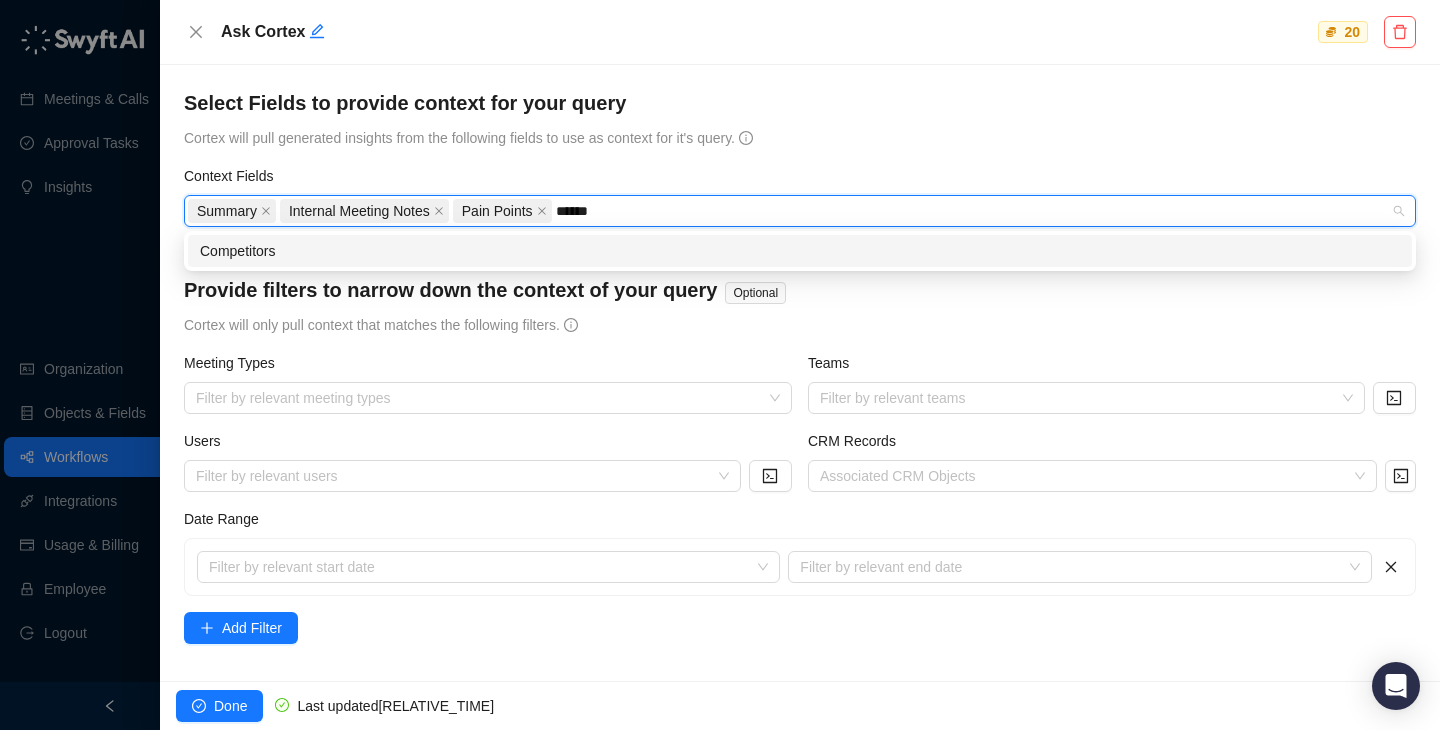 click on "Competitors" at bounding box center [800, 251] 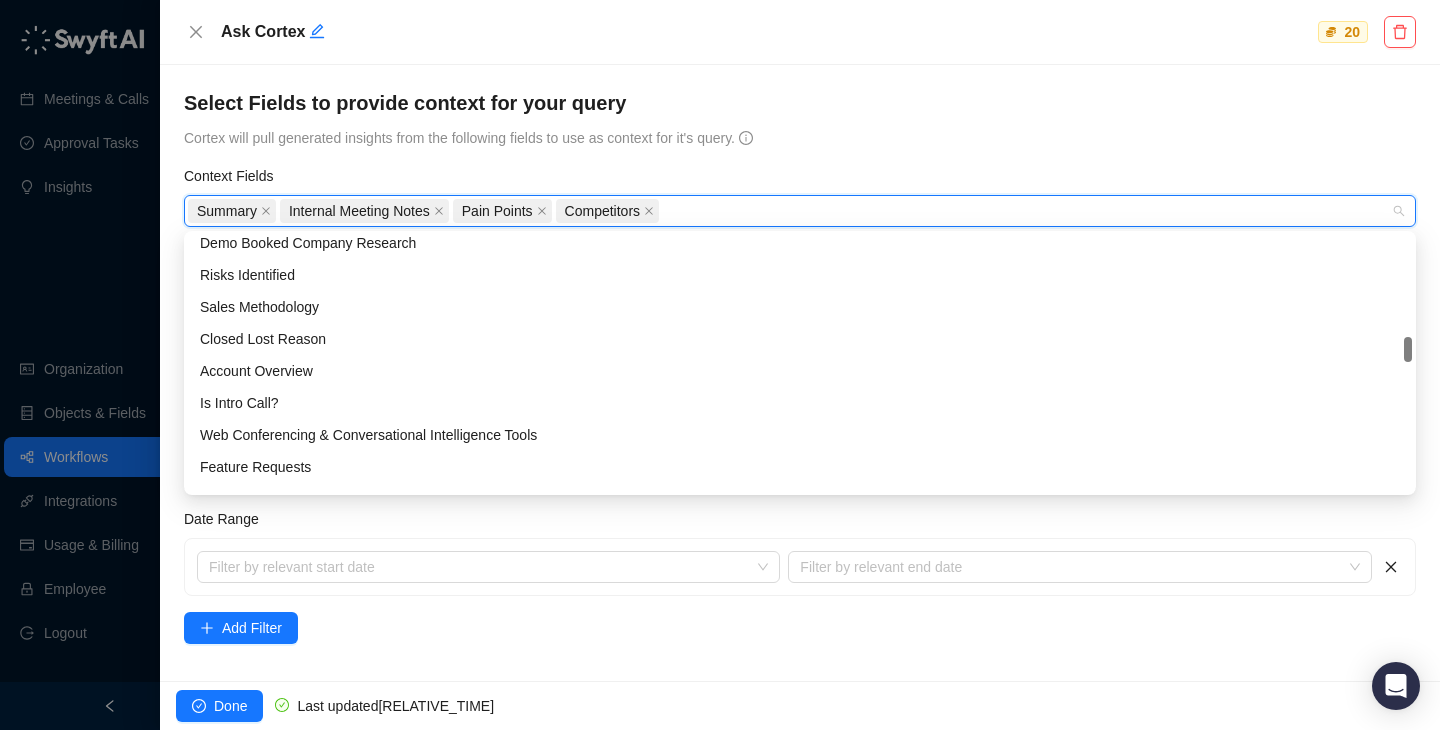 scroll, scrollTop: 329, scrollLeft: 0, axis: vertical 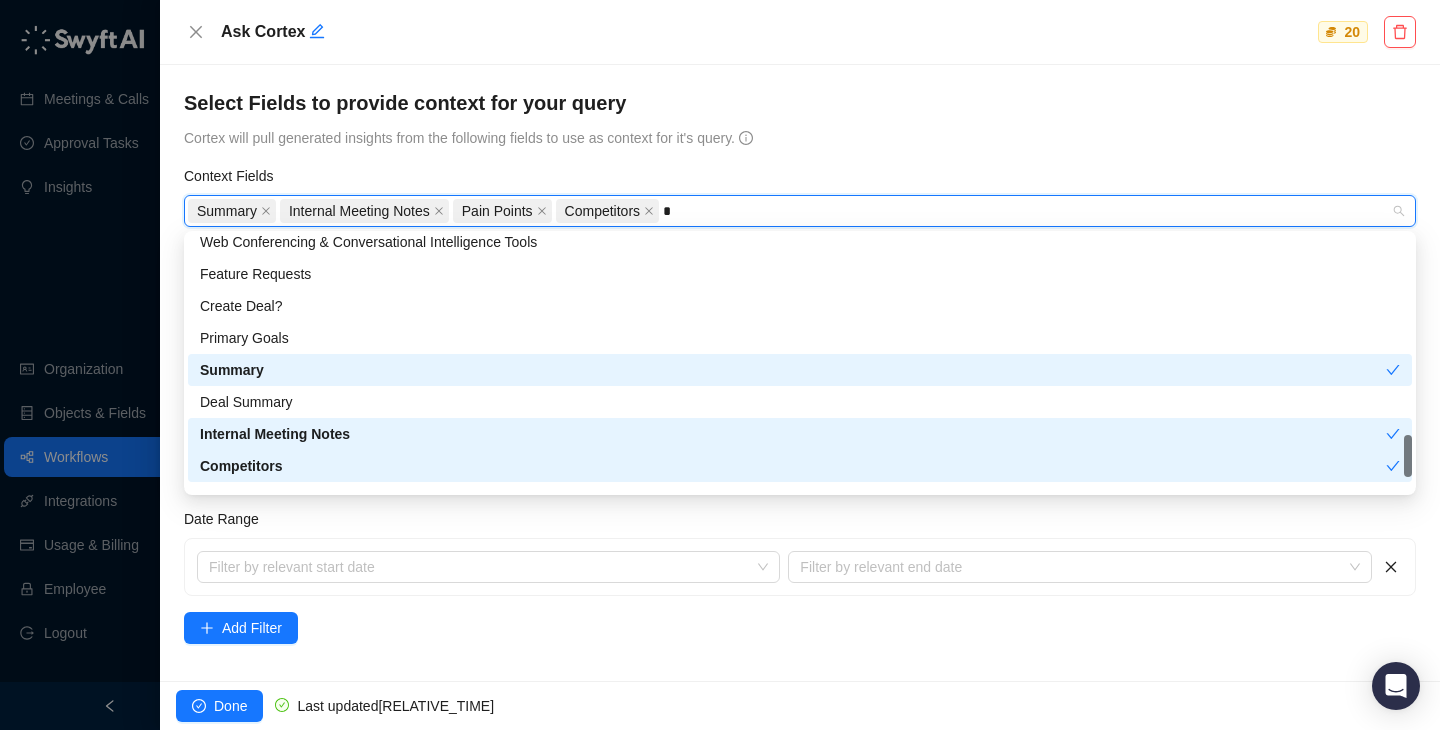 type on "**" 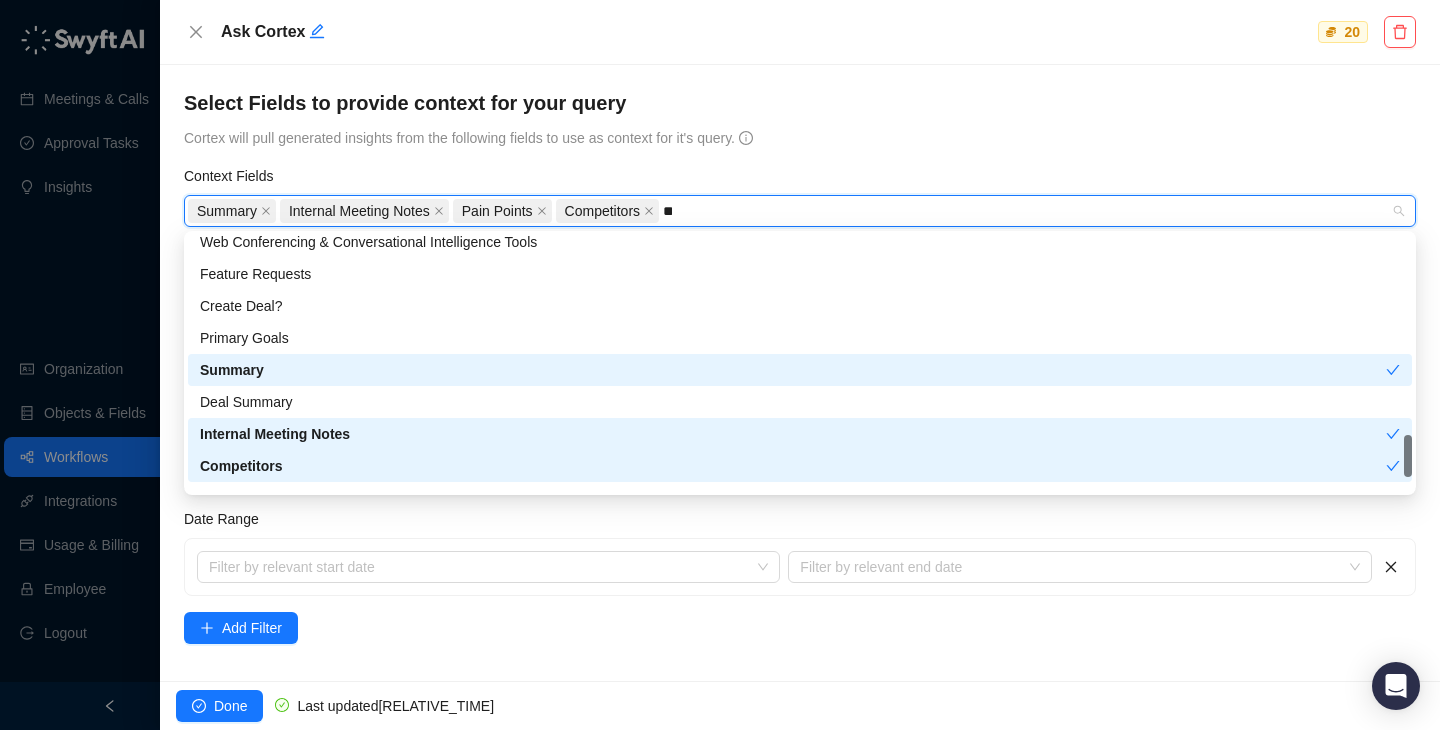 scroll, scrollTop: 0, scrollLeft: 0, axis: both 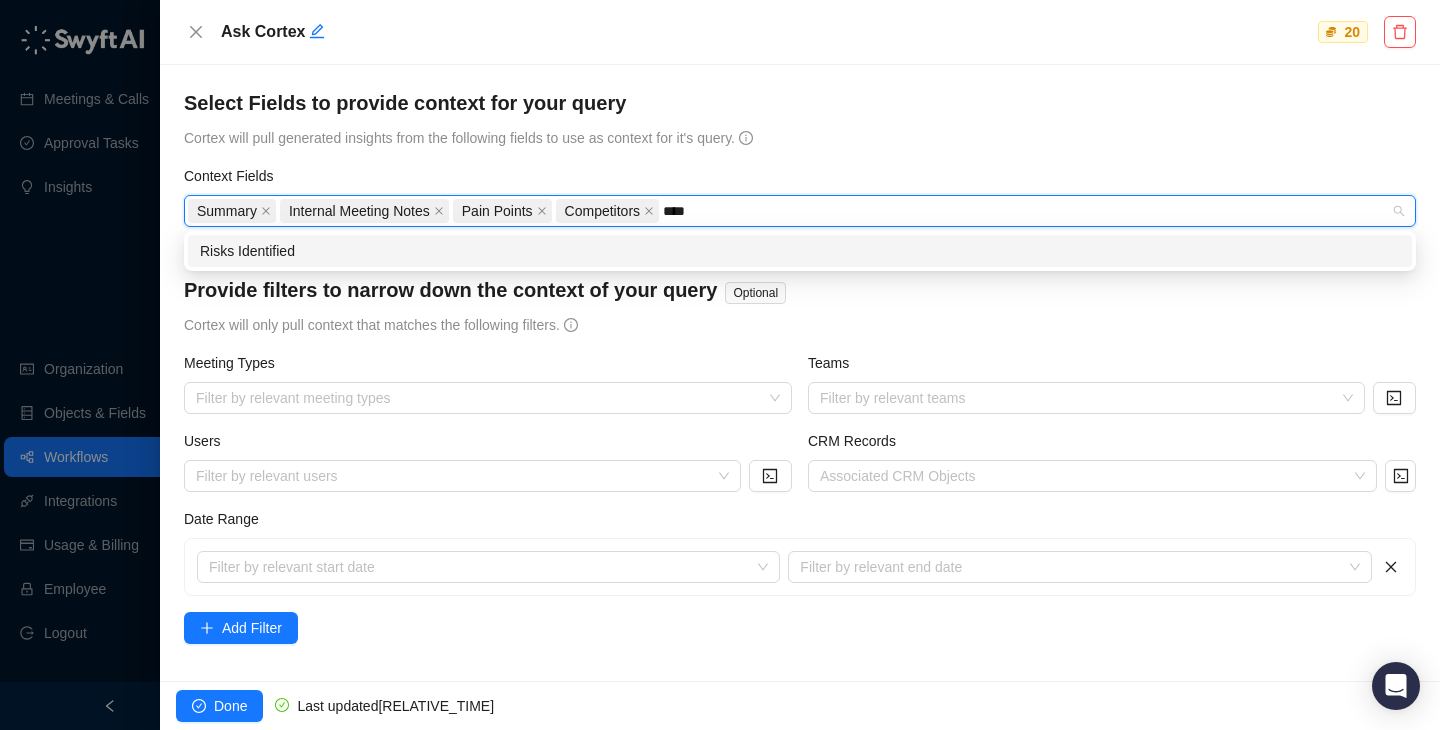 click on "Risks Identified" at bounding box center [800, 251] 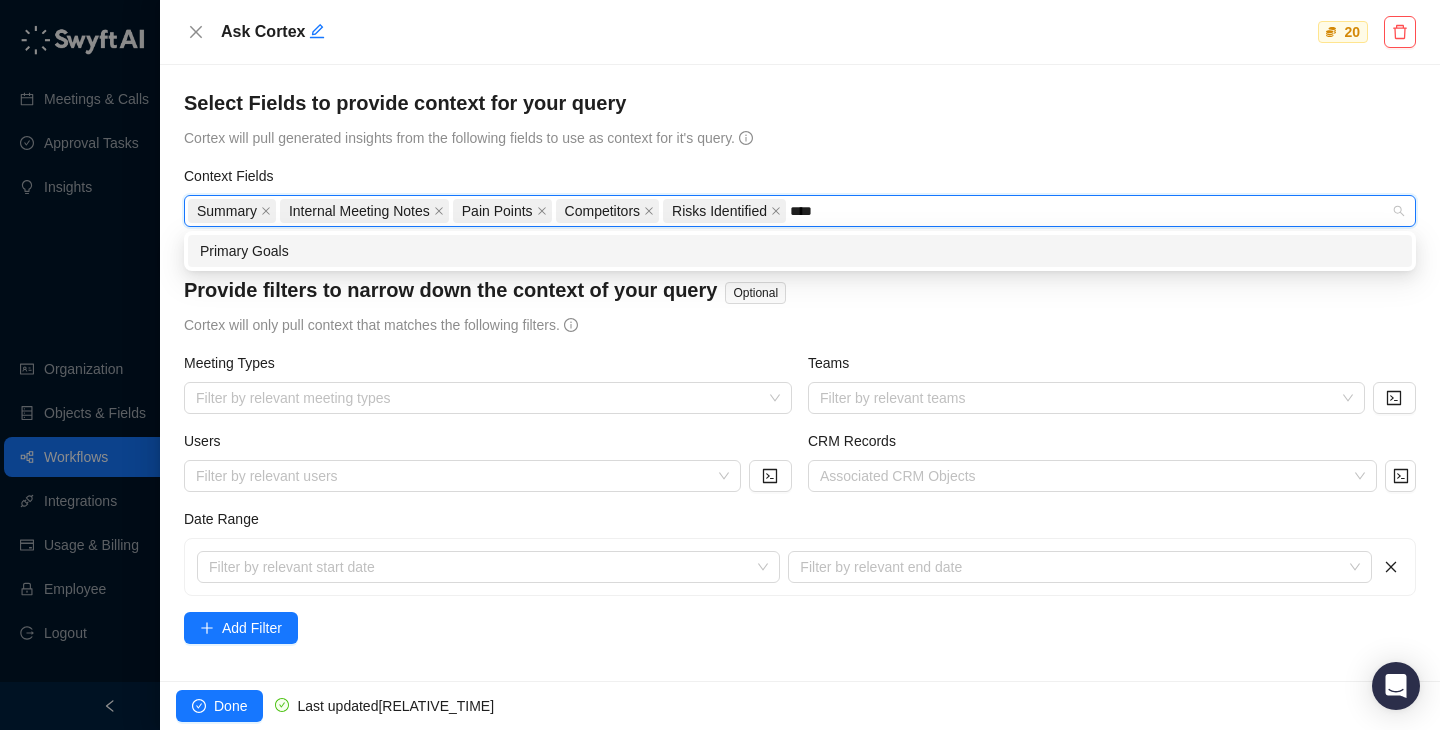 click on "Primary Goals" at bounding box center (800, 251) 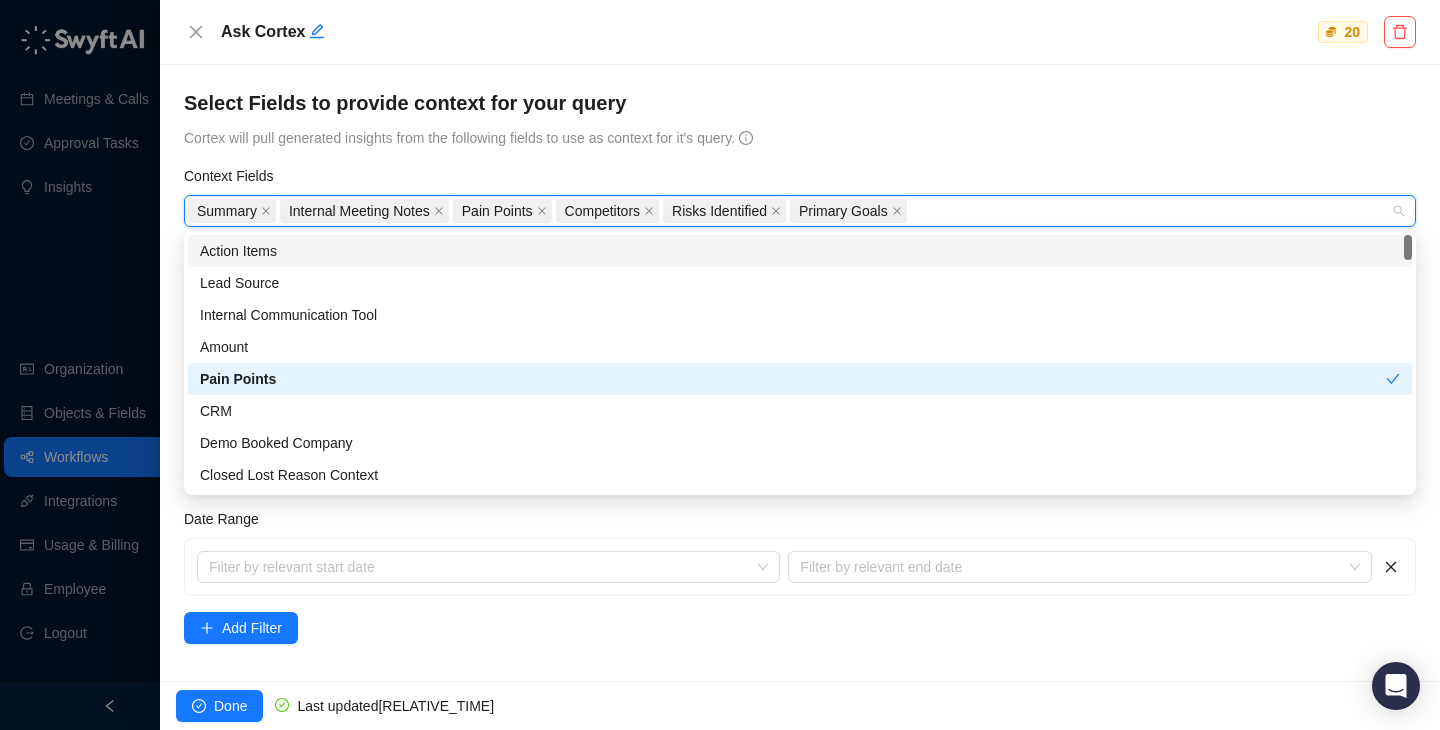 click on "Select Fields to provide context for your query Cortex will pull generated insights from the following fields to use as context for it's query." at bounding box center [800, 119] 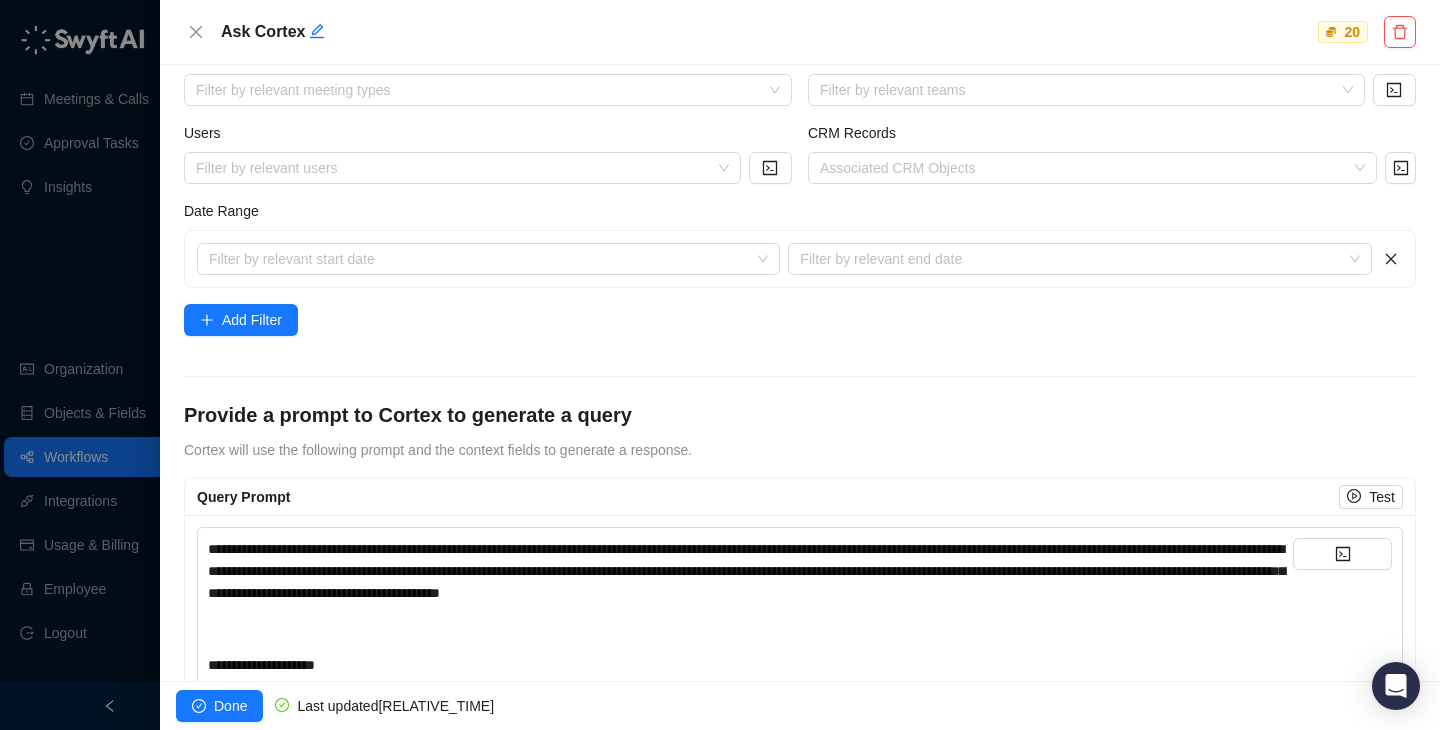 scroll, scrollTop: 309, scrollLeft: 0, axis: vertical 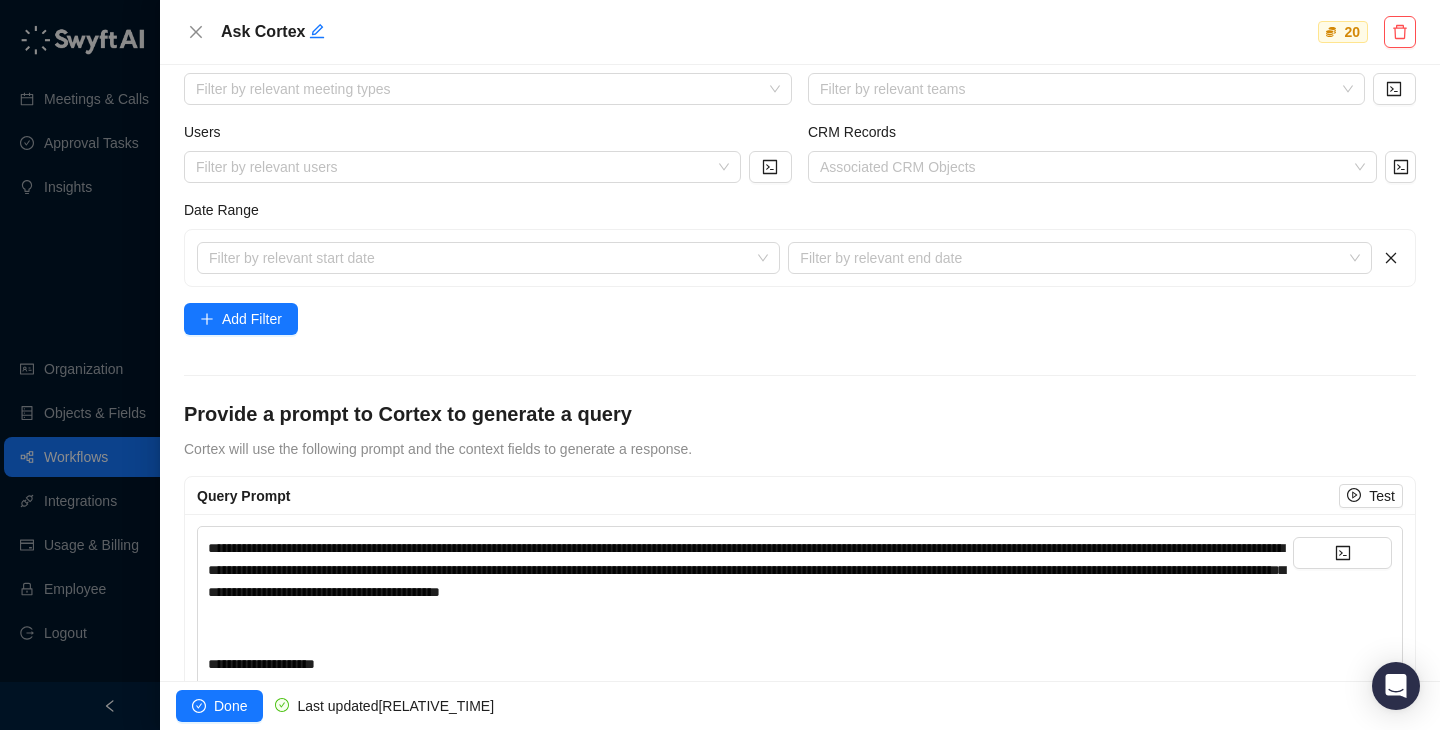 click on "Filter by relevant start date Filter by relevant end date" at bounding box center (800, 258) 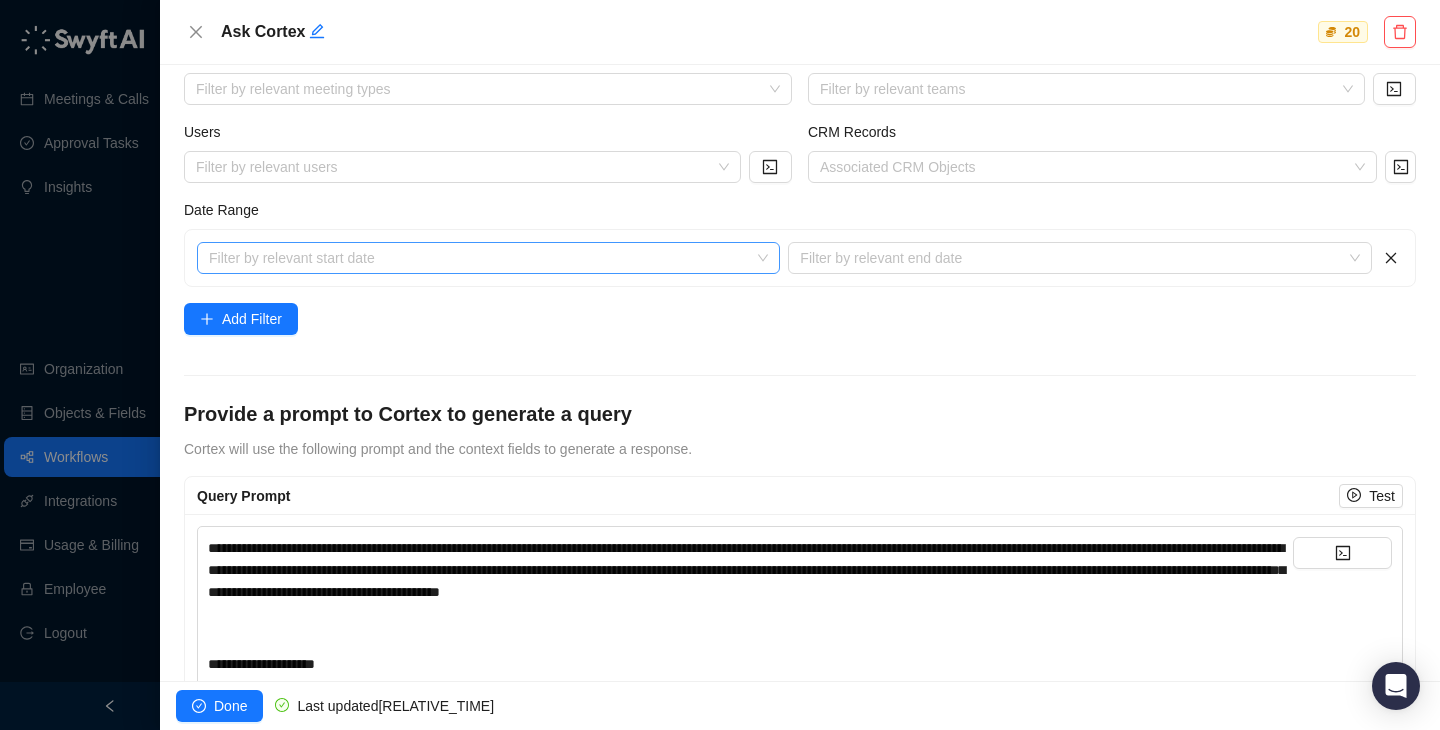 click at bounding box center (482, 258) 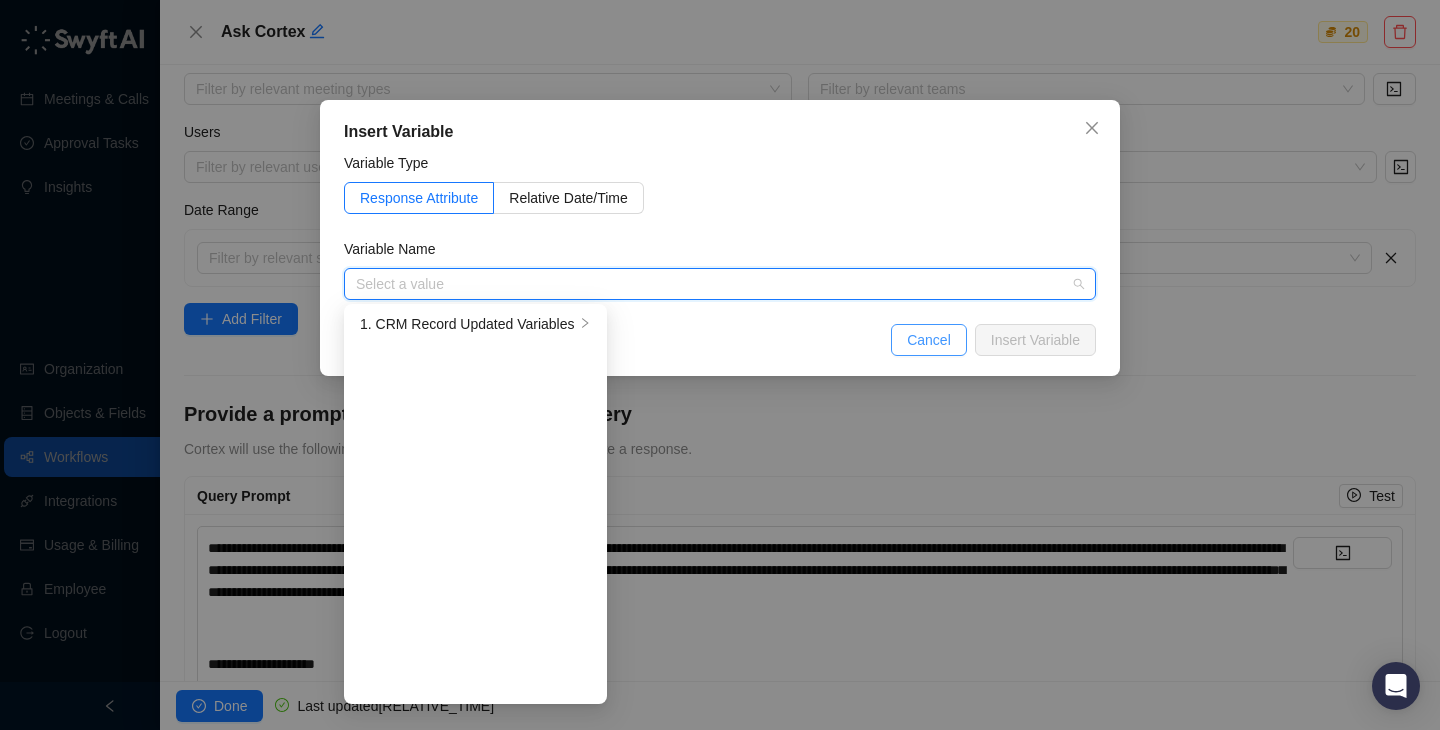 click on "Cancel" at bounding box center [929, 340] 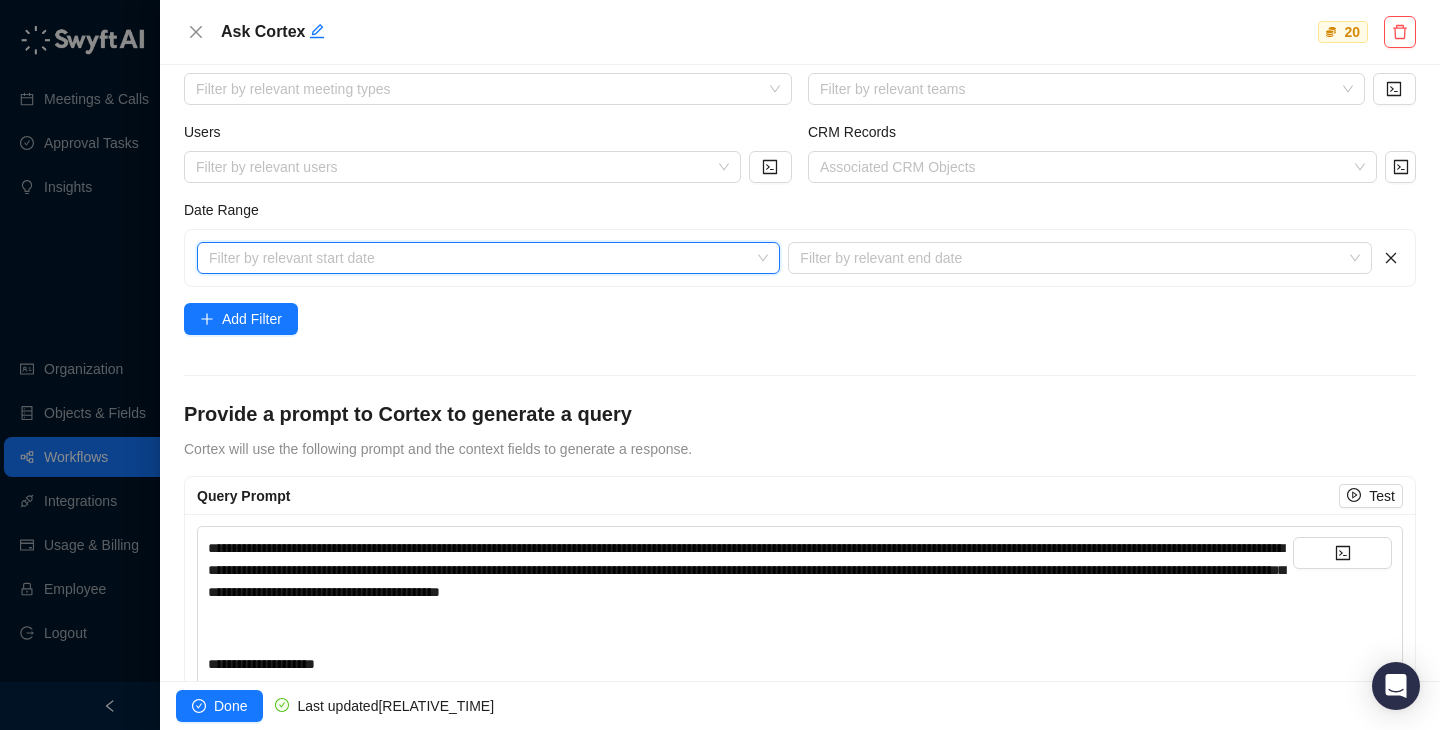 scroll, scrollTop: 629, scrollLeft: 0, axis: vertical 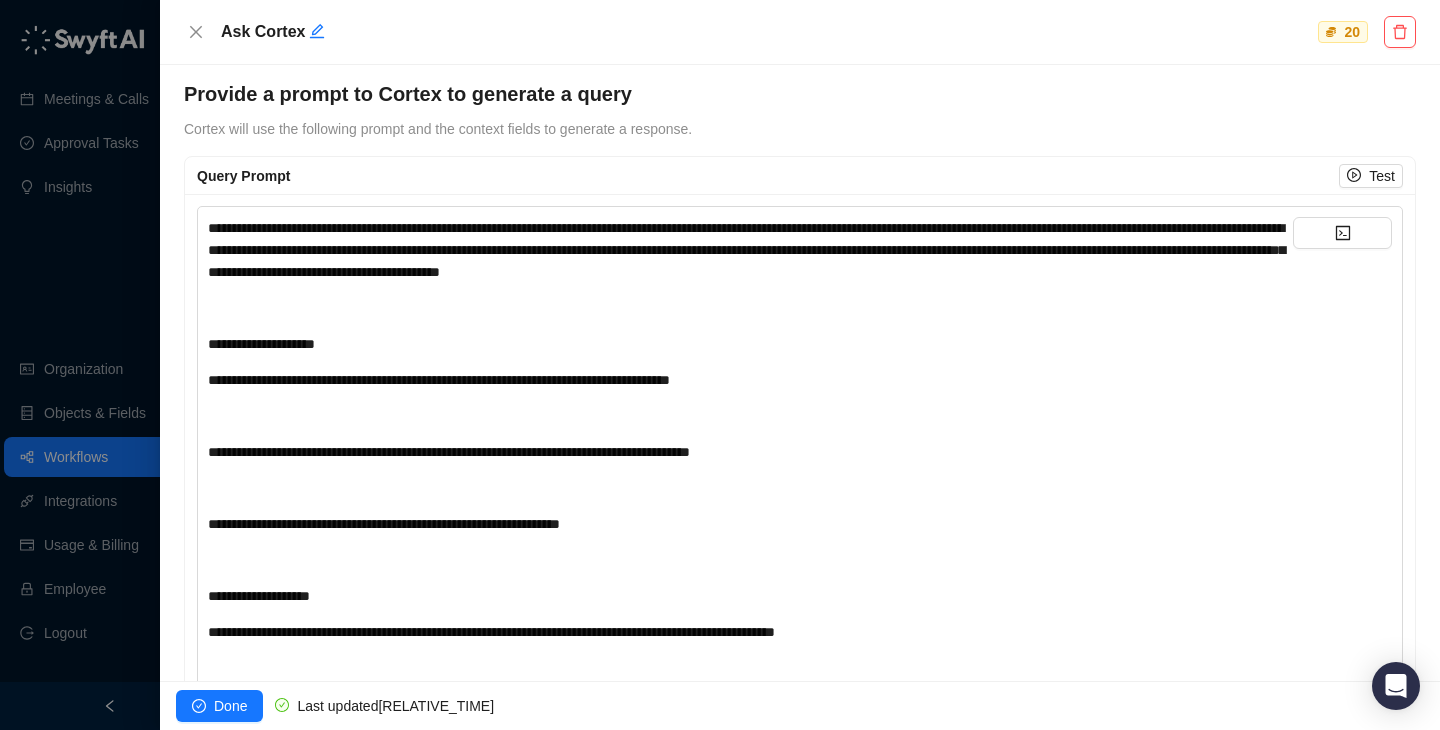 click on "**********" at bounding box center [750, 344] 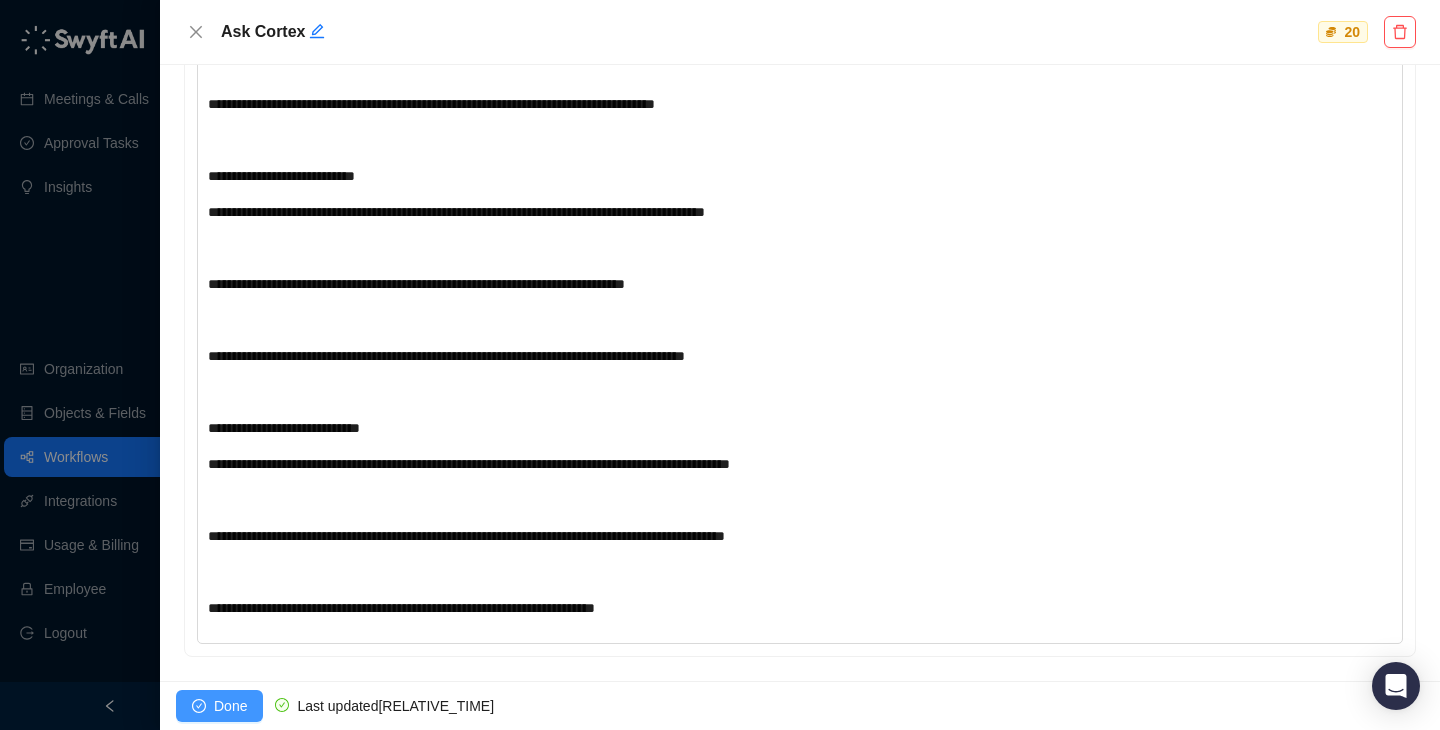 click on "Done" at bounding box center [230, 706] 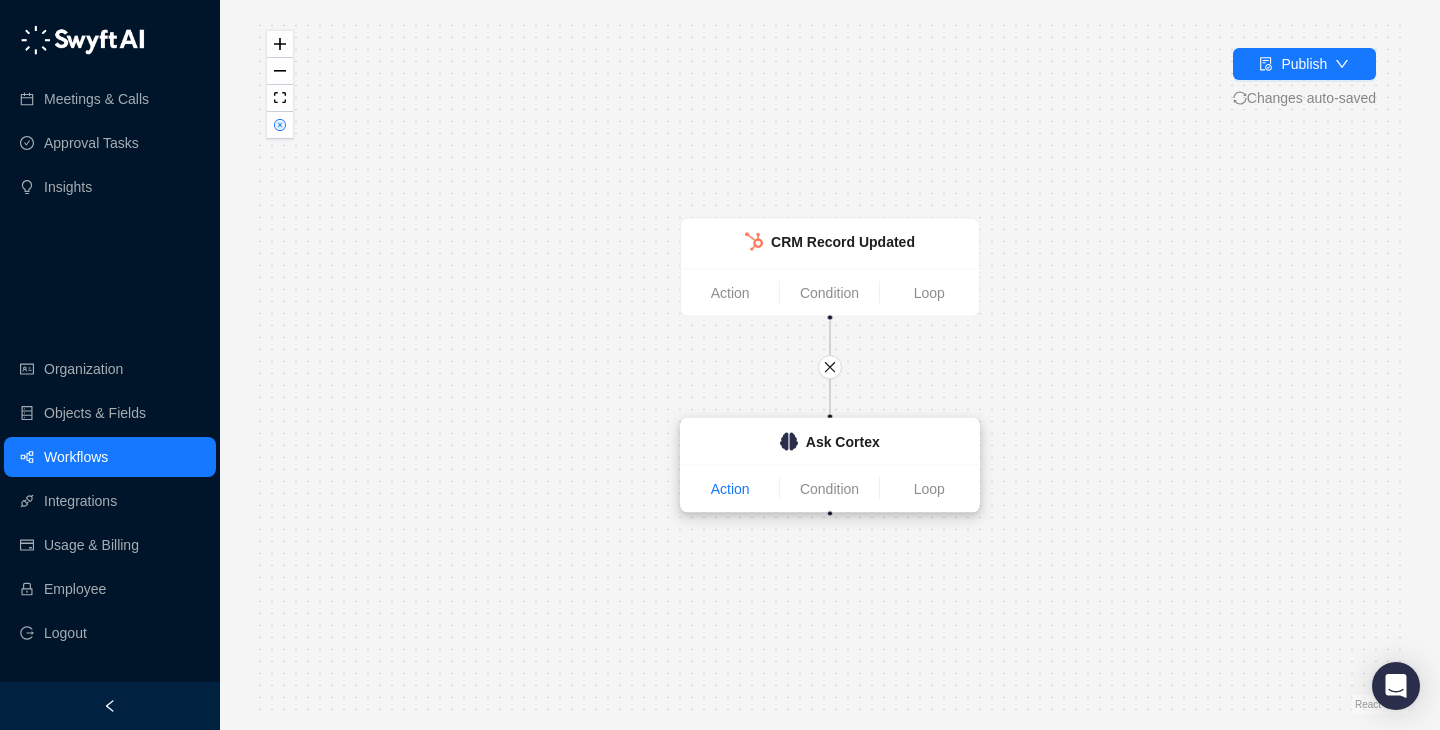 click on "Action" at bounding box center [730, 489] 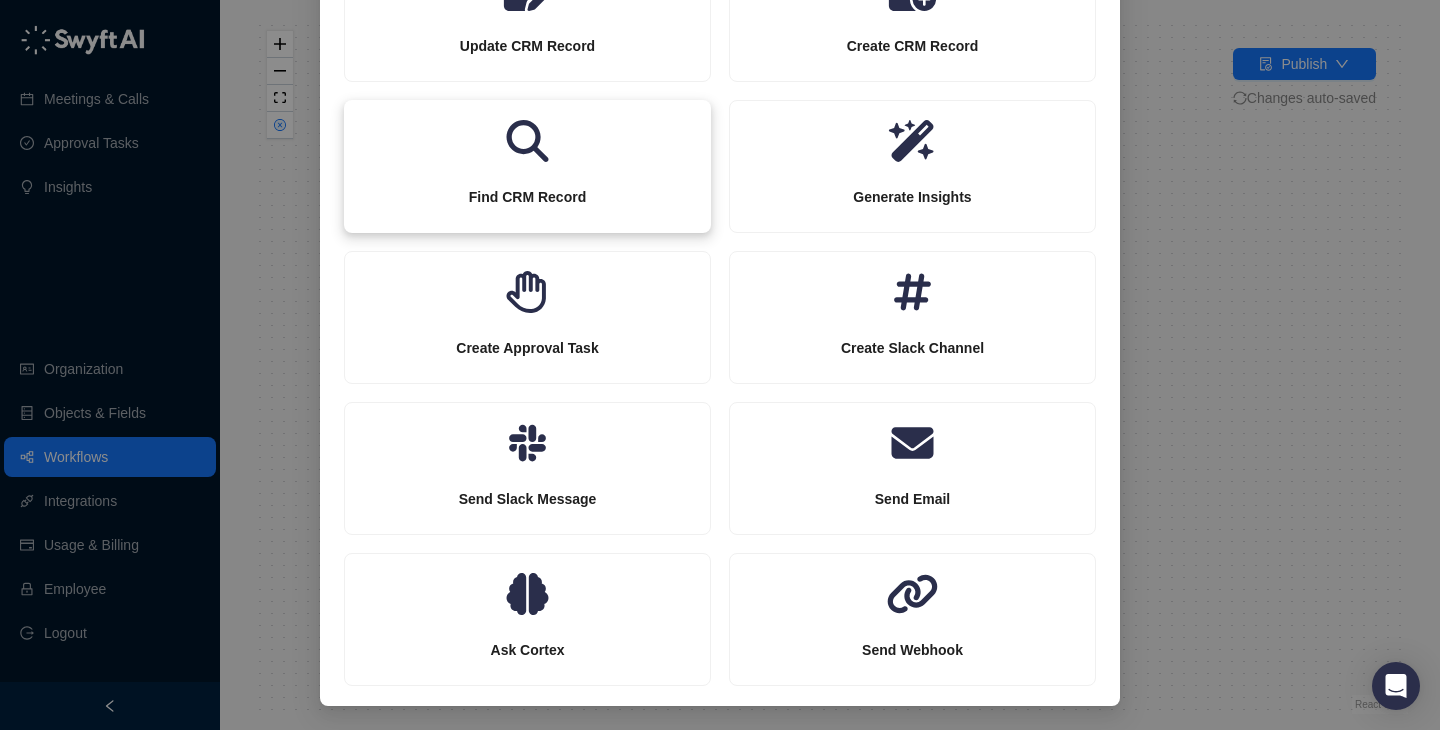 scroll, scrollTop: 201, scrollLeft: 0, axis: vertical 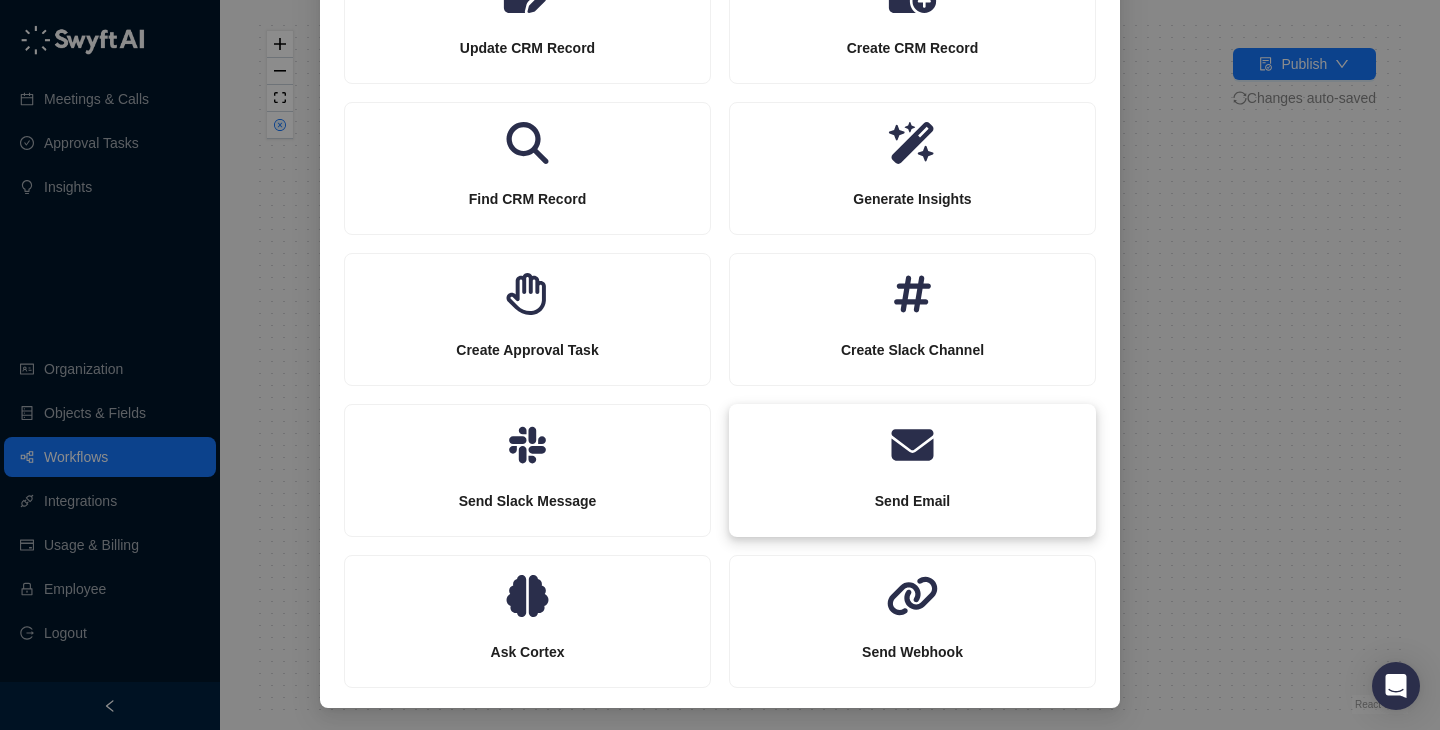 click on "Send Email" at bounding box center [527, 48] 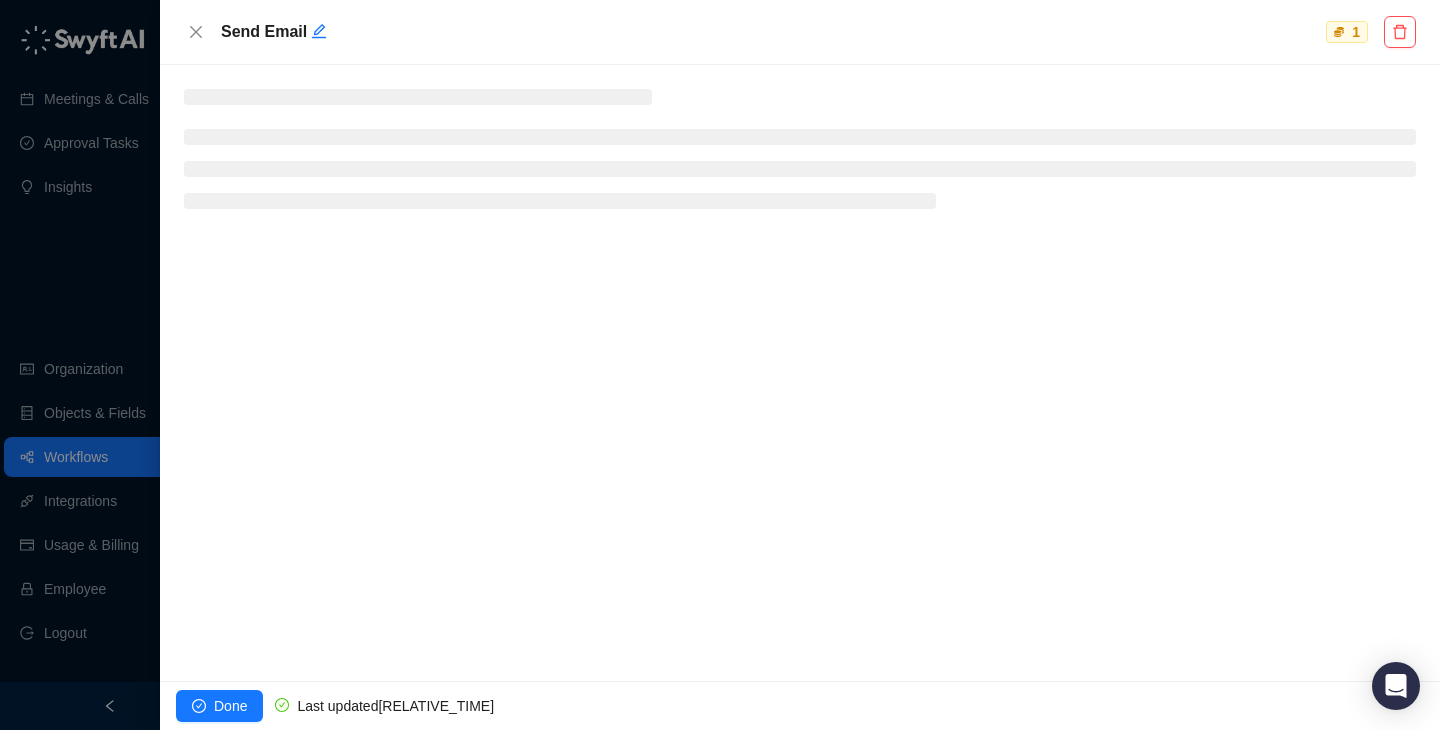 scroll, scrollTop: 103, scrollLeft: 0, axis: vertical 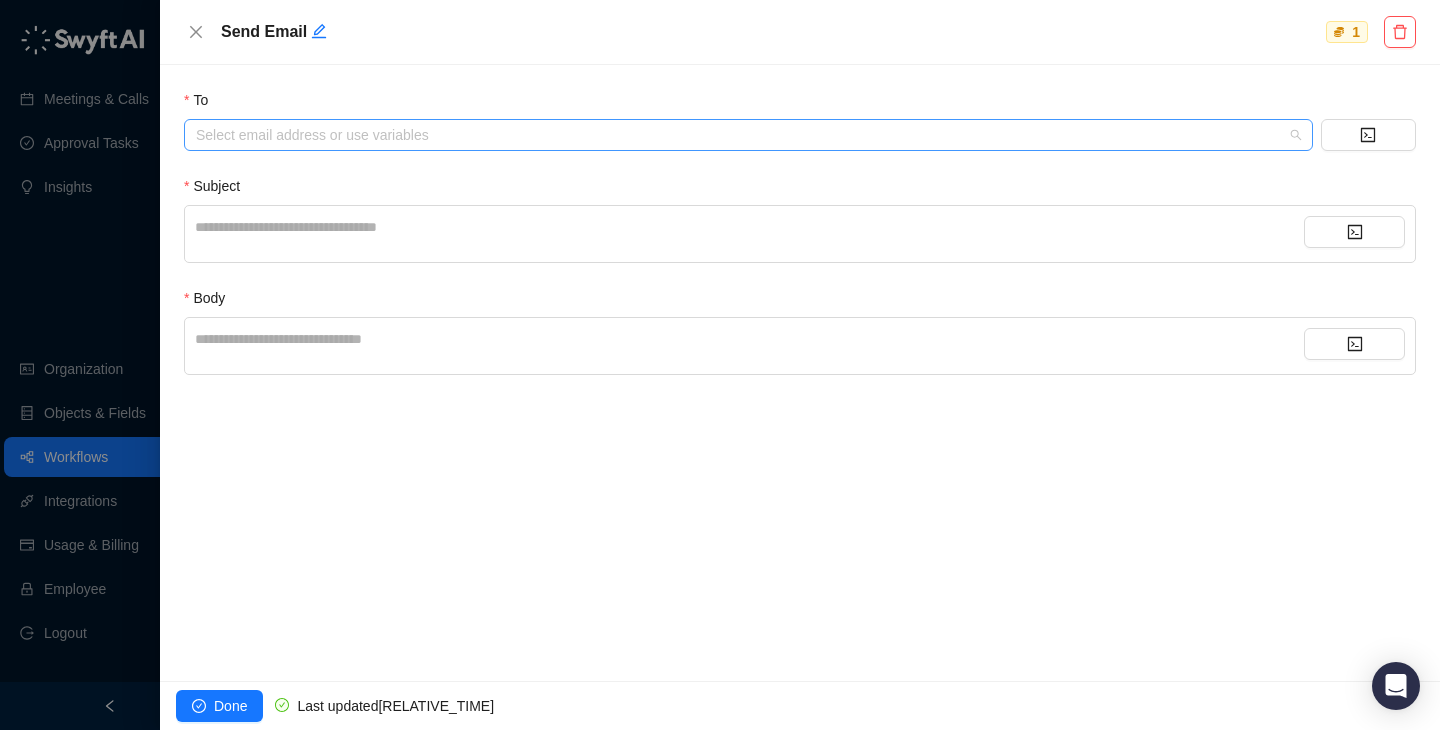 click at bounding box center (738, 135) 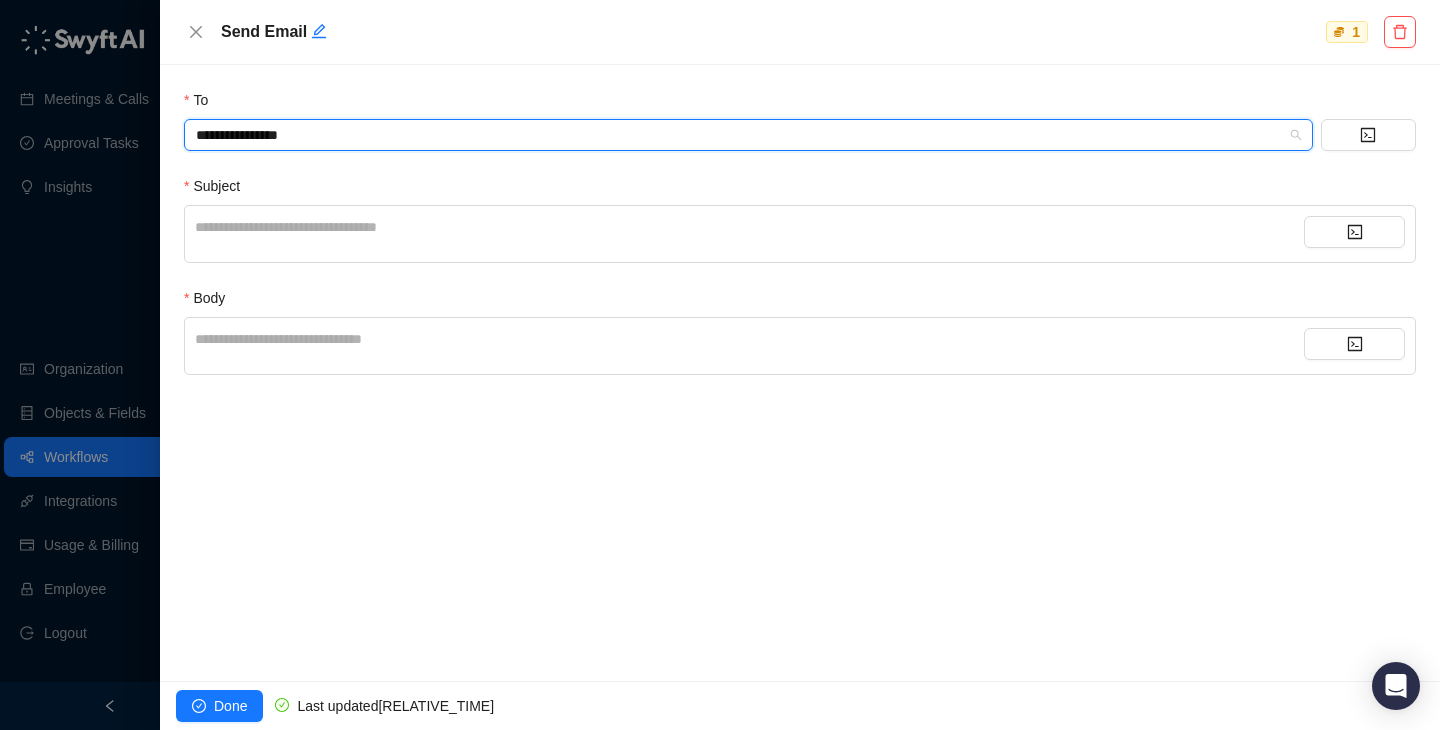 type on "**********" 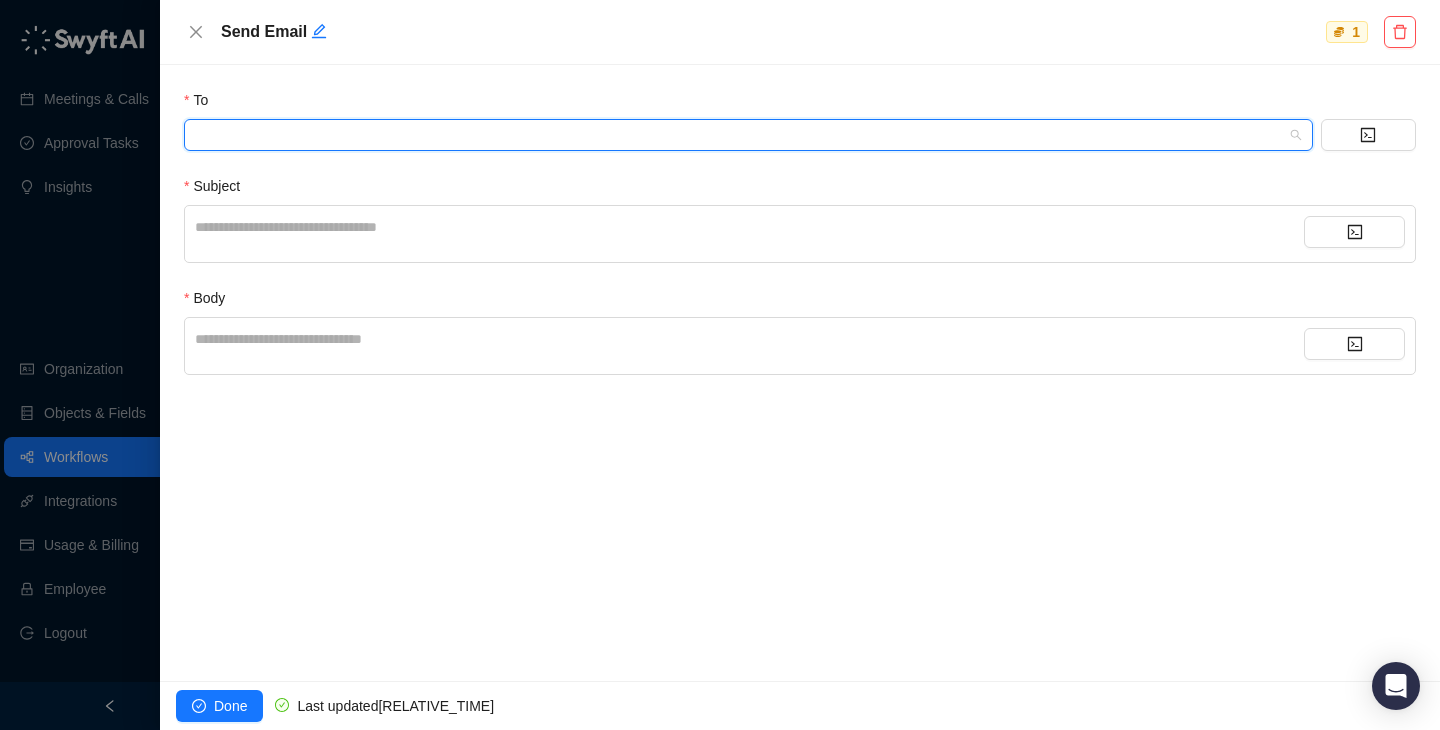 click on "**********" at bounding box center [749, 227] 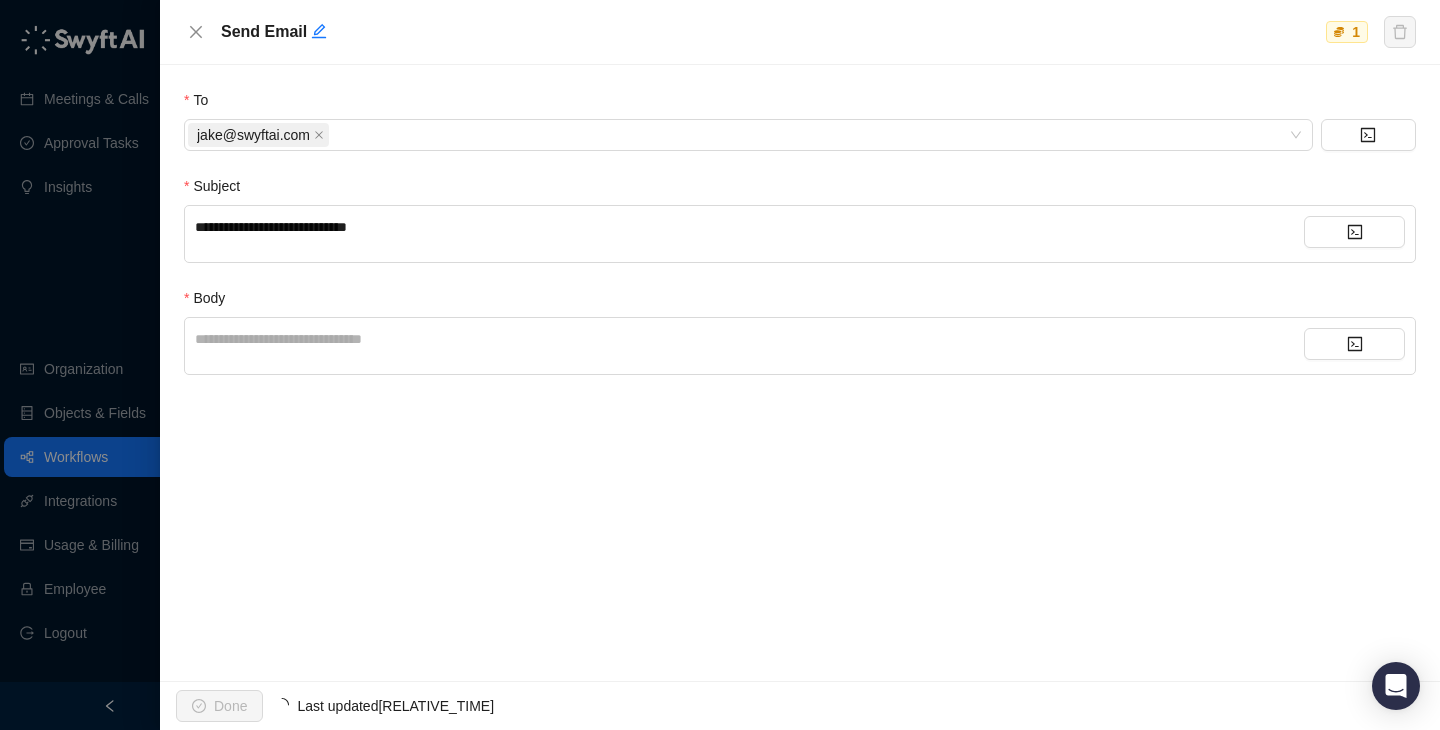 click on "**********" at bounding box center (749, 234) 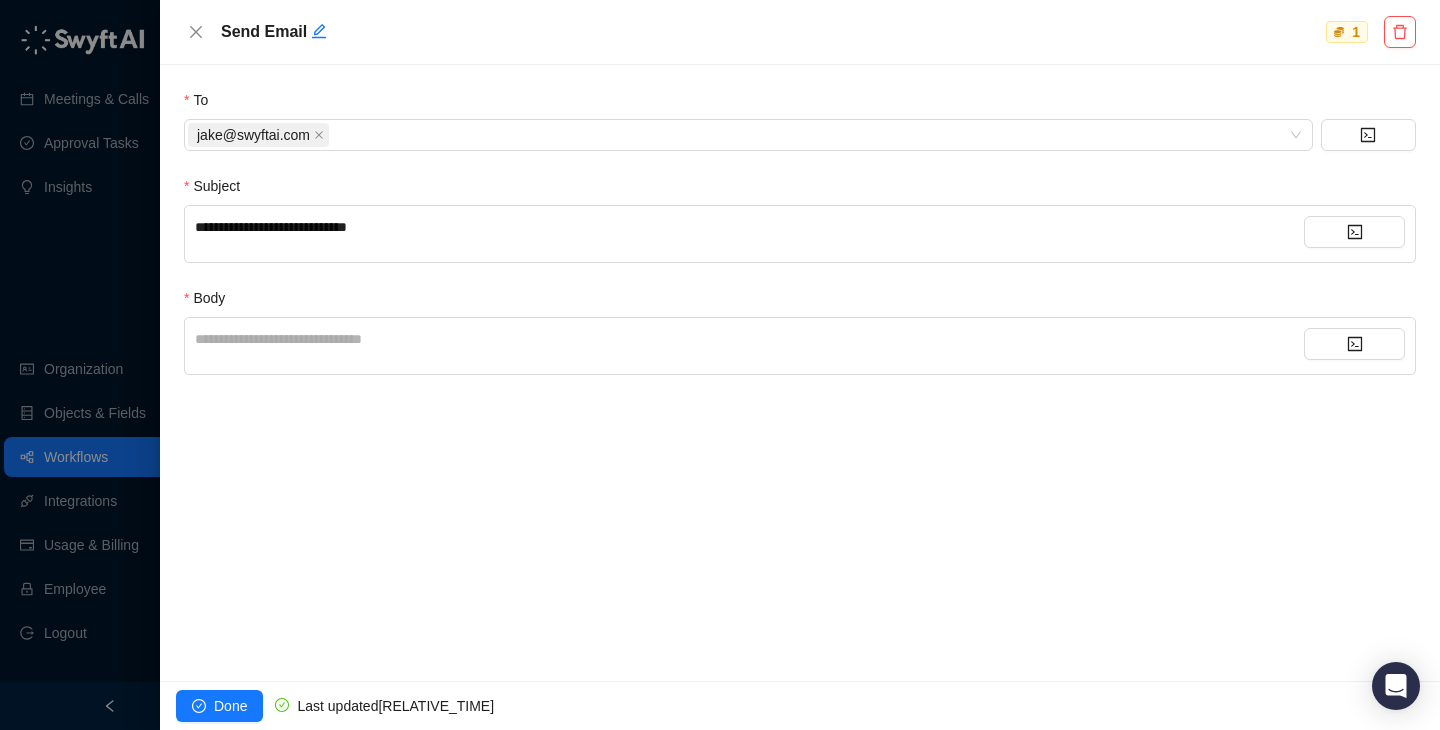 click on "**********" at bounding box center [800, 135] 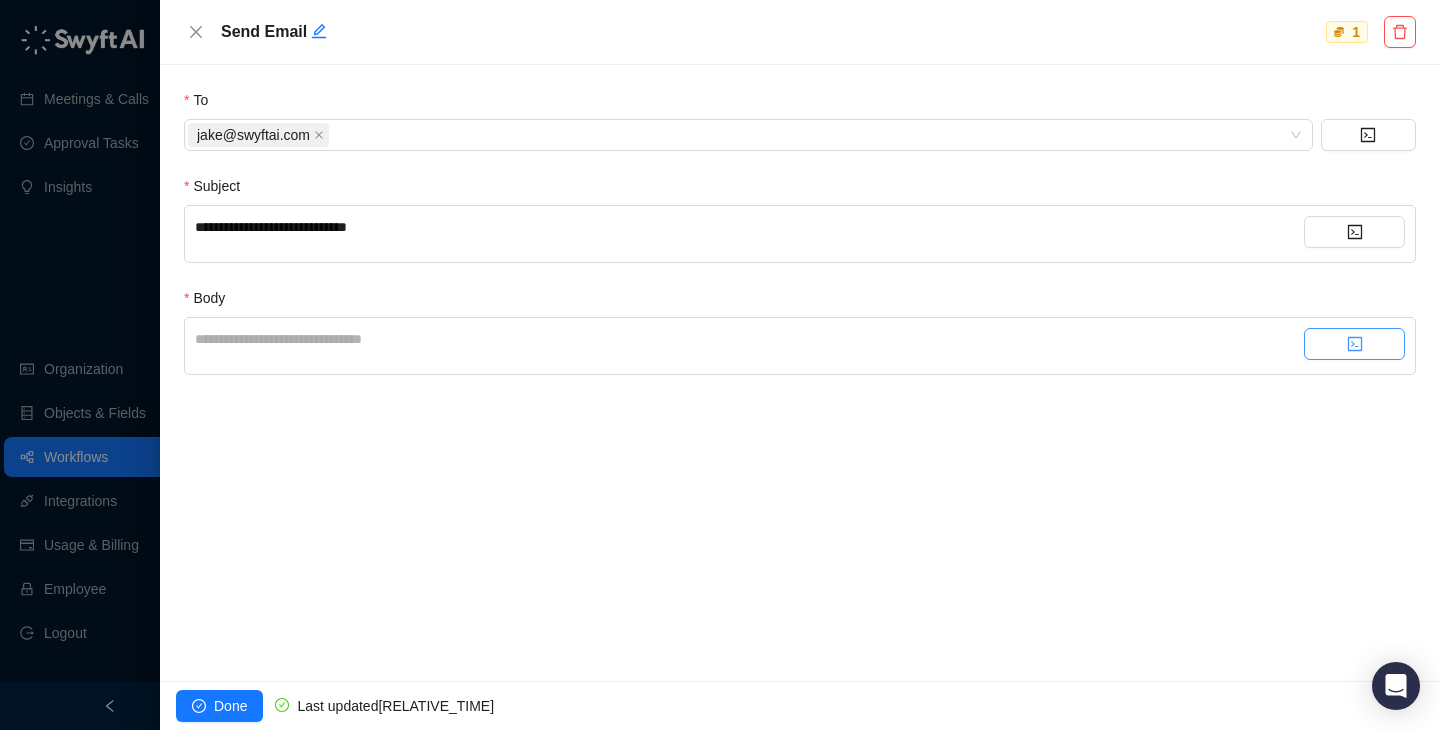 click at bounding box center [1355, 344] 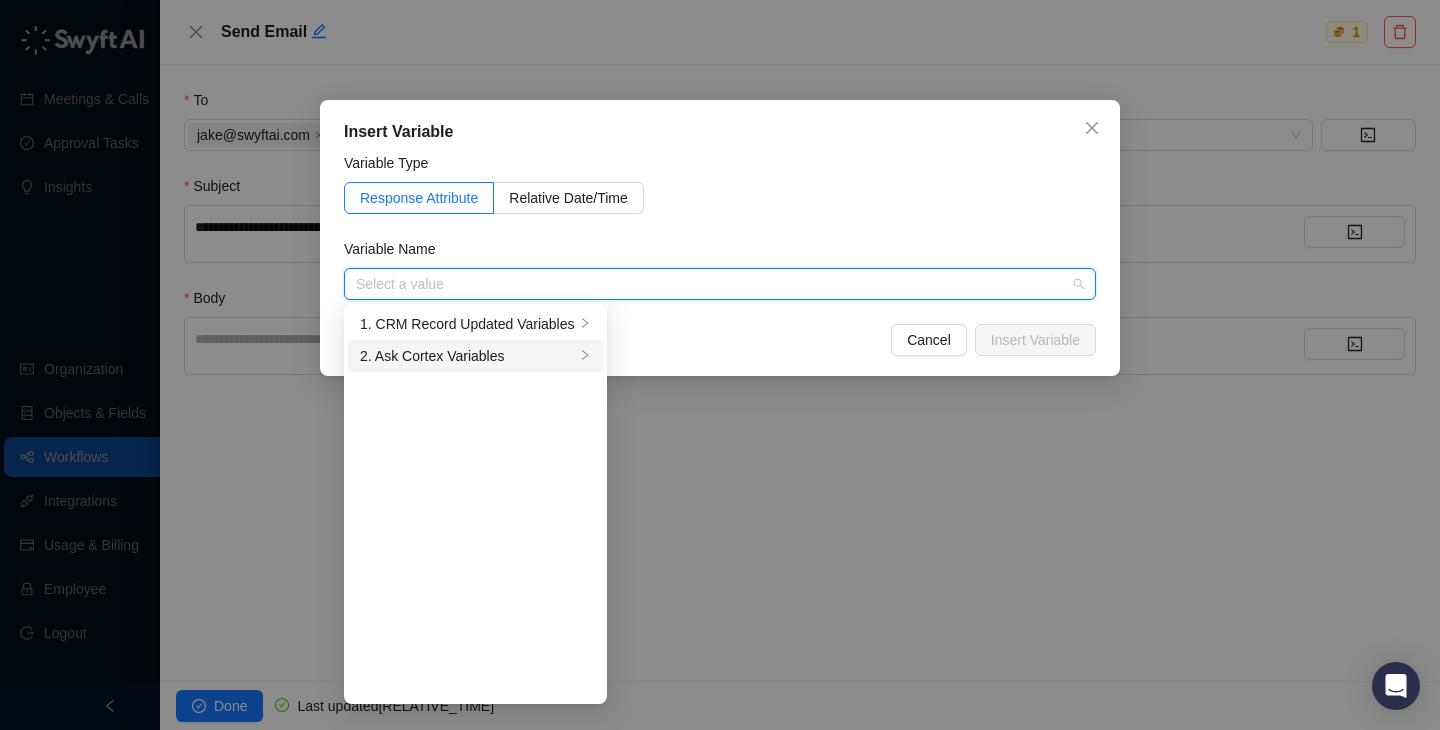 click on "2. Ask Cortex Variables" at bounding box center (475, 356) 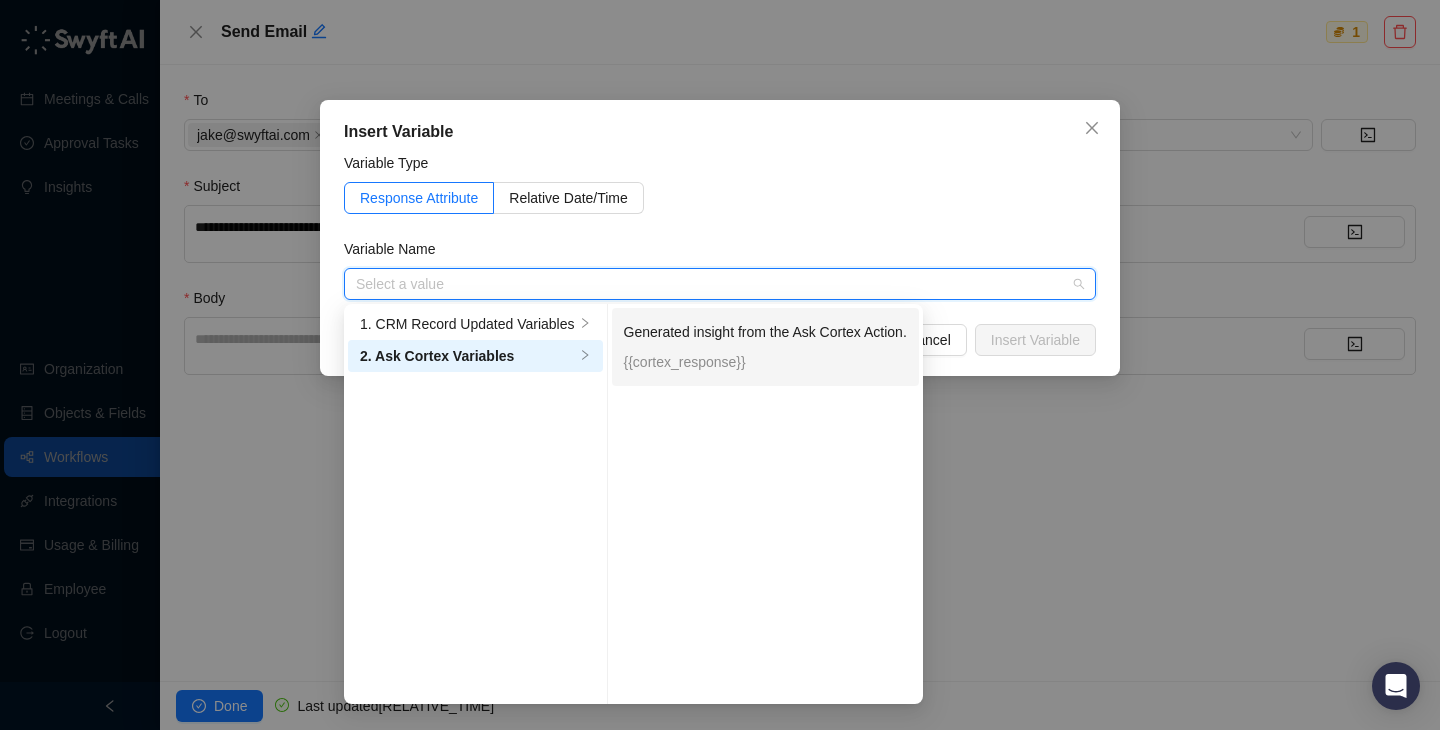 click on "Generated insight from the Ask Cortex Action." at bounding box center (765, 332) 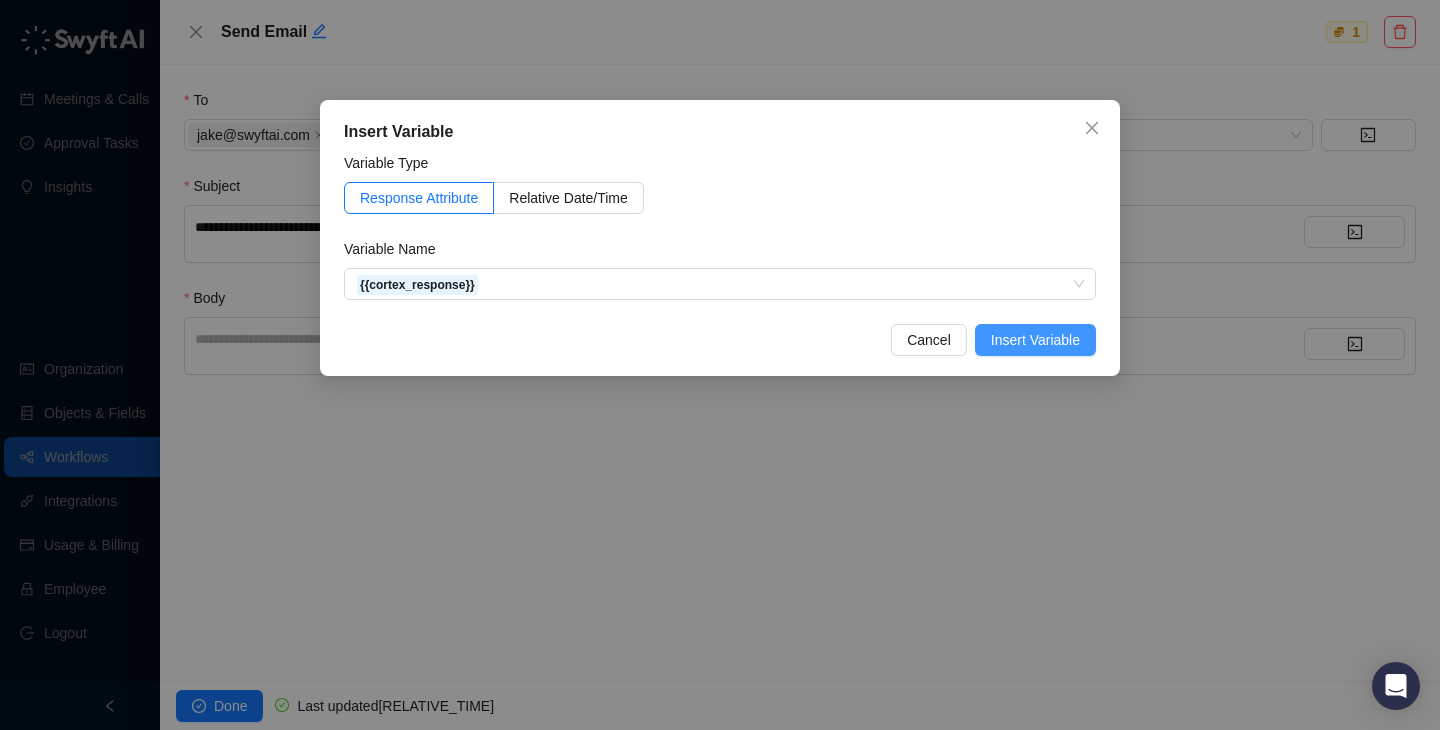 click on "Insert Variable" at bounding box center (1035, 340) 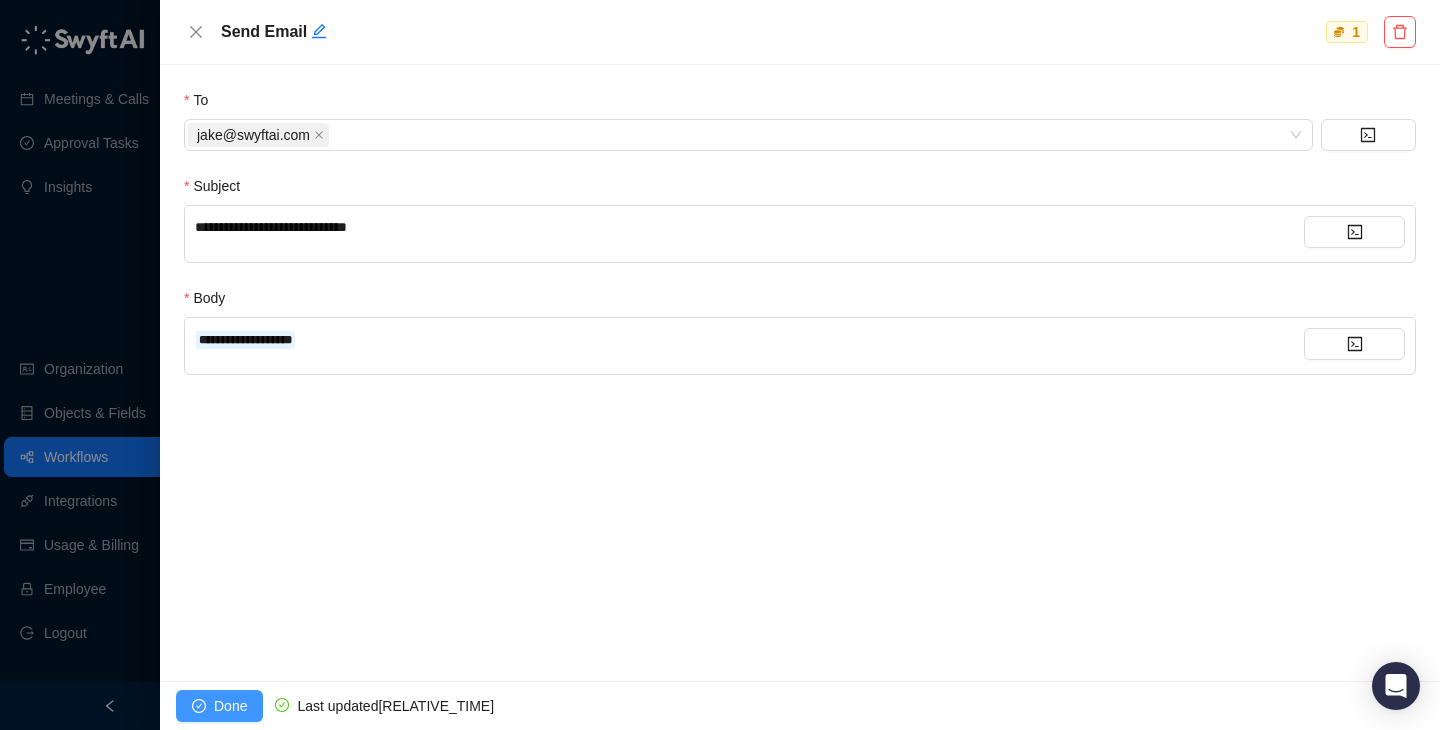 click on "Done" at bounding box center (230, 706) 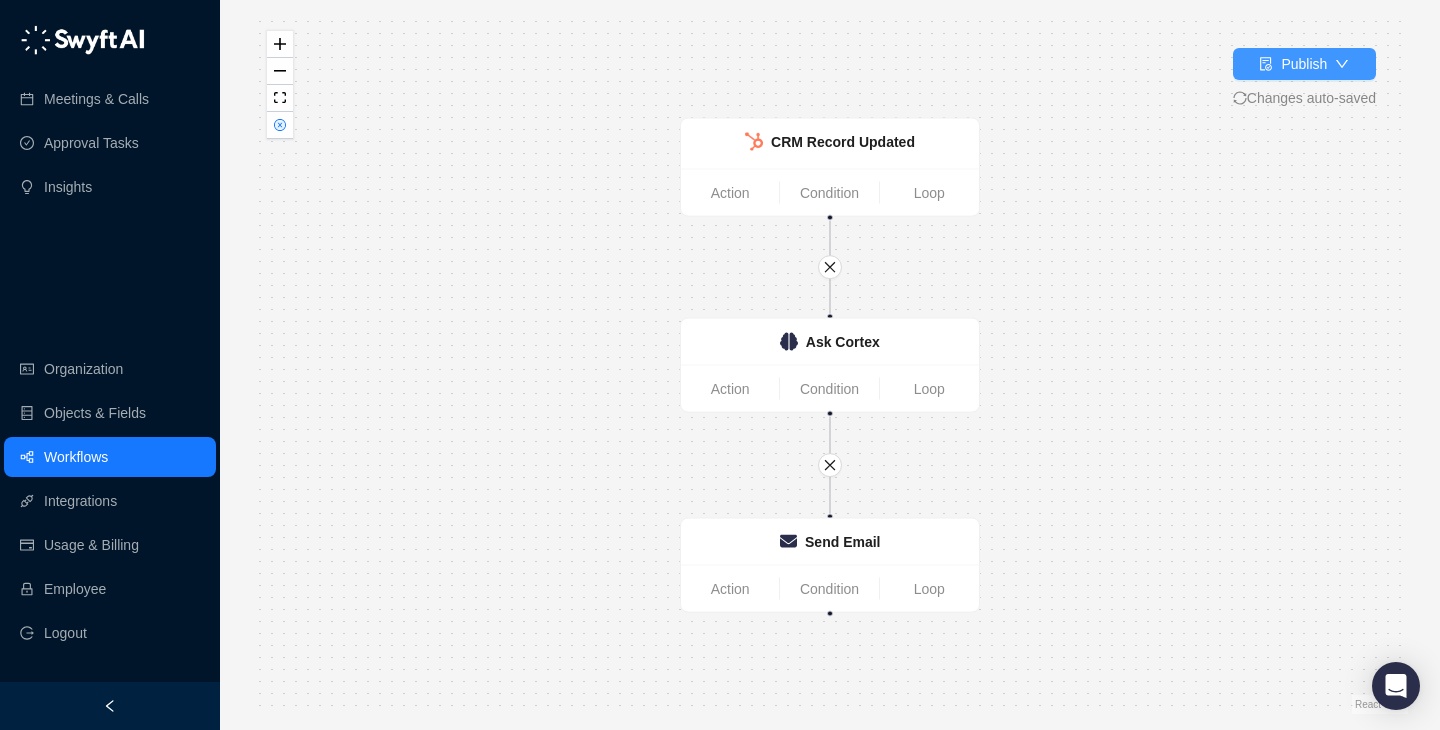 click on "Publish" at bounding box center (1304, 64) 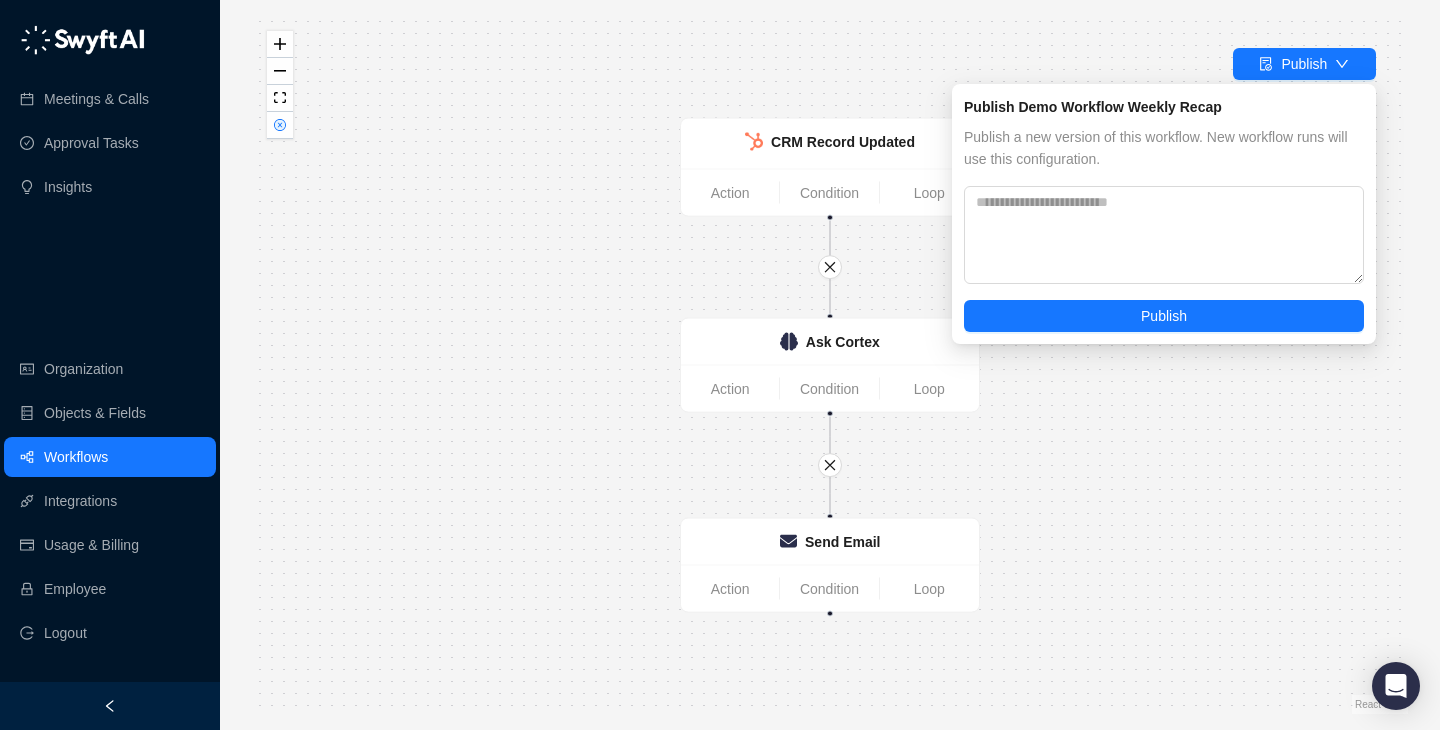 click on "Publish Demo Workflow Weekly Recap Publish a new version of this workflow. New workflow runs will use this configuration. Publish" at bounding box center [1164, 214] 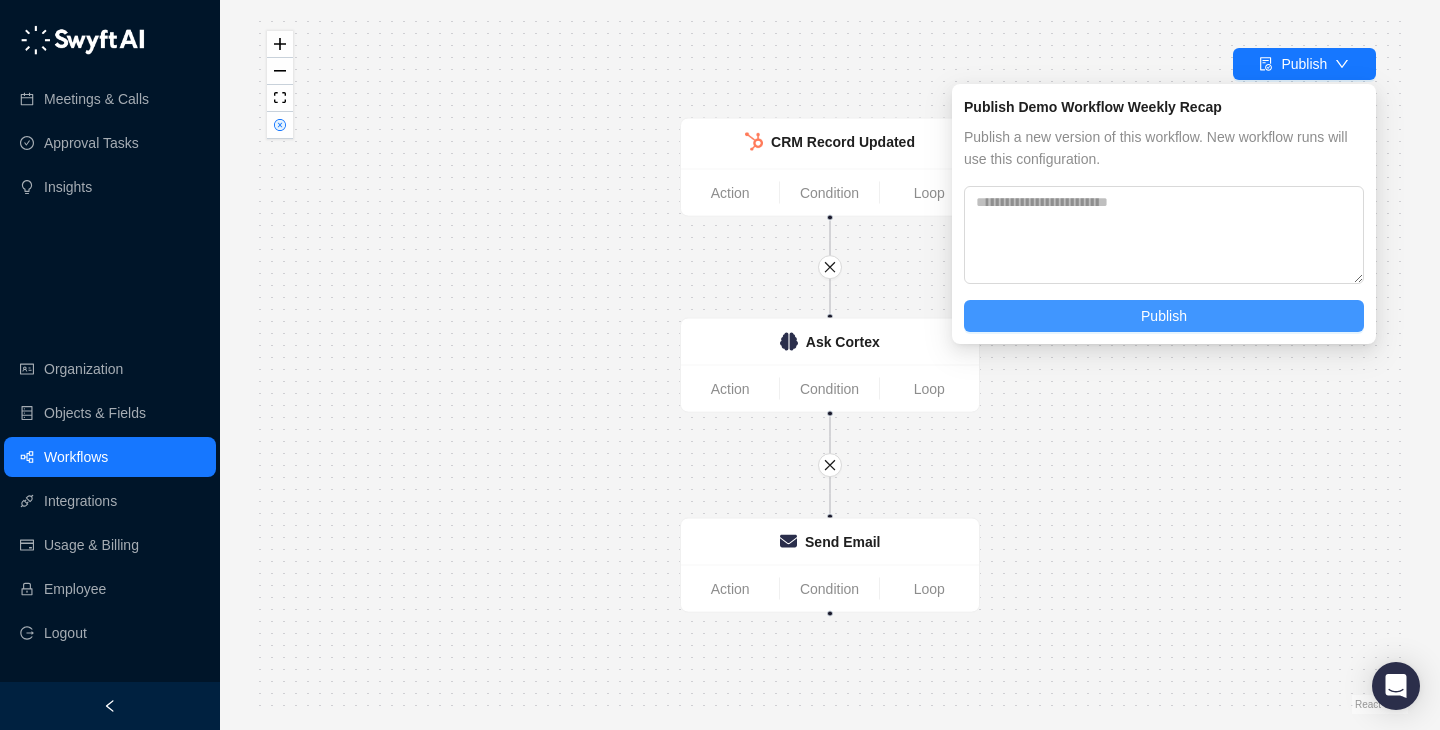 click on "Publish" at bounding box center (1164, 316) 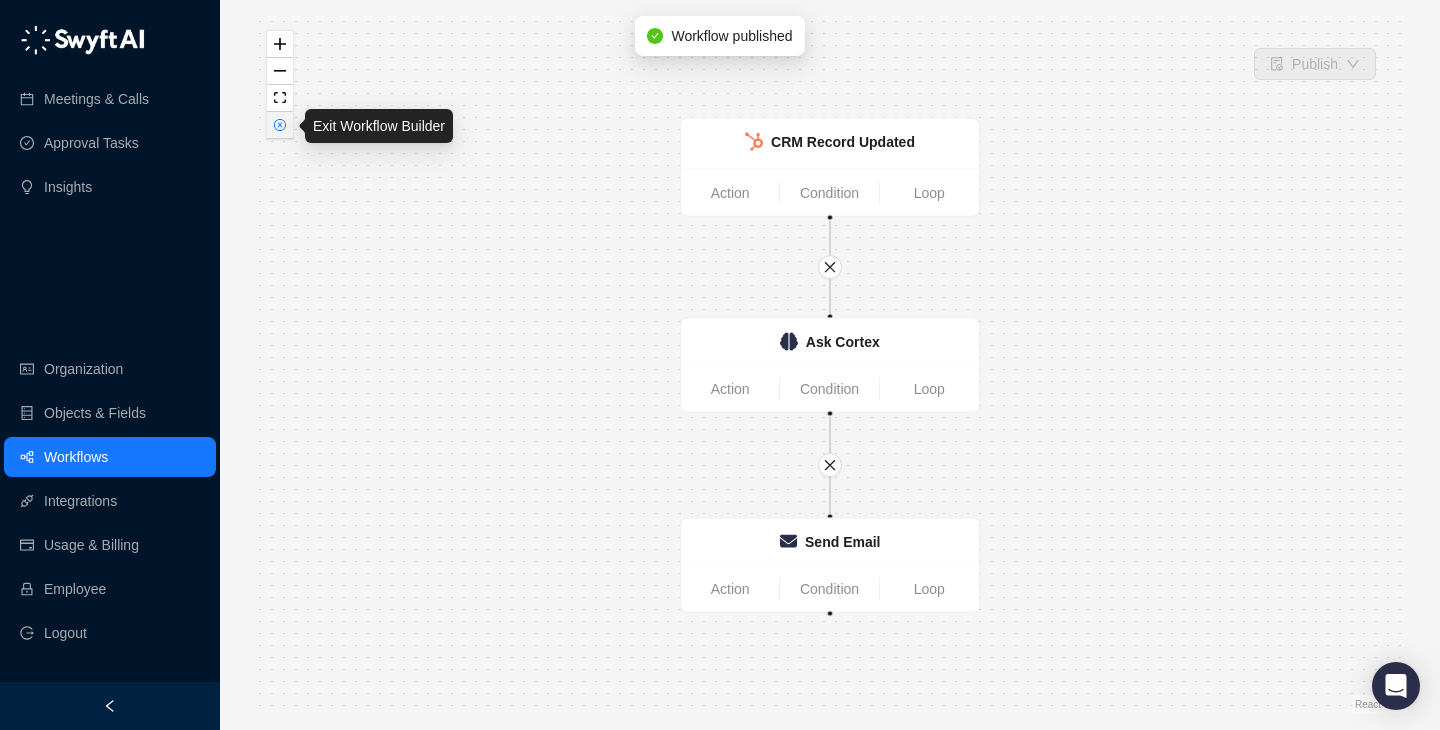 click at bounding box center (280, 125) 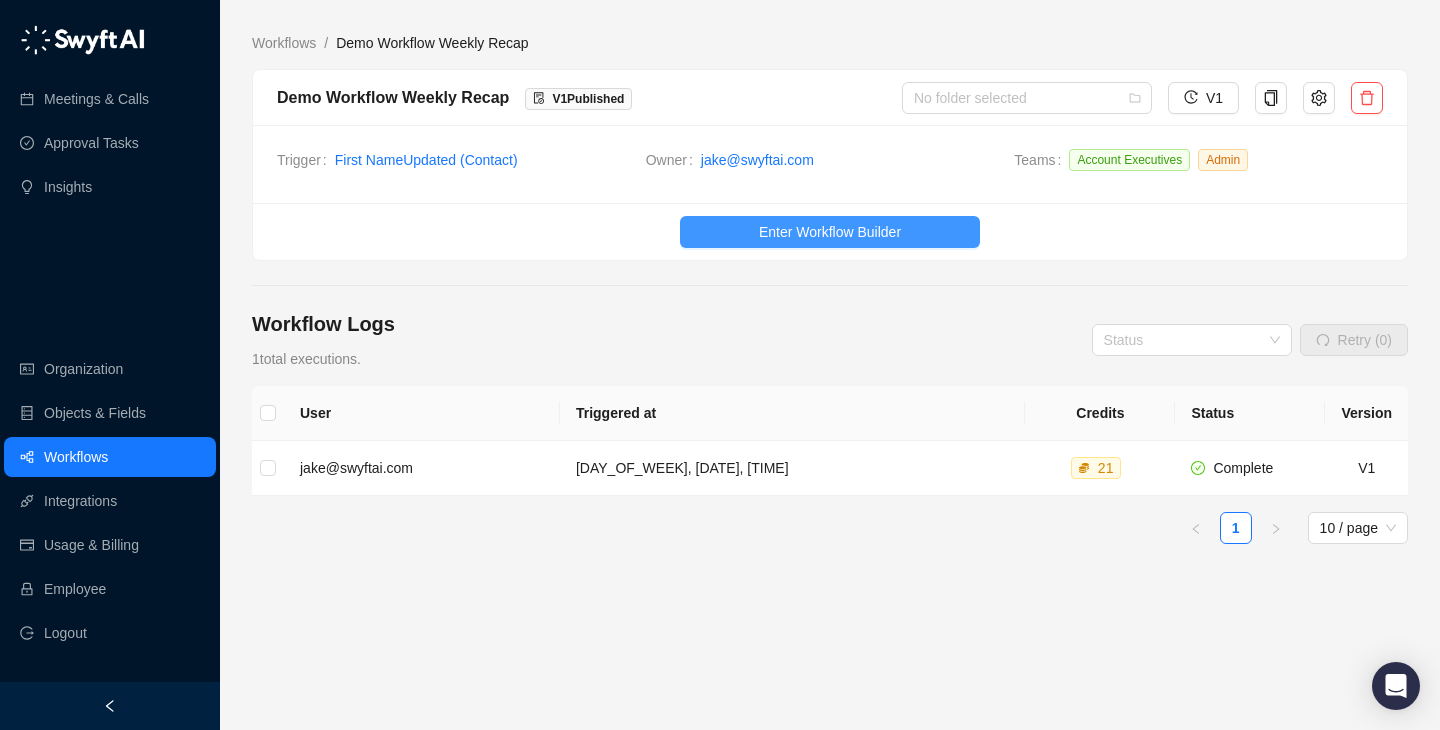 click on "Enter Workflow Builder" at bounding box center (830, 232) 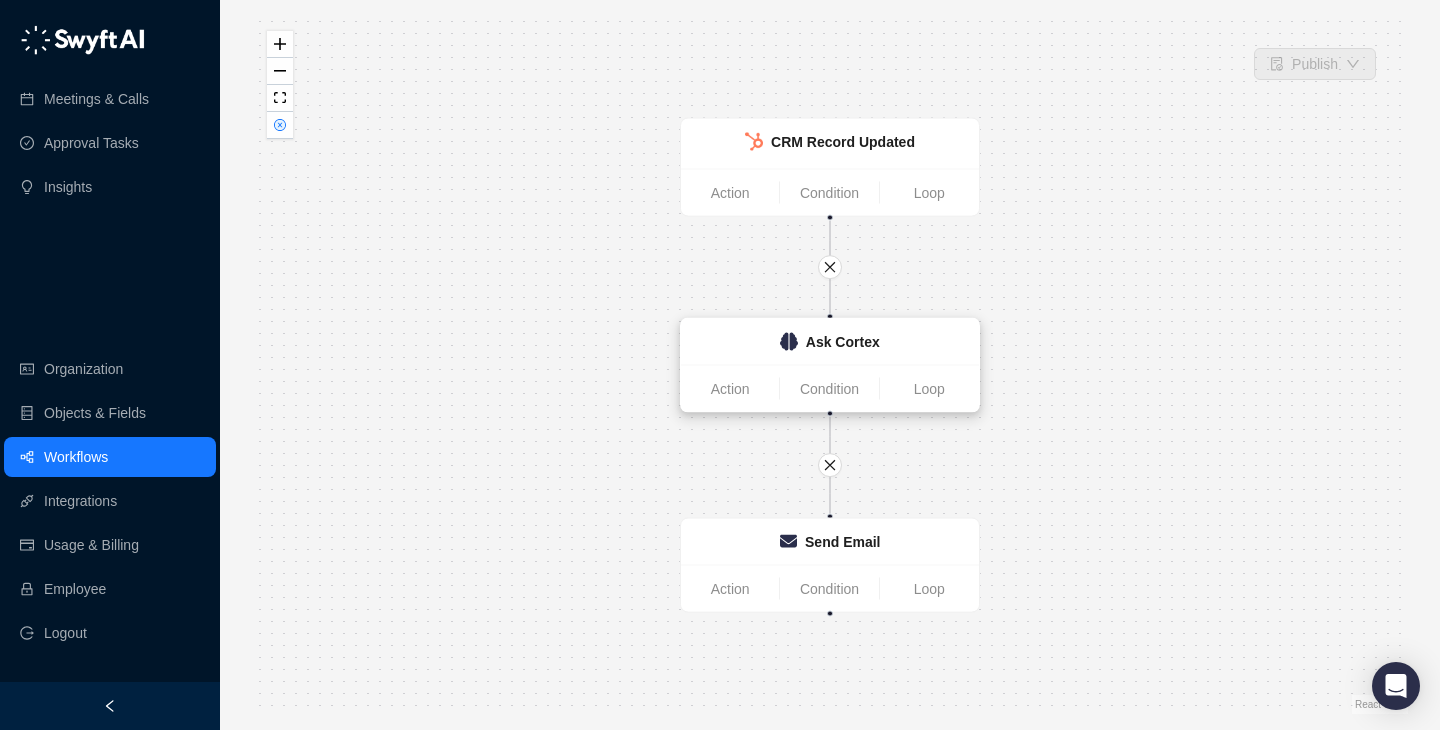click on "Ask Cortex" at bounding box center [830, 342] 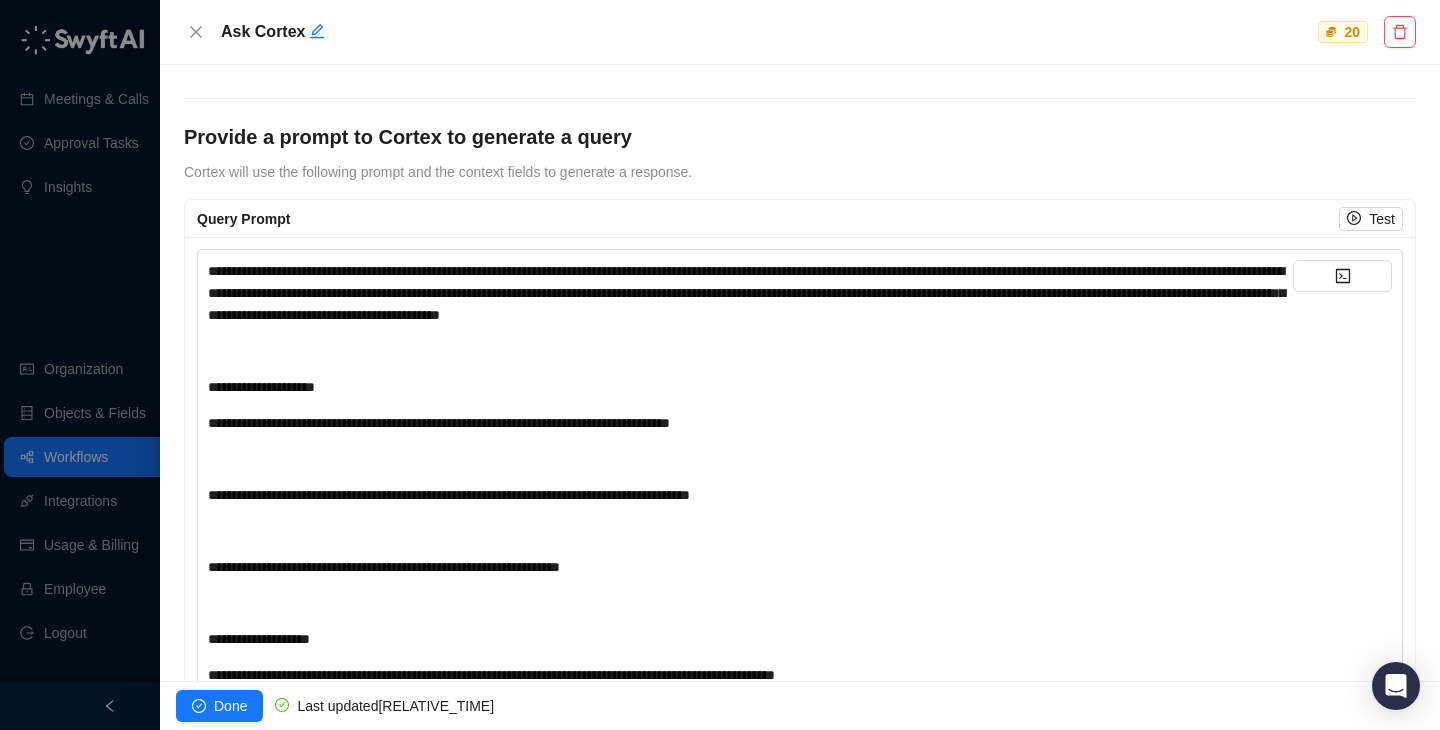 scroll, scrollTop: 591, scrollLeft: 0, axis: vertical 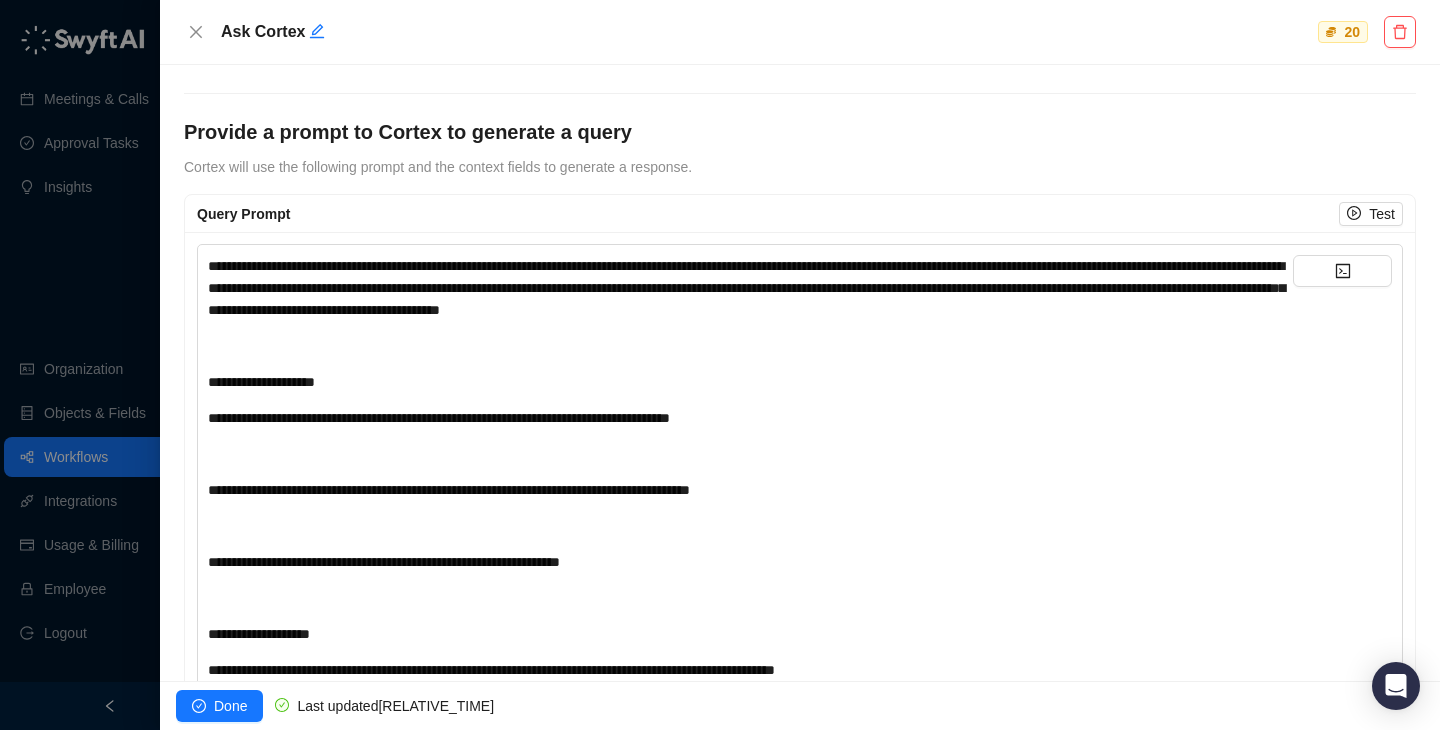 click on "**********" at bounding box center (800, 925) 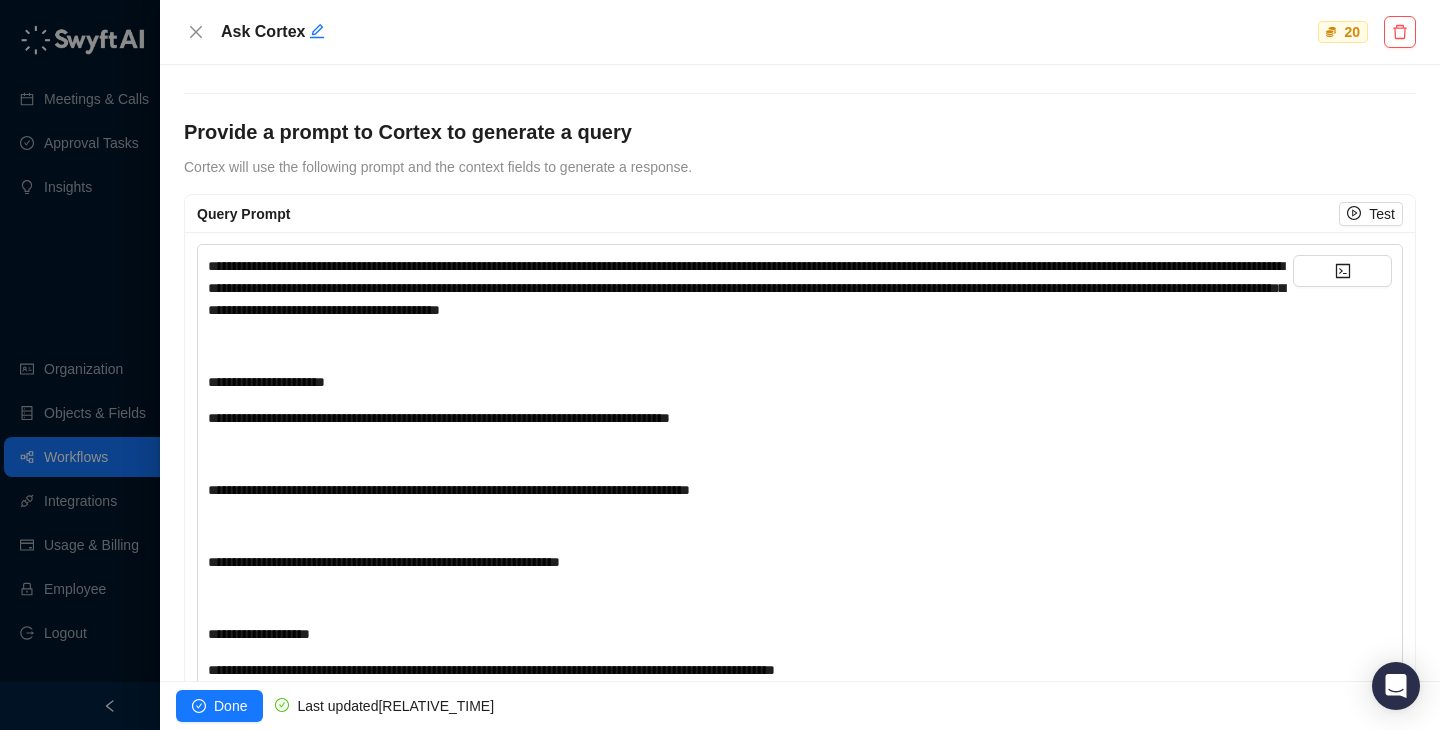click on "**********" at bounding box center (750, 382) 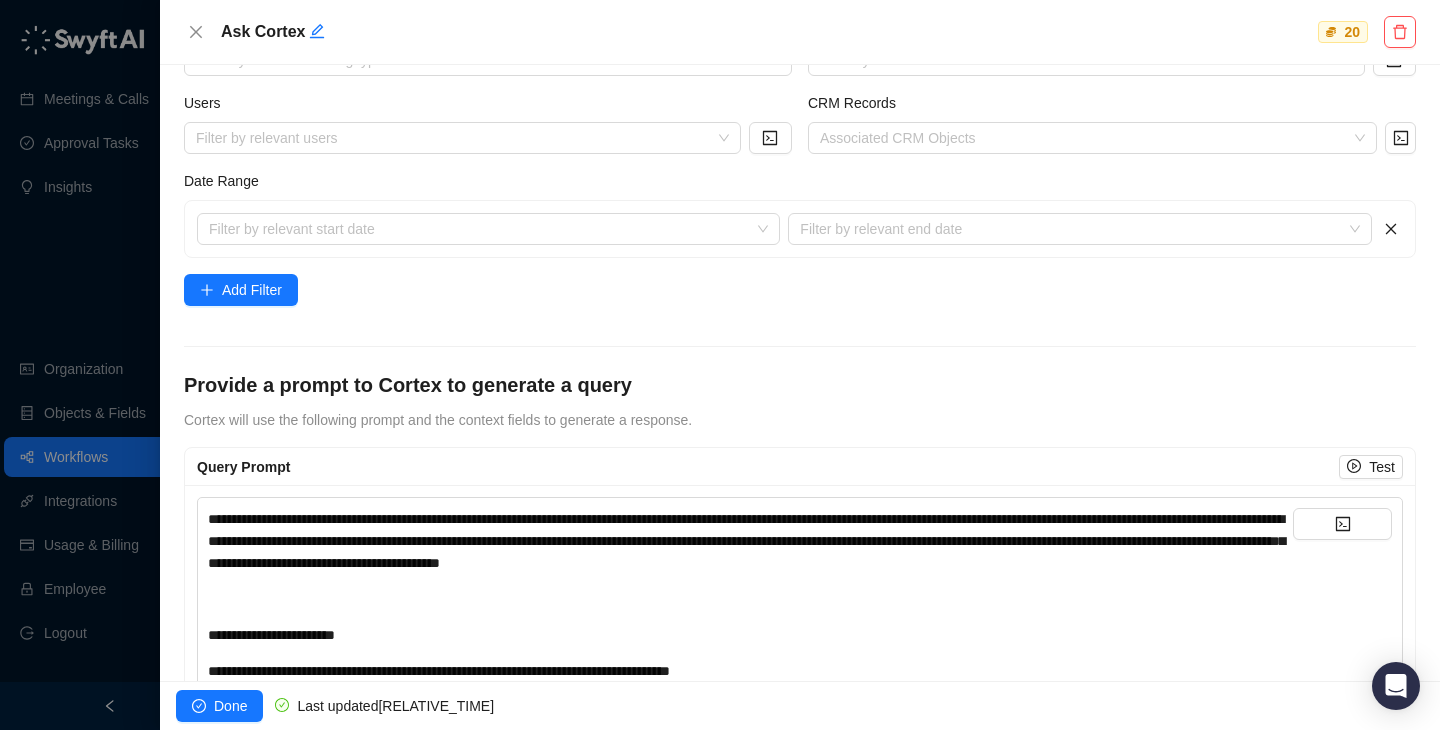 scroll, scrollTop: 377, scrollLeft: 0, axis: vertical 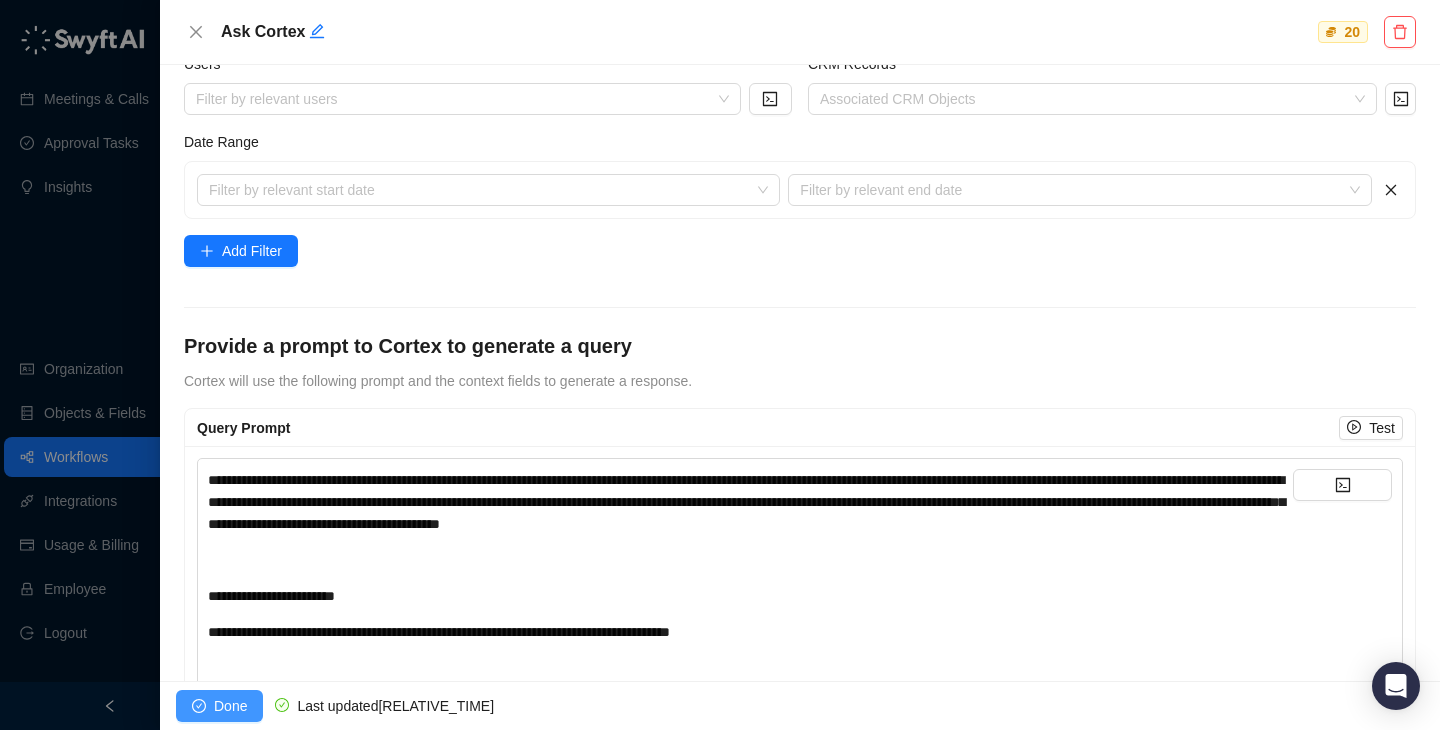 click on "Done" at bounding box center (230, 706) 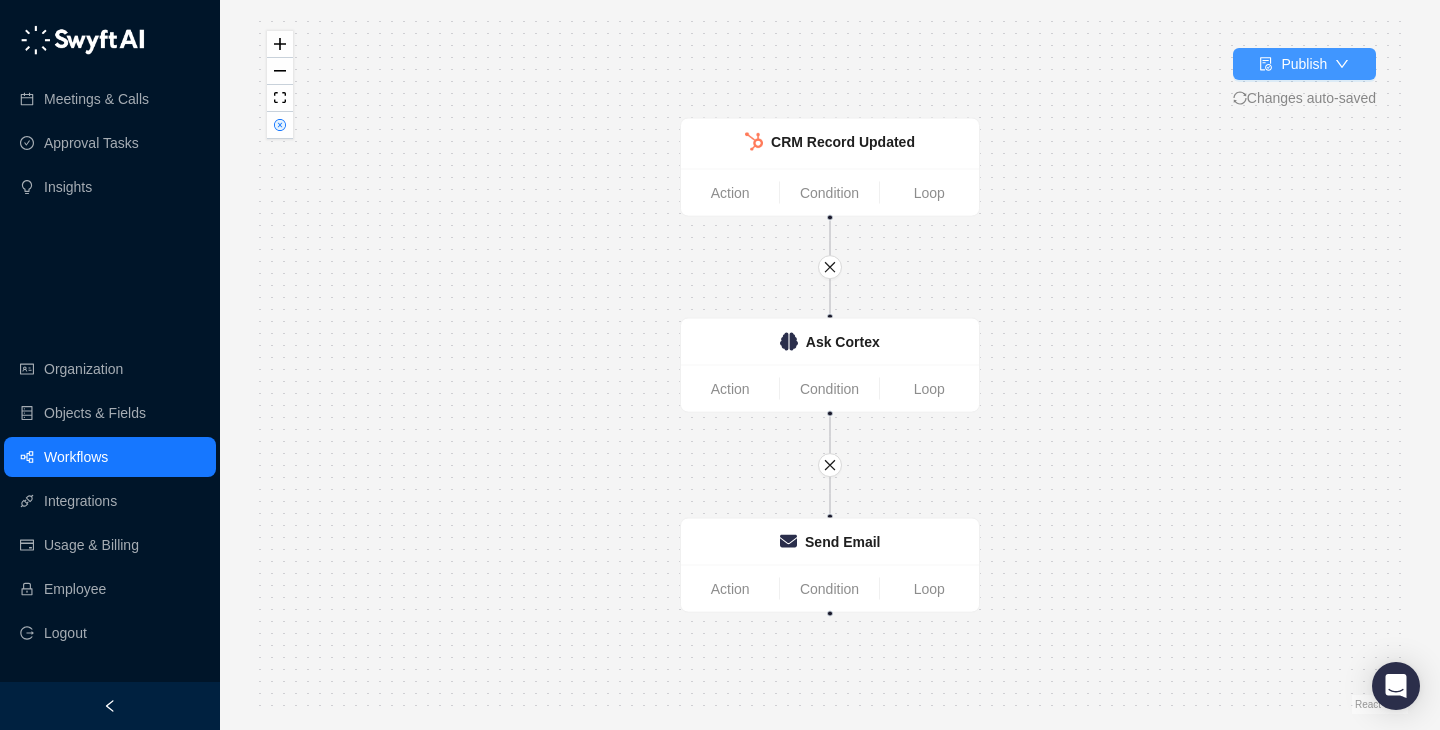 click at bounding box center [1266, 64] 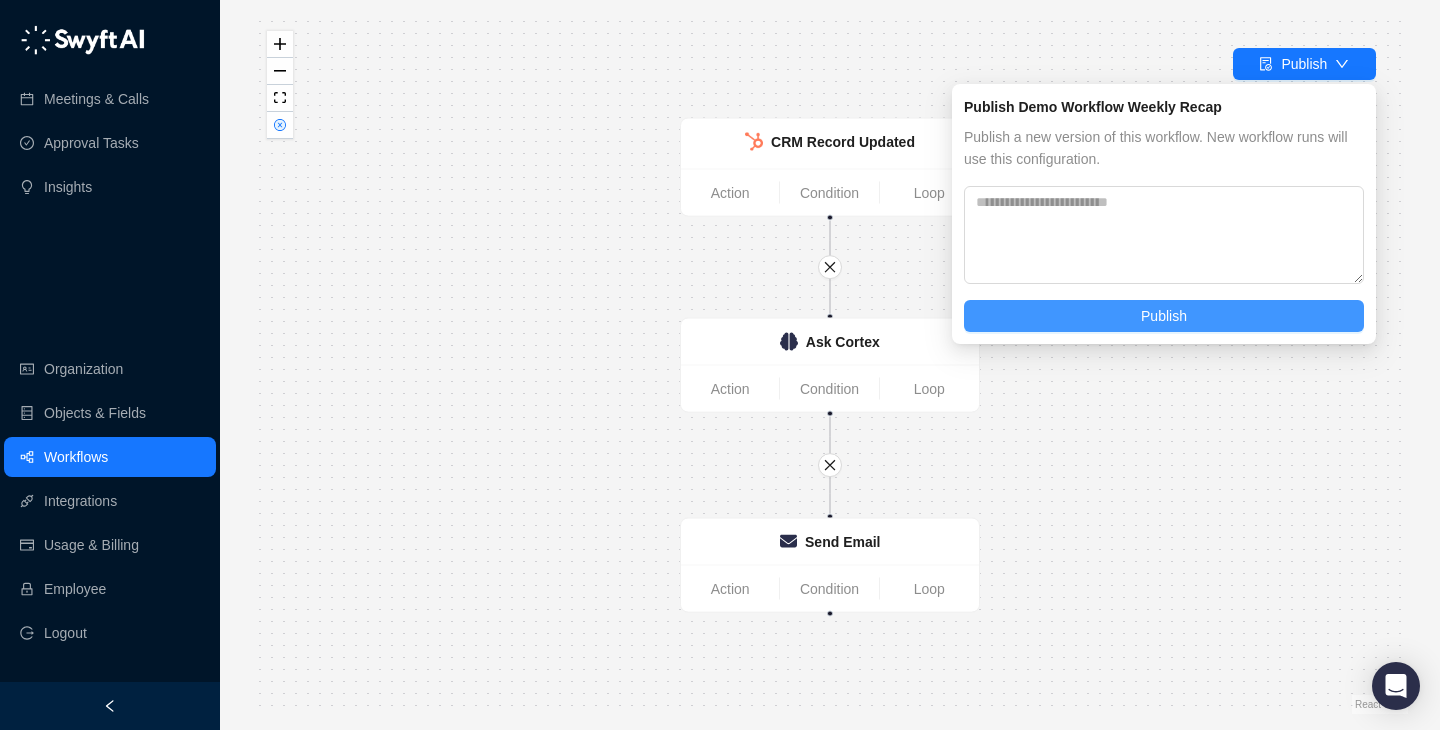 click on "Publish" at bounding box center (1164, 316) 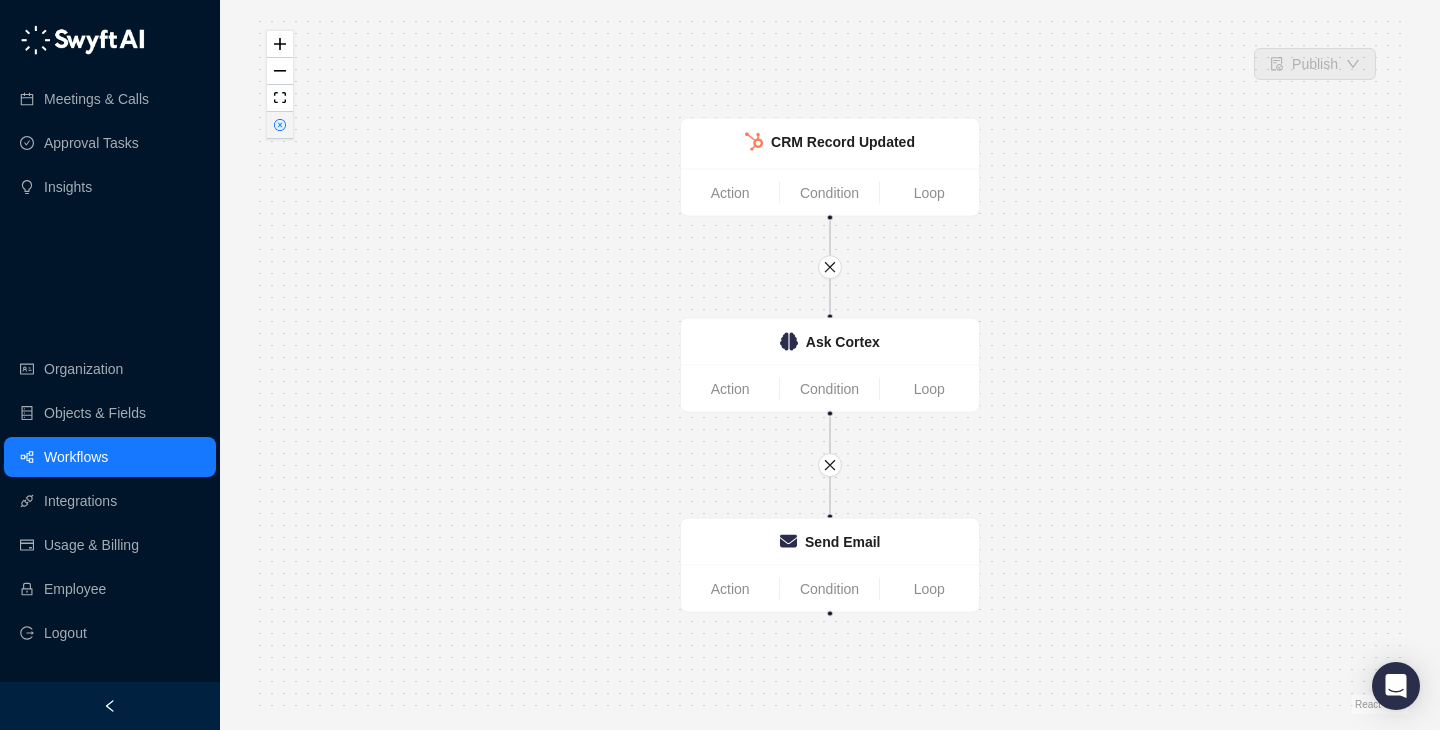 click at bounding box center [280, 125] 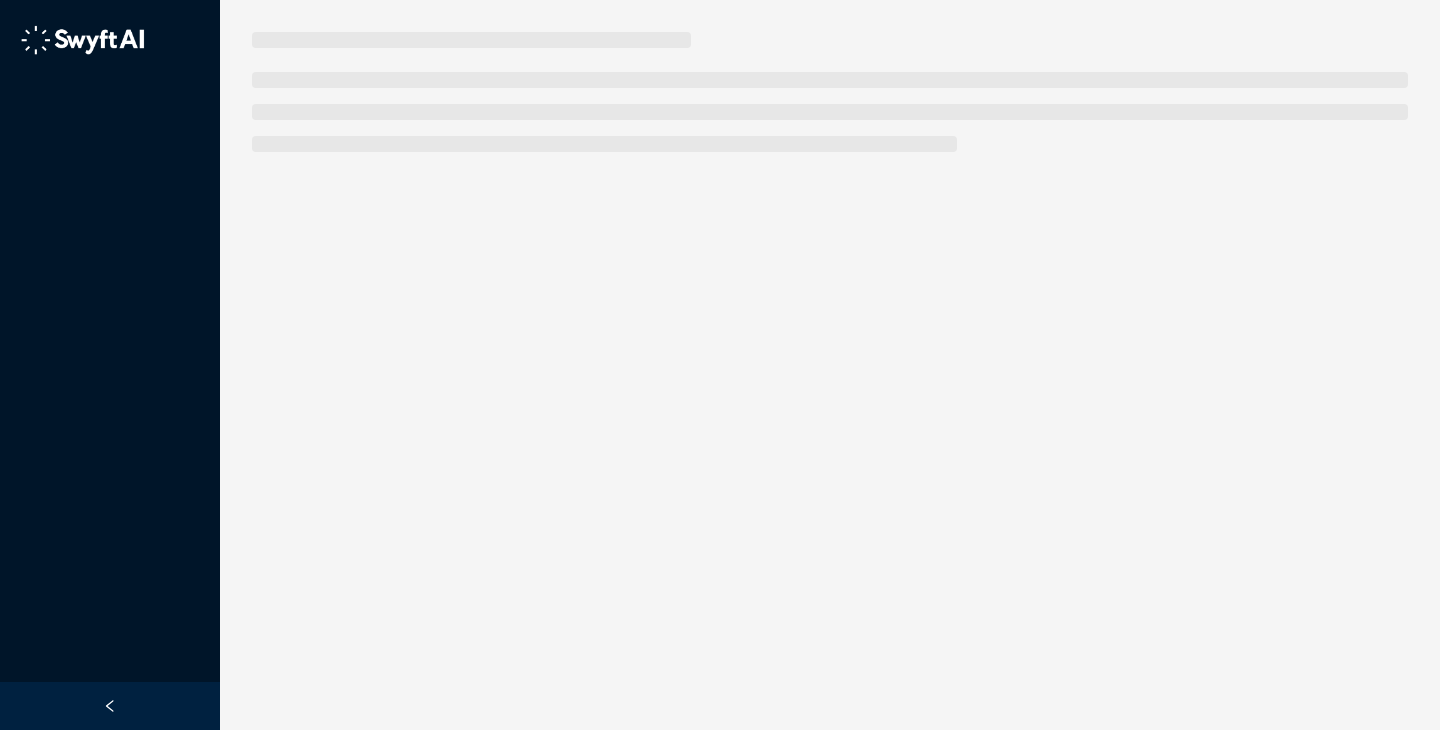 scroll, scrollTop: 0, scrollLeft: 0, axis: both 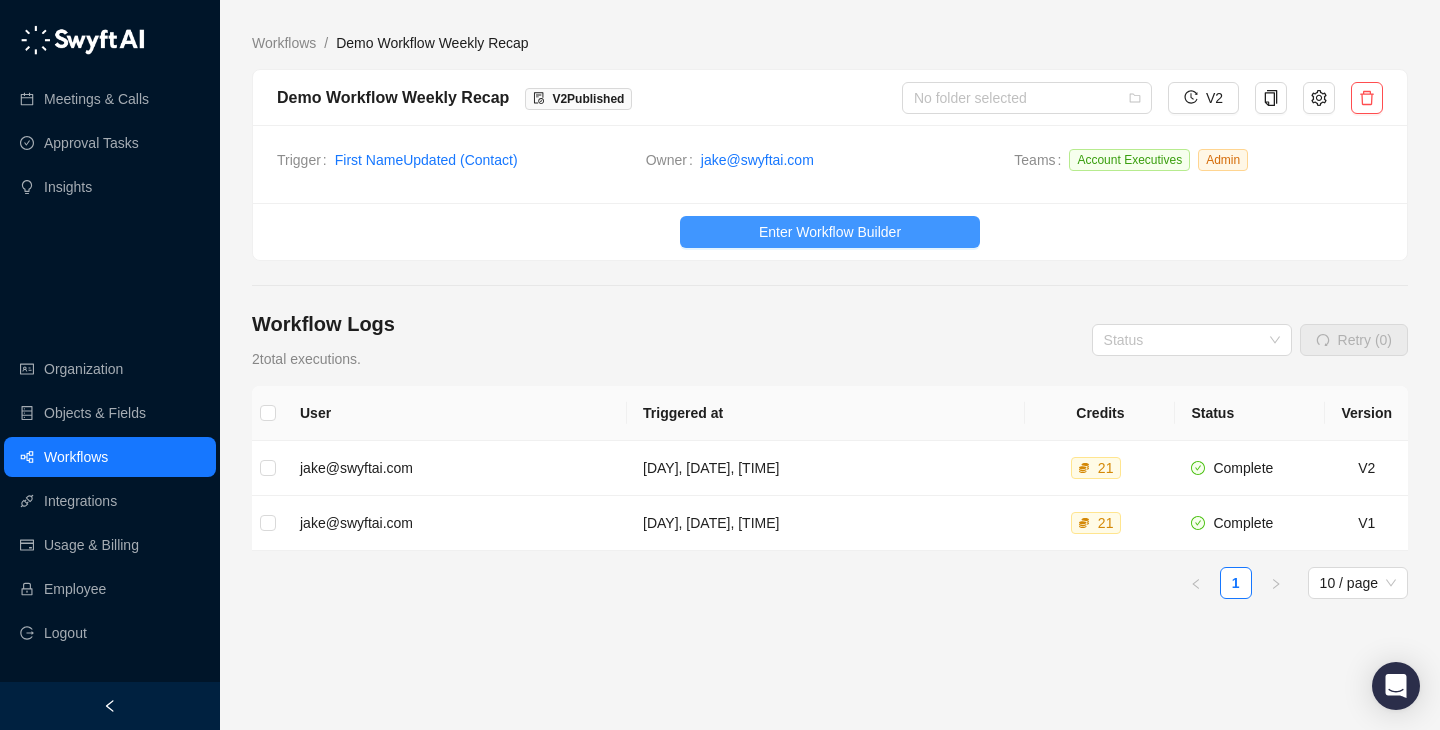 click on "Enter Workflow Builder" at bounding box center [830, 232] 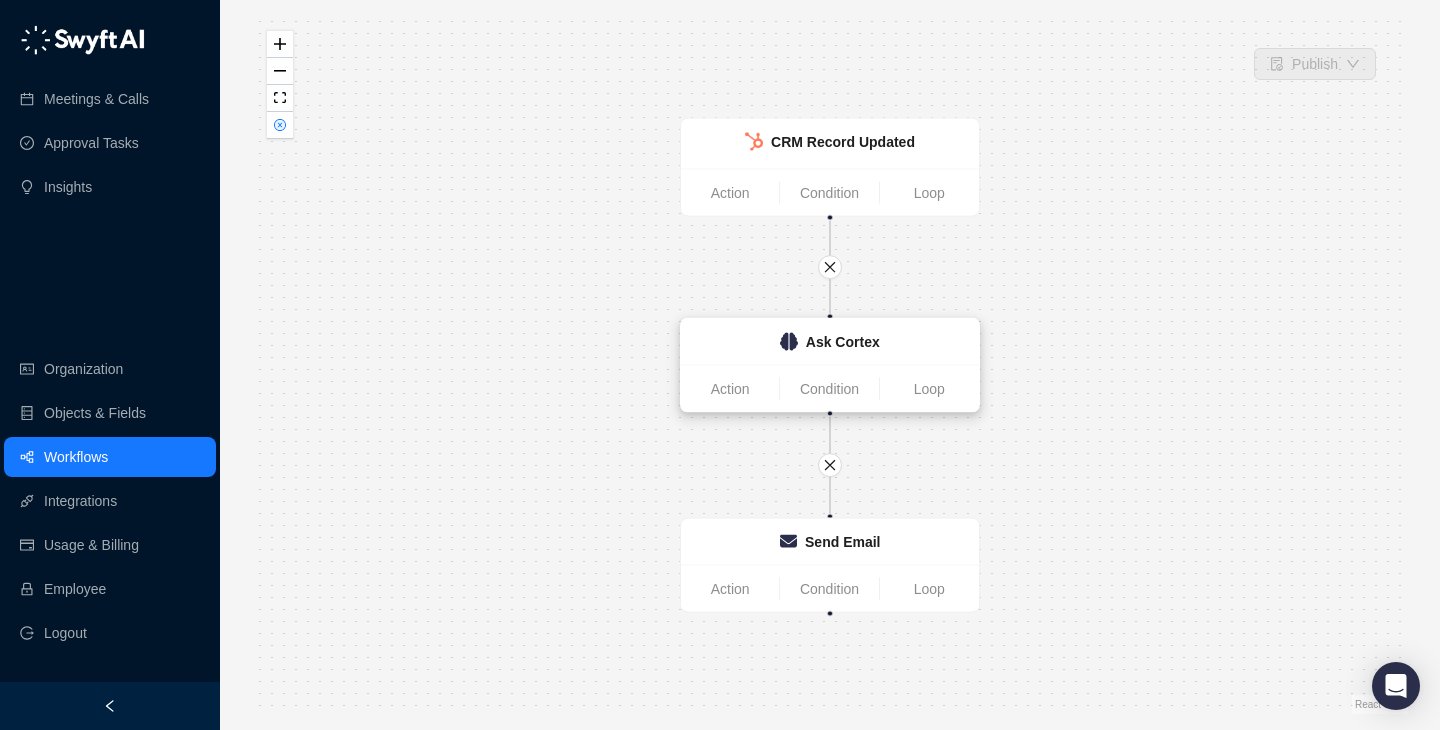 click on "Ask Cortex" at bounding box center [830, 342] 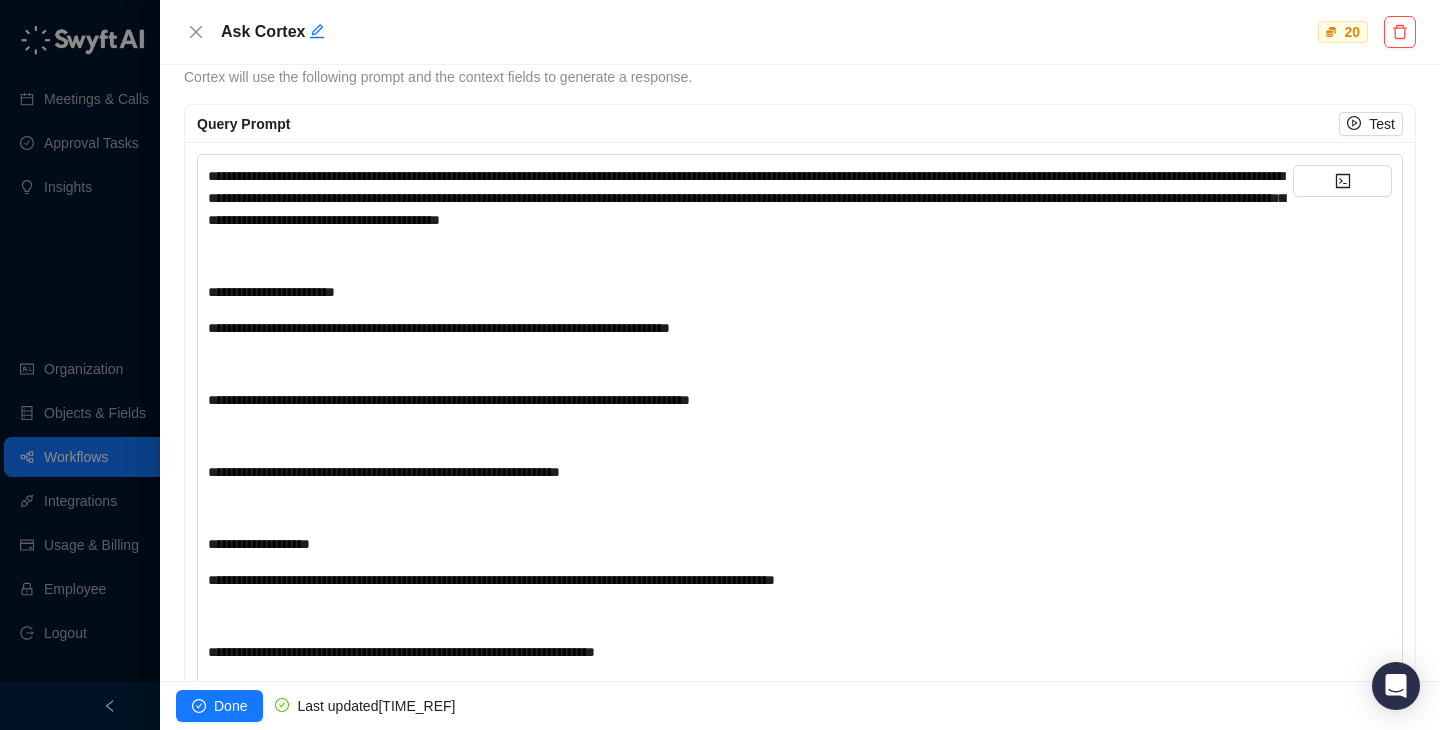 scroll, scrollTop: 669, scrollLeft: 0, axis: vertical 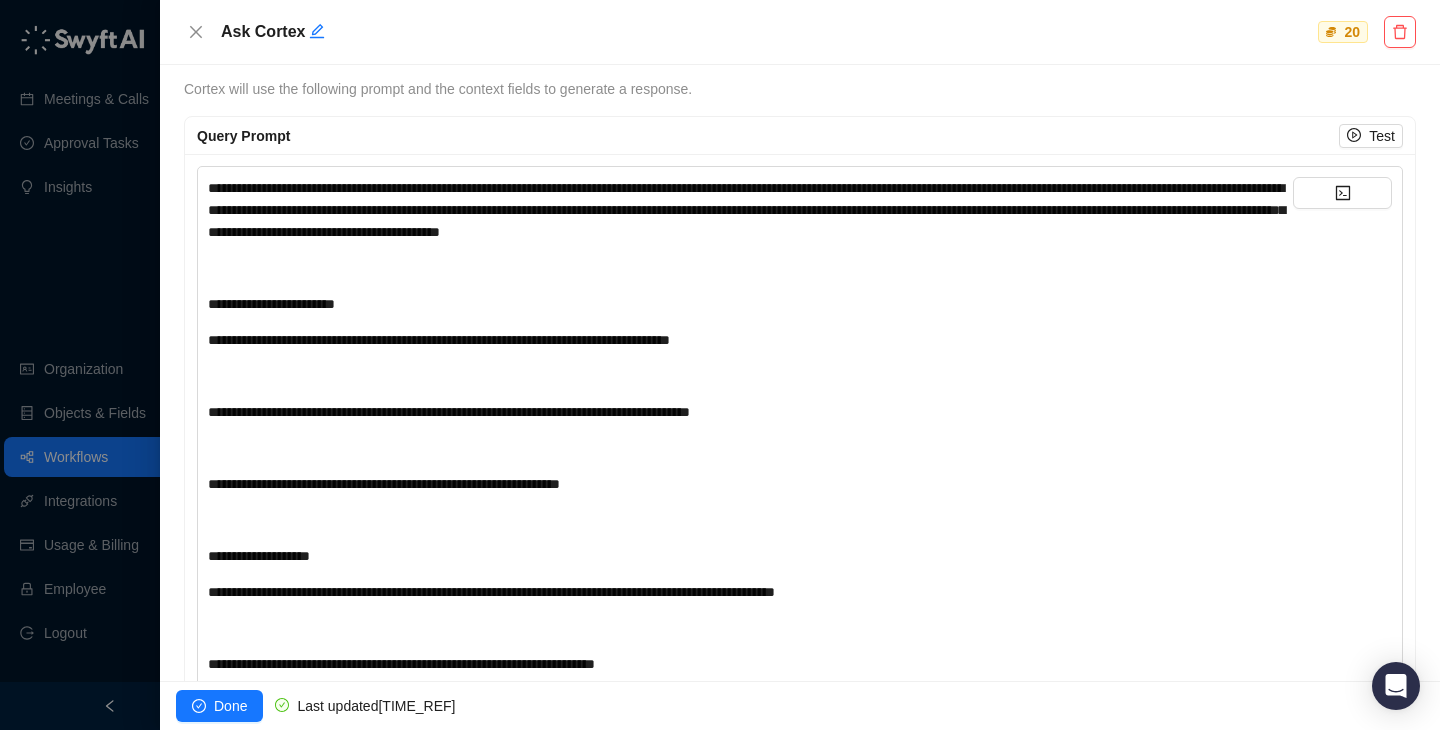 click on "**********" at bounding box center (750, 840) 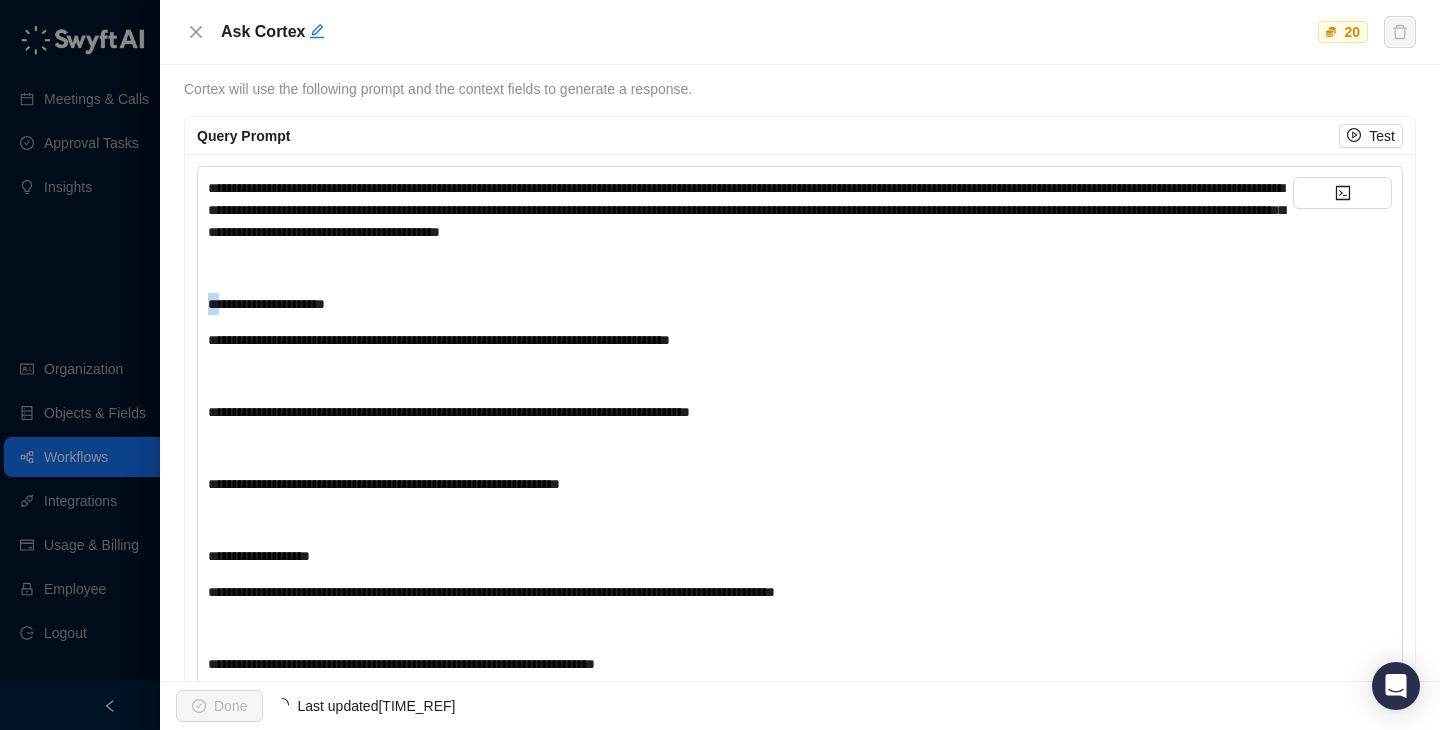 drag, startPoint x: 223, startPoint y: 307, endPoint x: 177, endPoint y: 308, distance: 46.010868 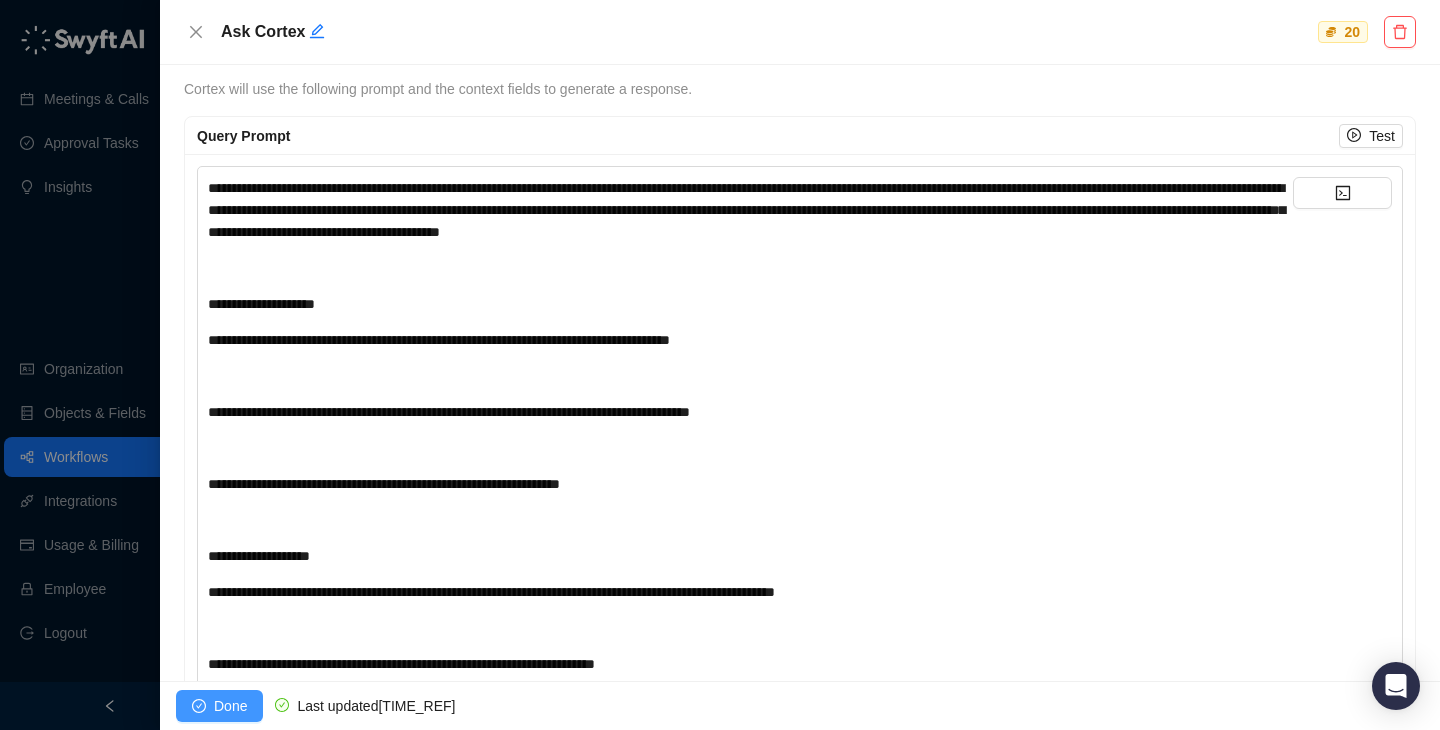 click on "Done" at bounding box center (230, 706) 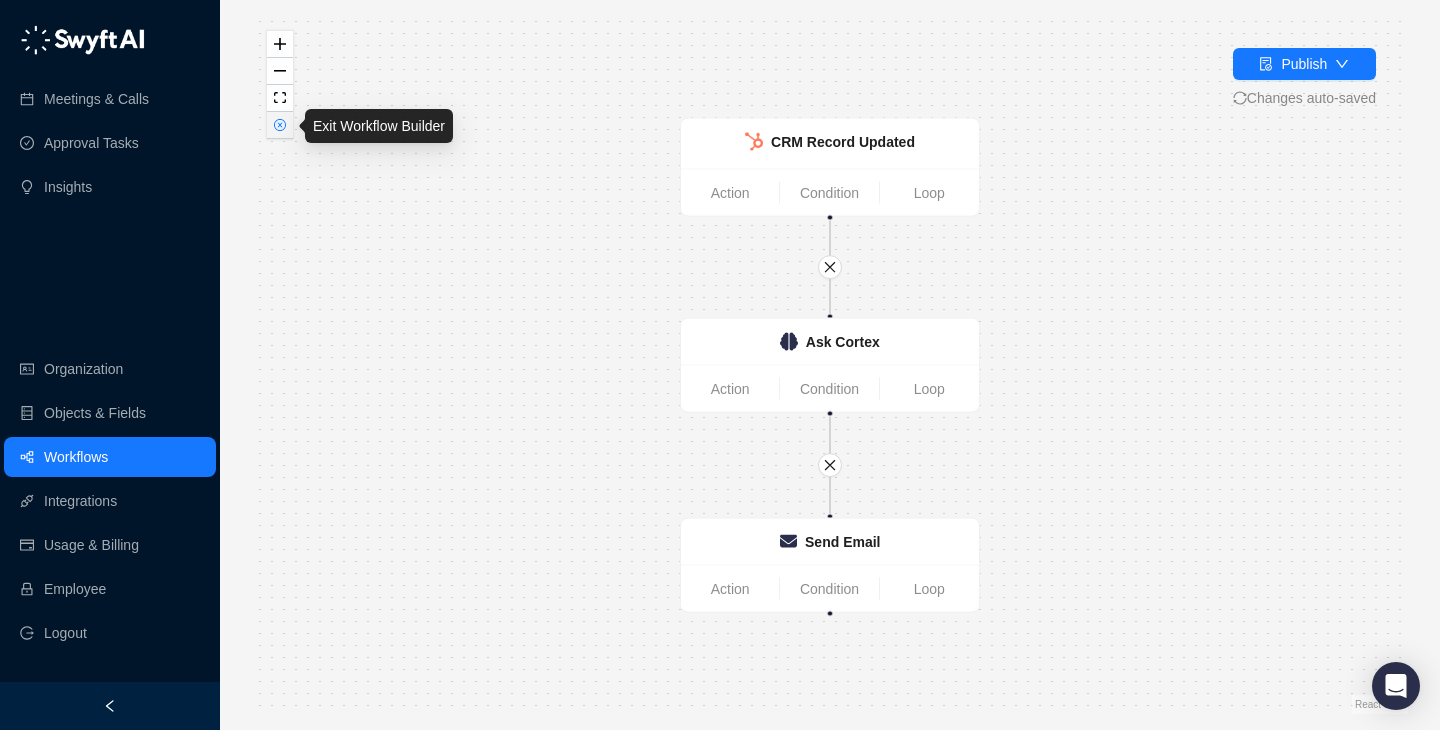 click at bounding box center (280, 125) 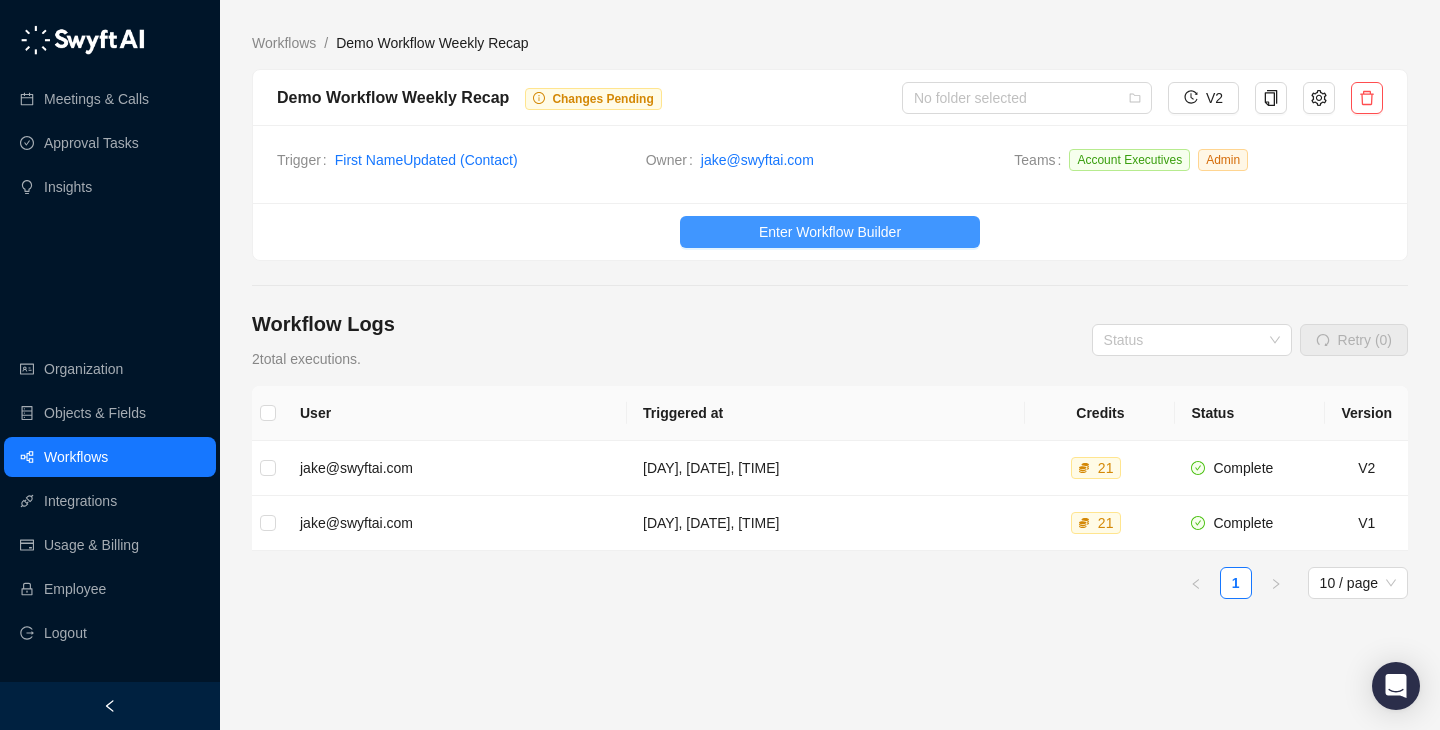 click on "Enter Workflow Builder" at bounding box center (830, 232) 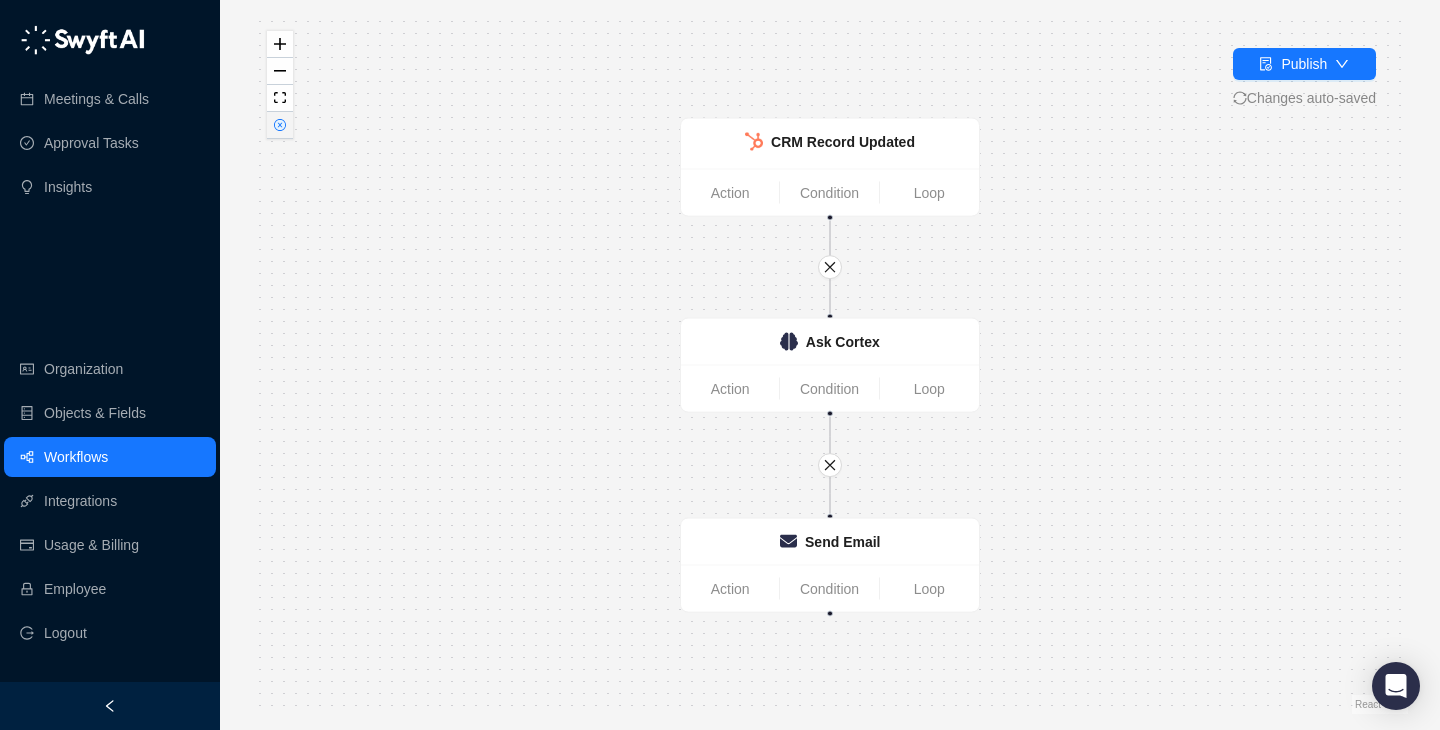 click at bounding box center [280, 125] 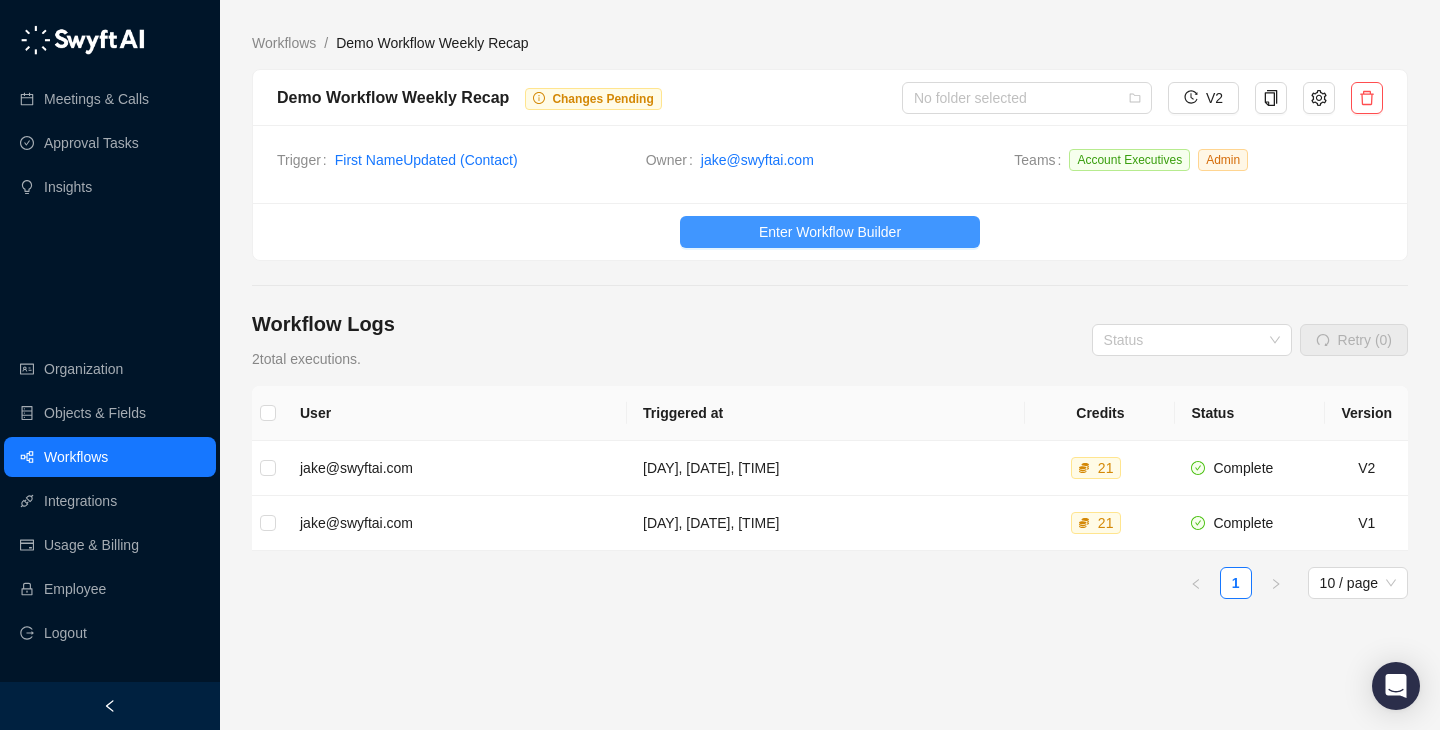 click on "Enter Workflow Builder" at bounding box center (830, 232) 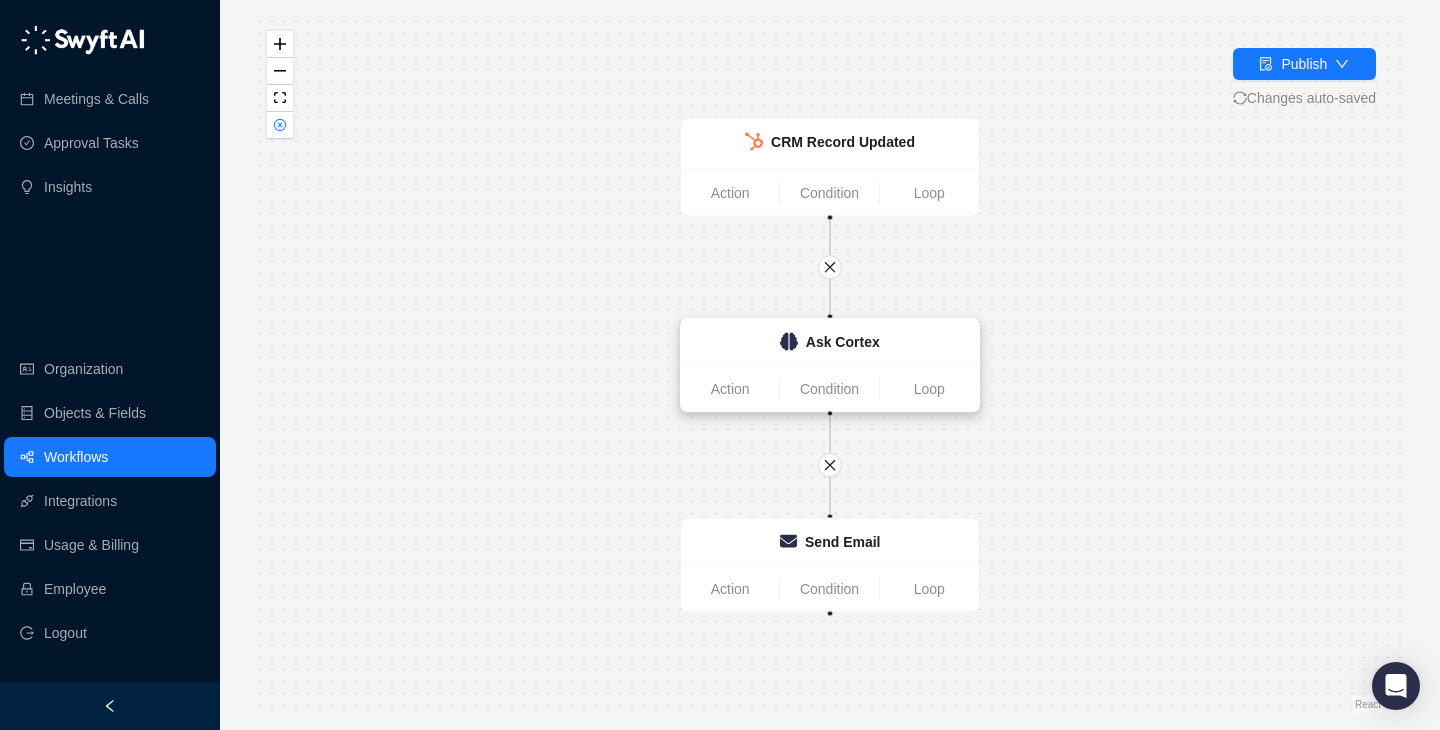 click on "Ask Cortex" at bounding box center [830, 342] 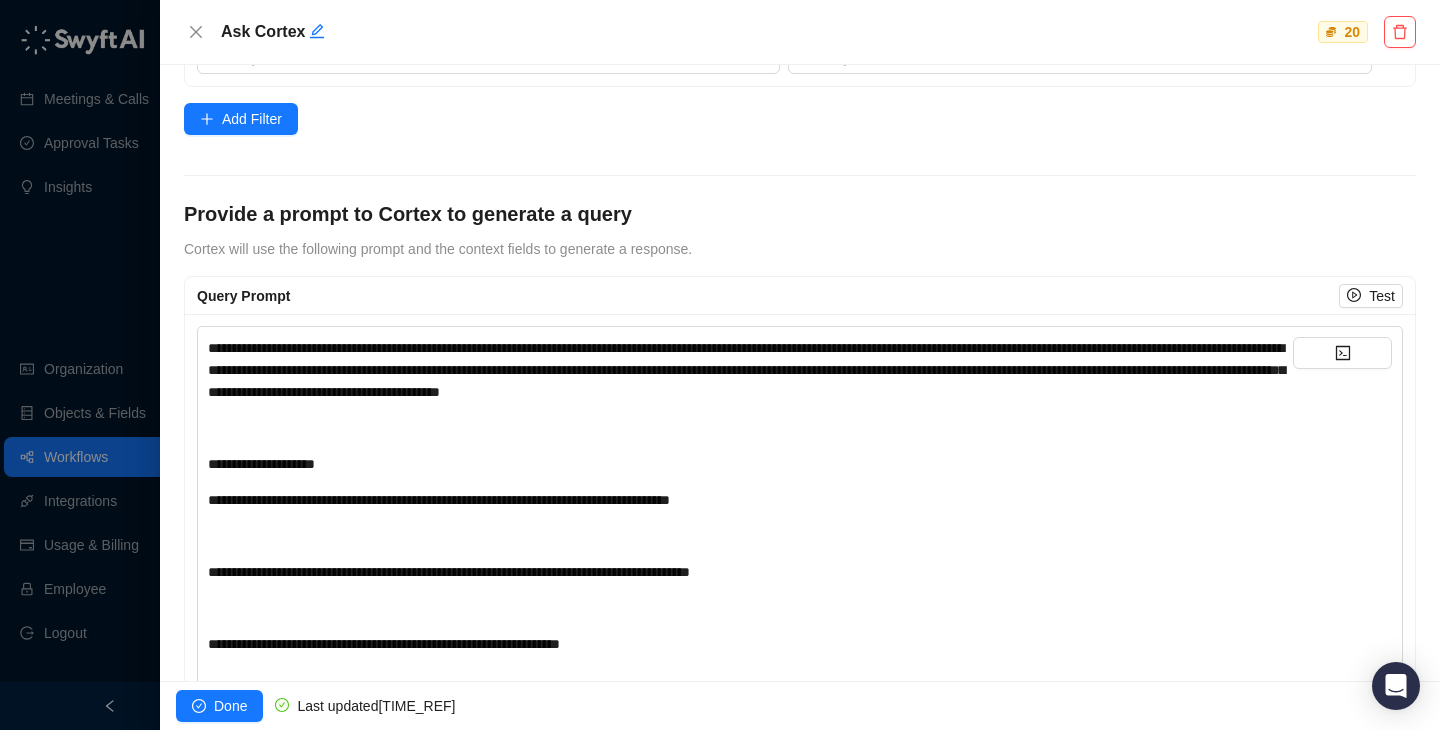scroll, scrollTop: 513, scrollLeft: 0, axis: vertical 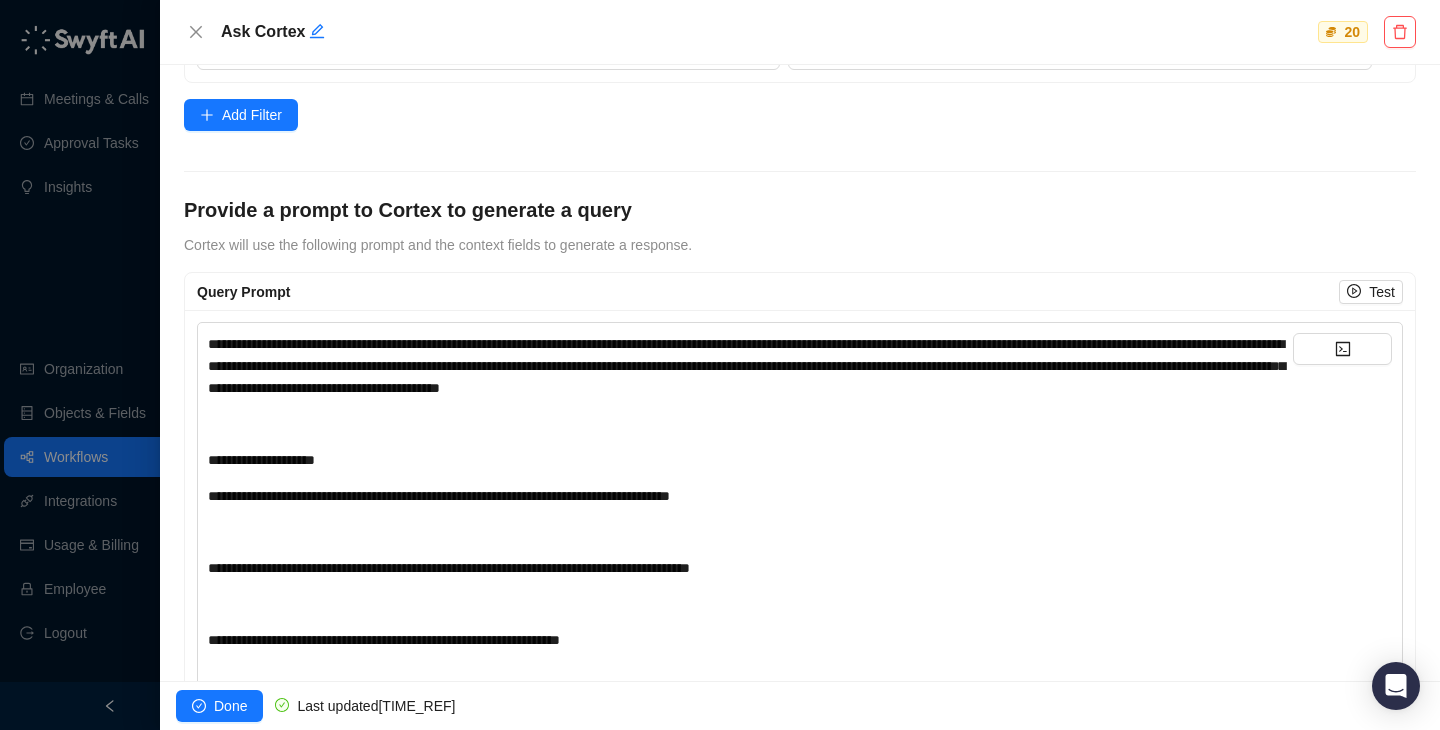 click on "**********" at bounding box center (750, 366) 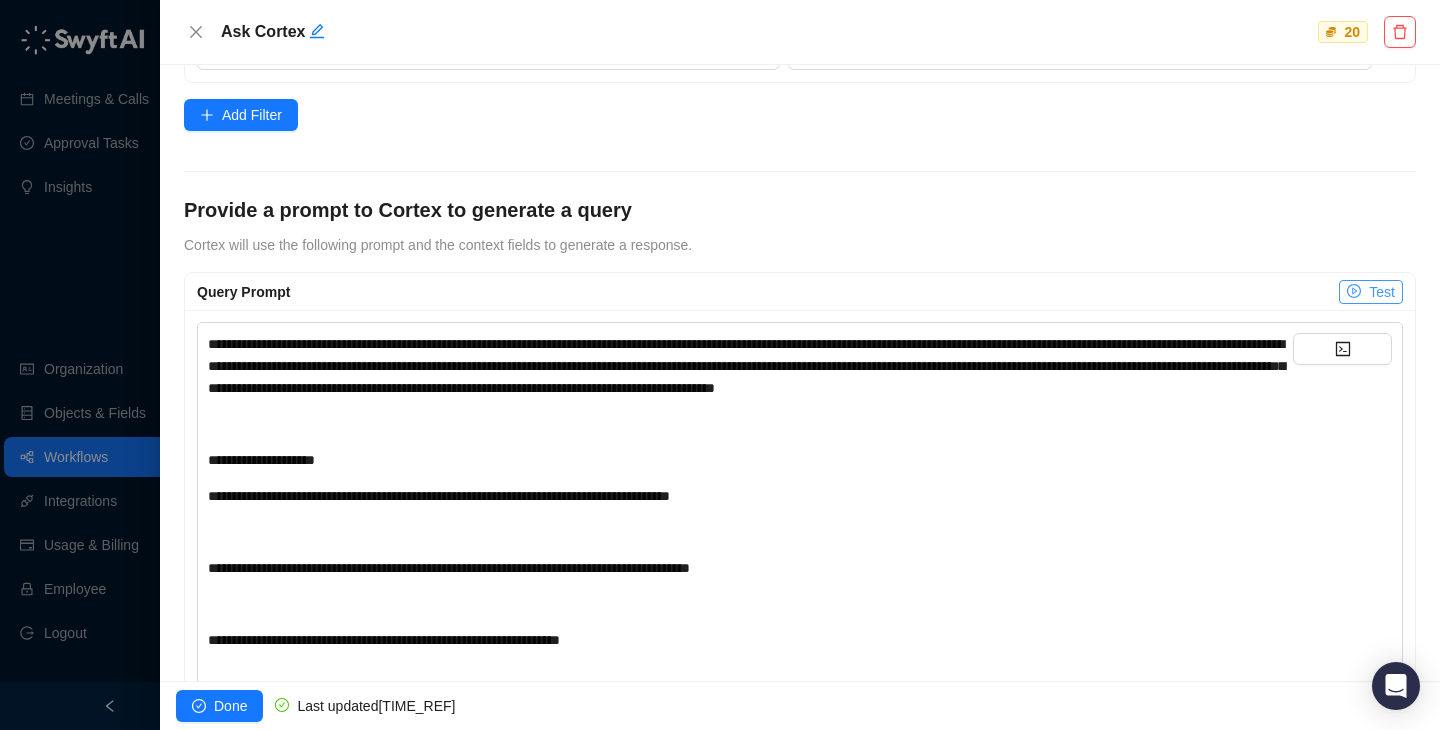 click on "Test" at bounding box center (1371, 292) 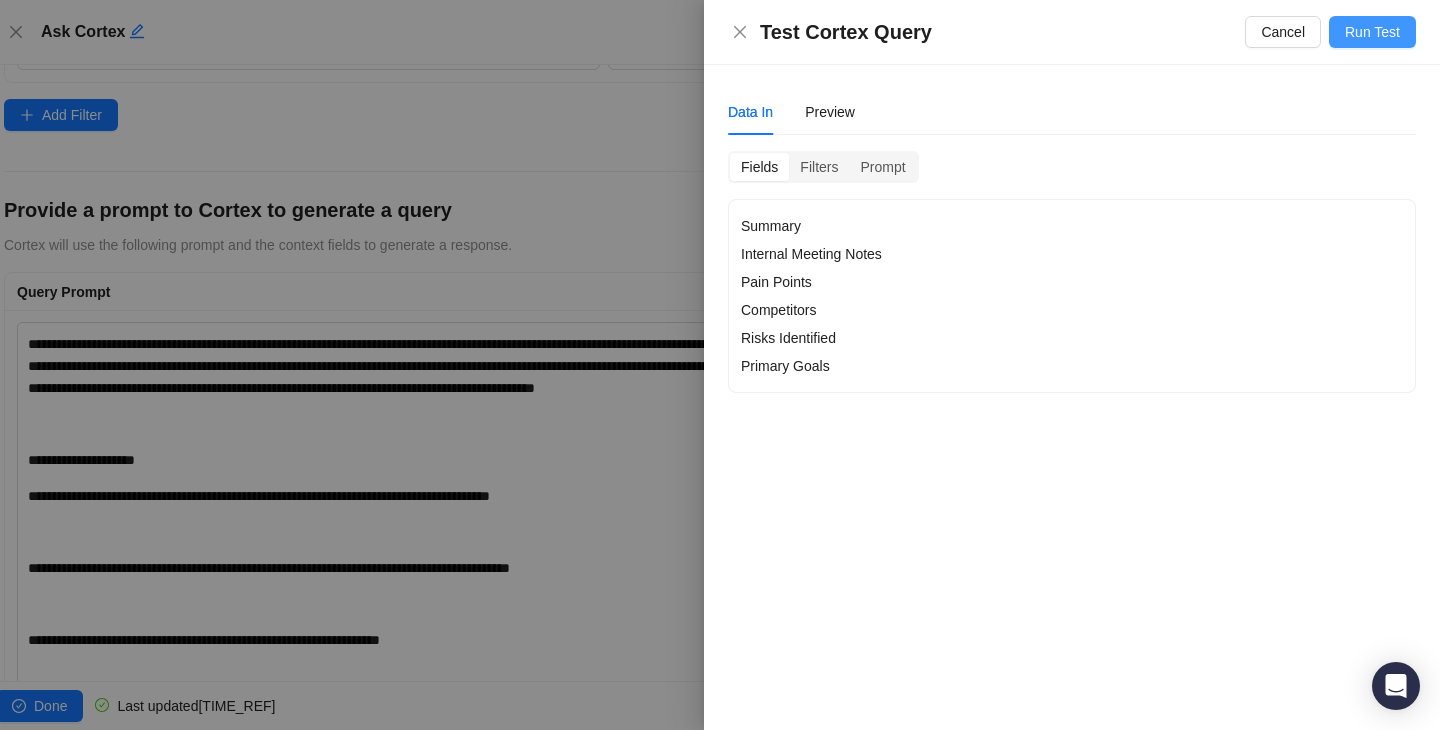 click on "Run Test" at bounding box center [1372, 32] 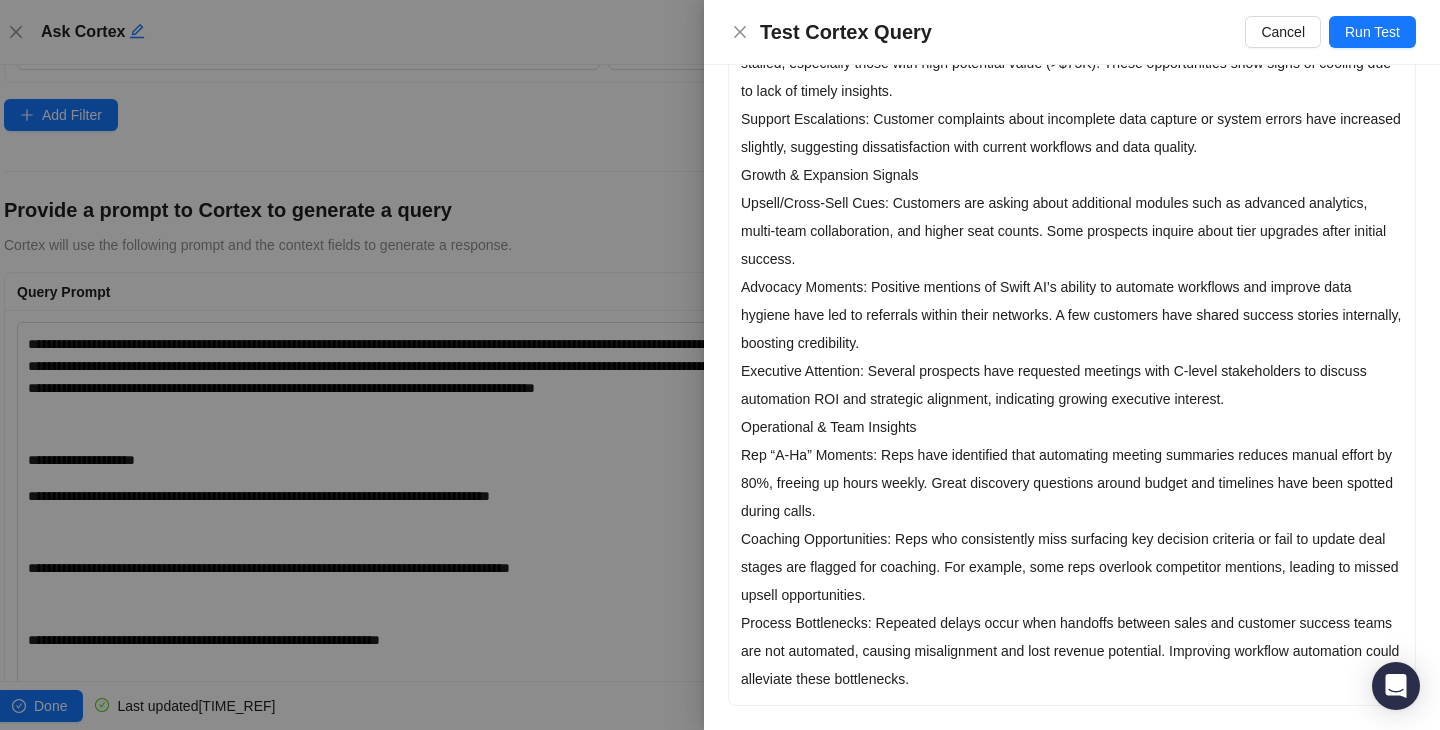 scroll, scrollTop: 0, scrollLeft: 0, axis: both 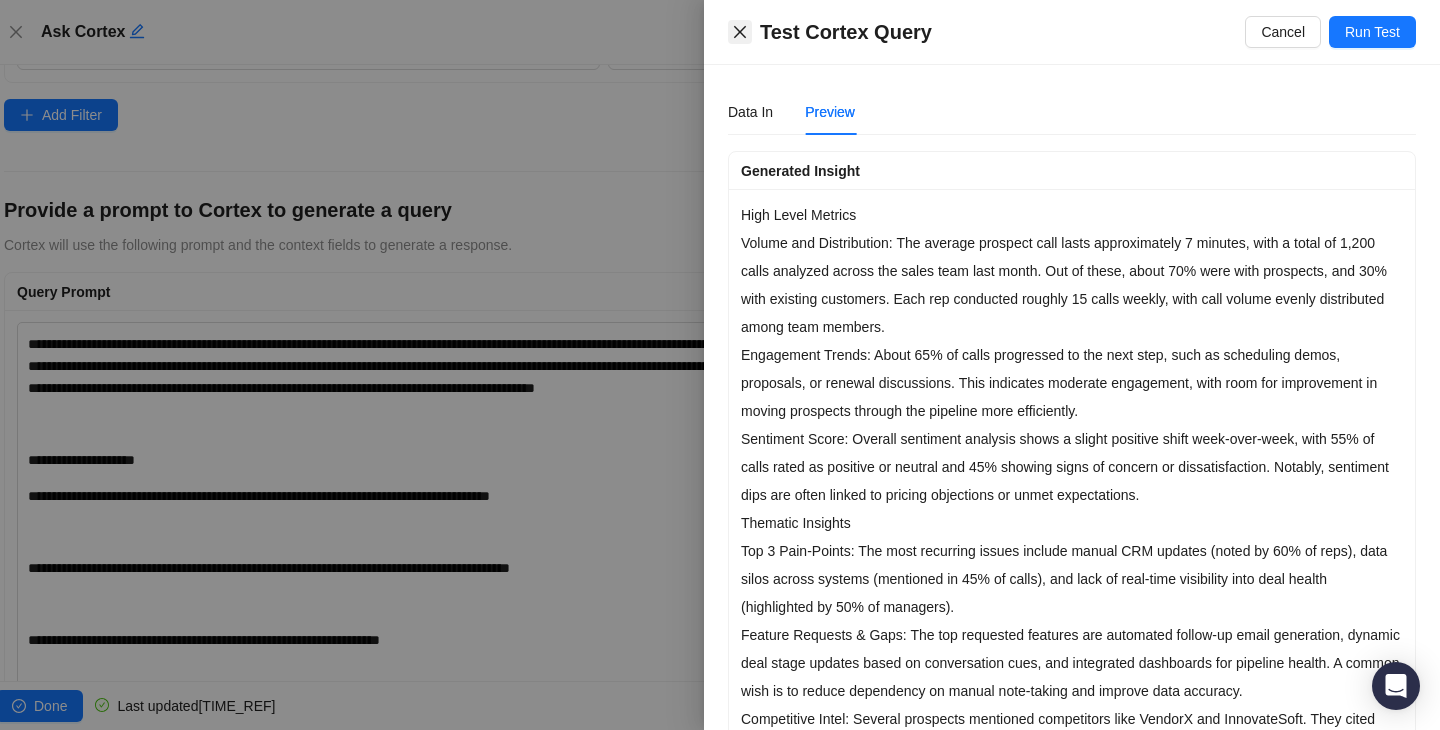 click at bounding box center (16, 32) 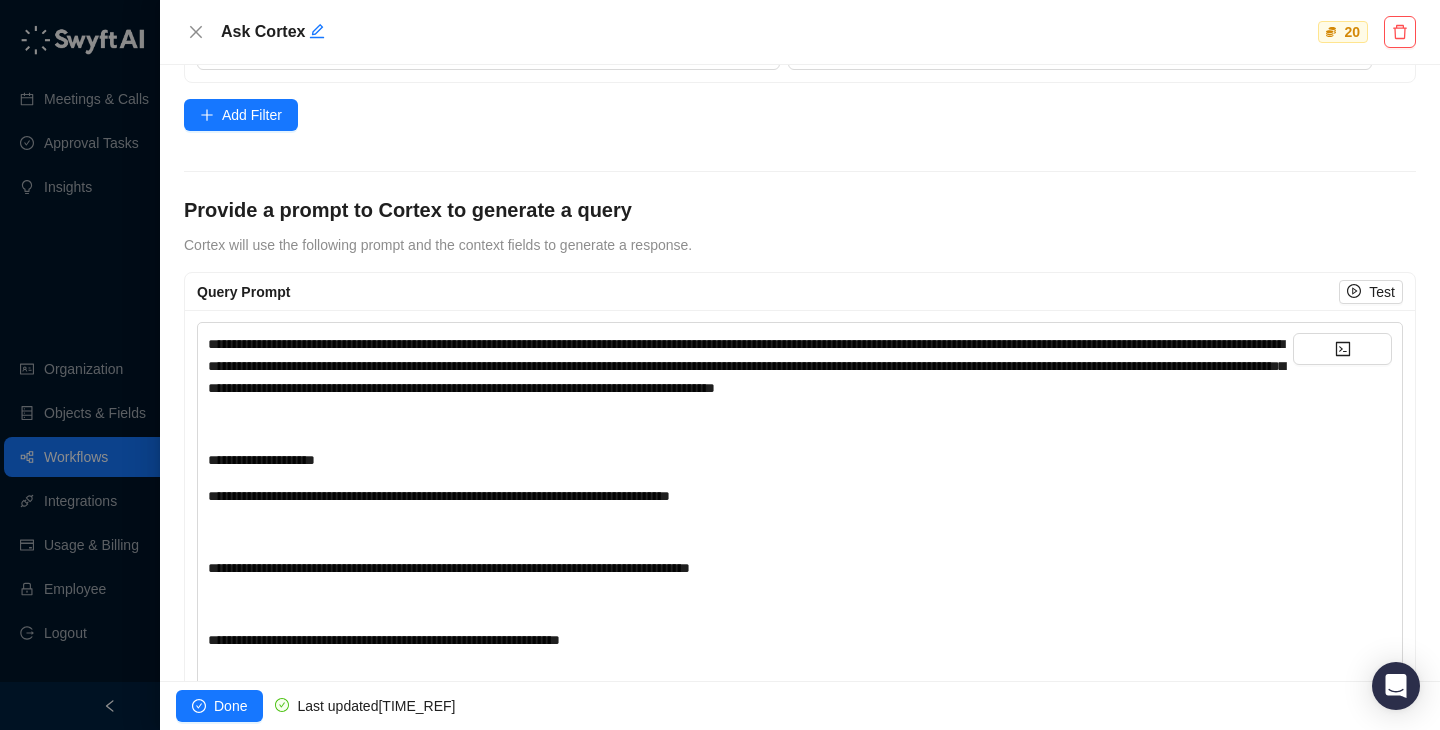click on "**********" at bounding box center [750, 366] 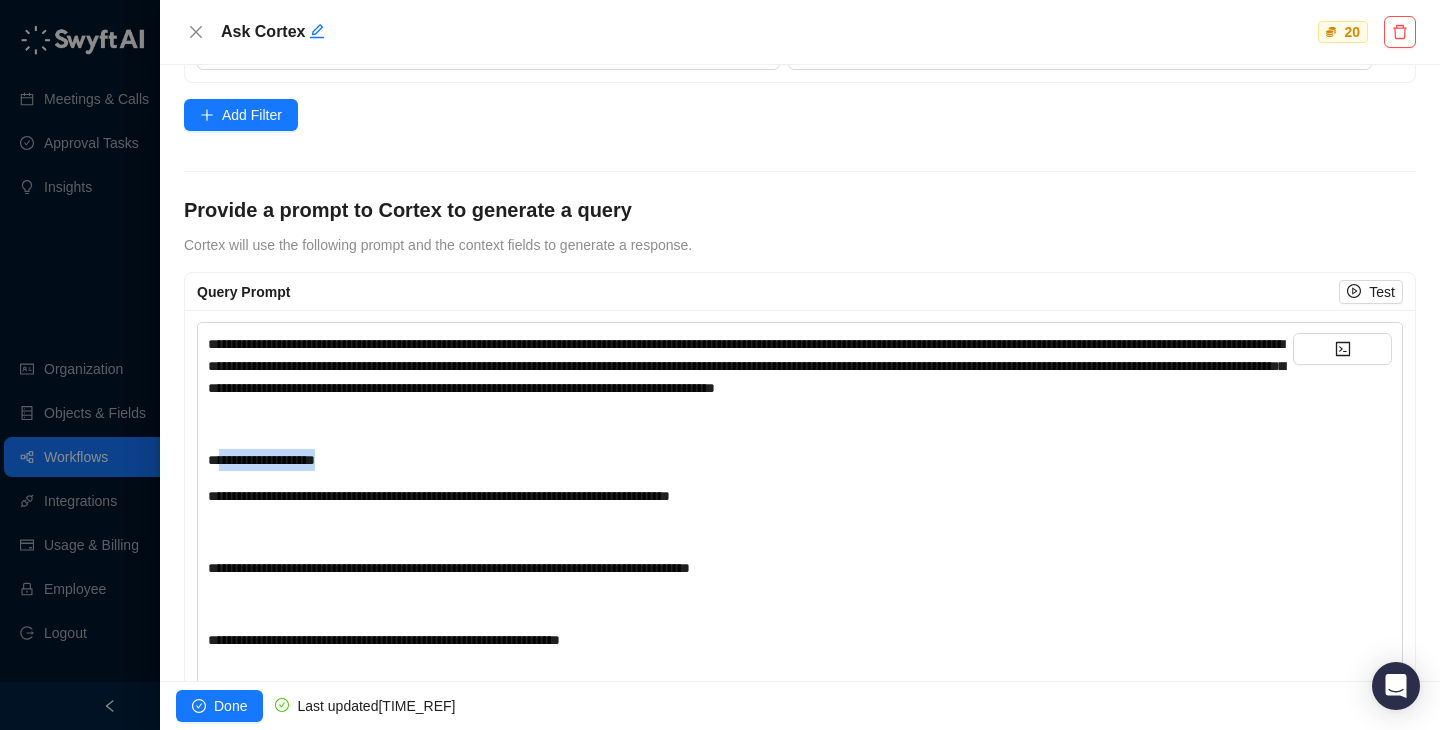 drag, startPoint x: 354, startPoint y: 484, endPoint x: 218, endPoint y: 484, distance: 136 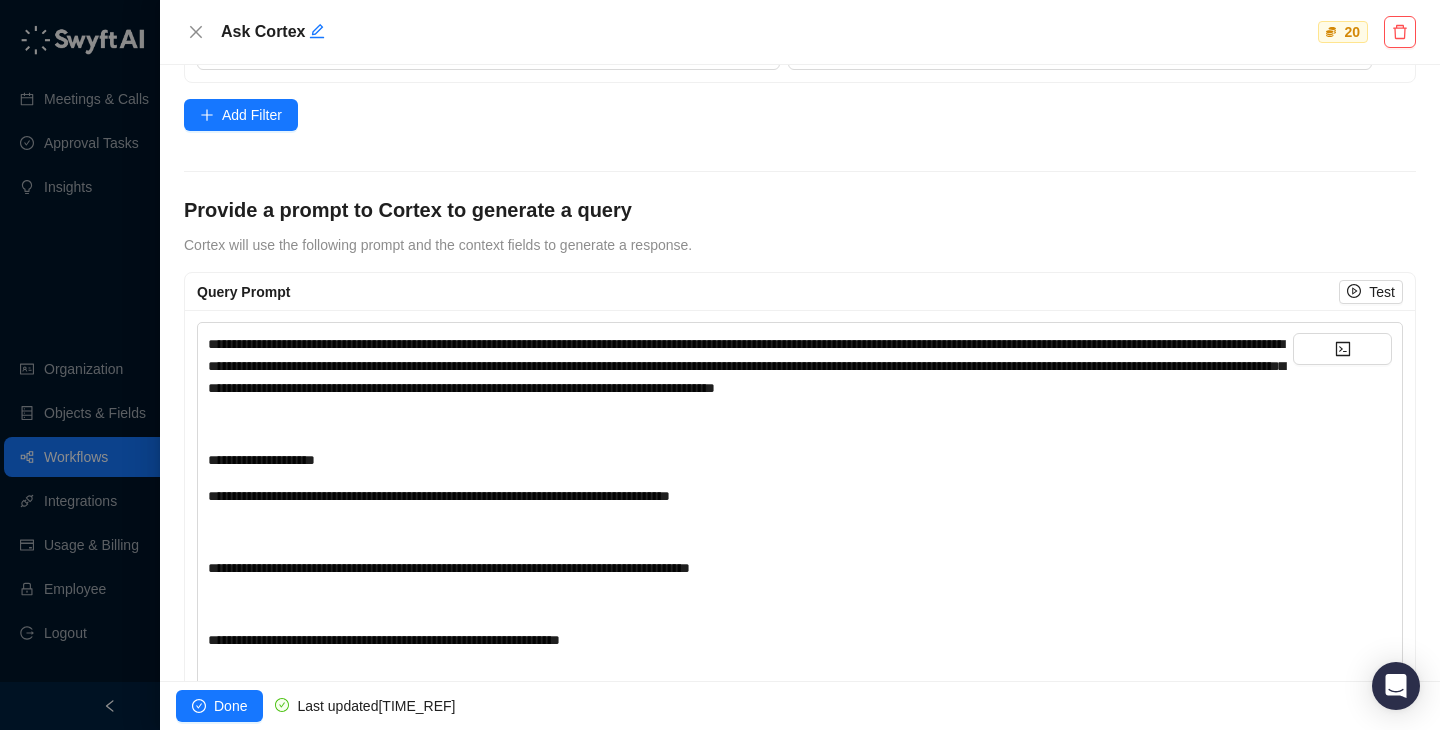 click on "**********" at bounding box center (746, 366) 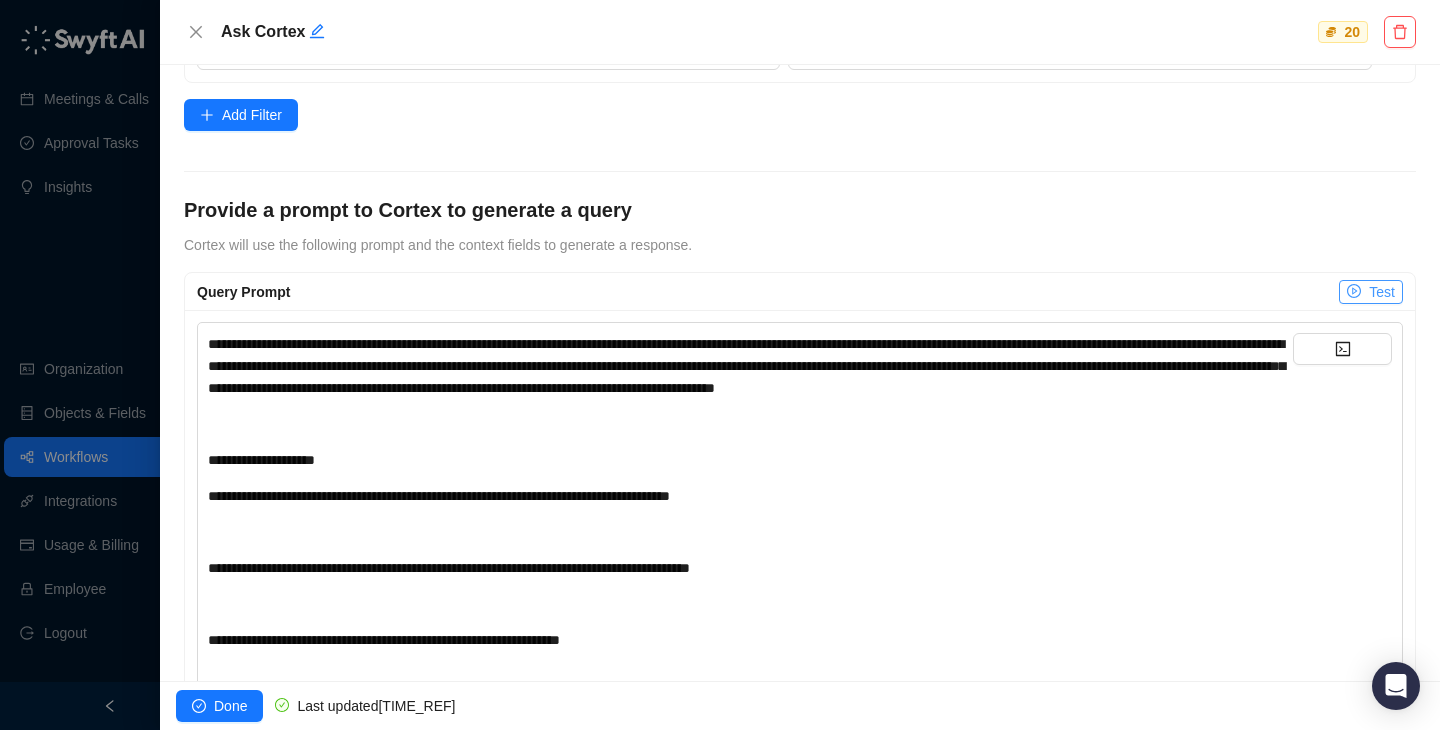 click at bounding box center (1354, 291) 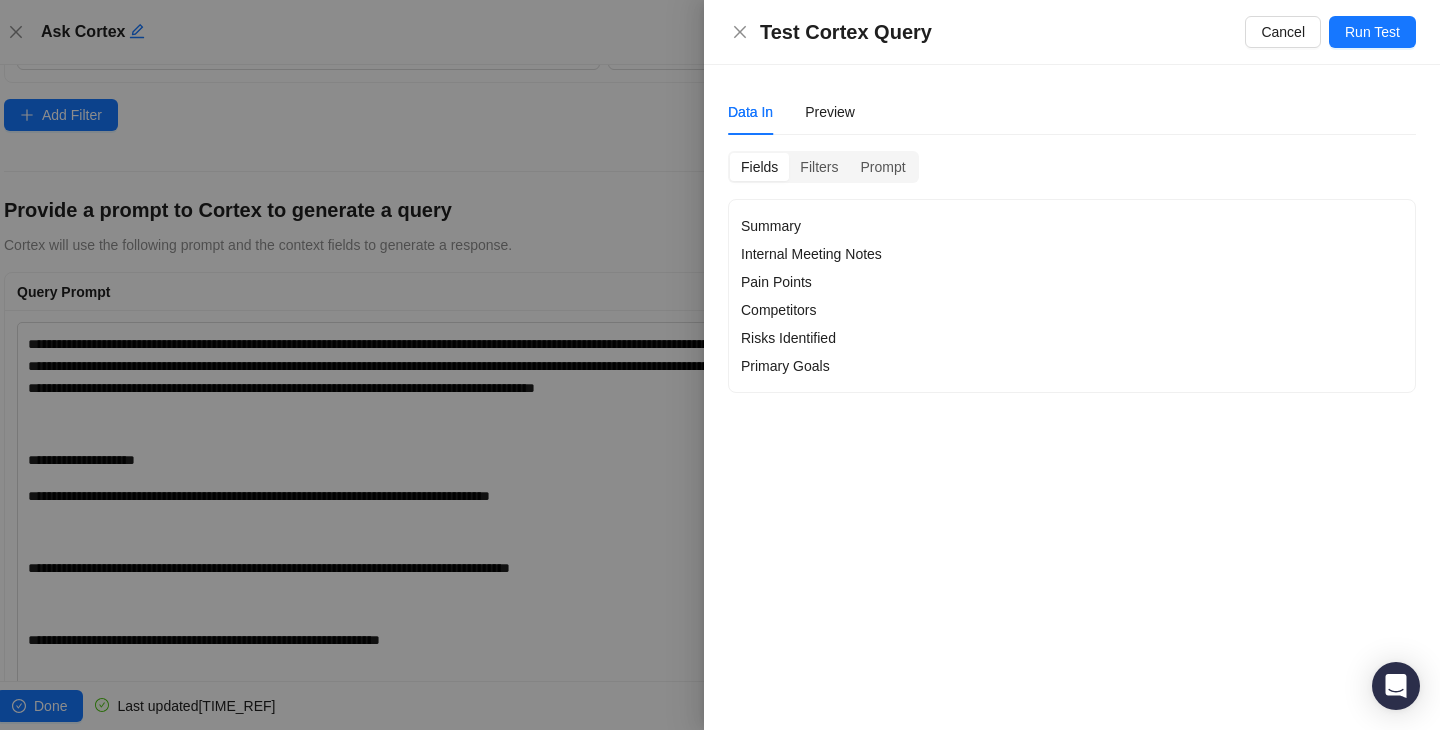 click at bounding box center [720, 365] 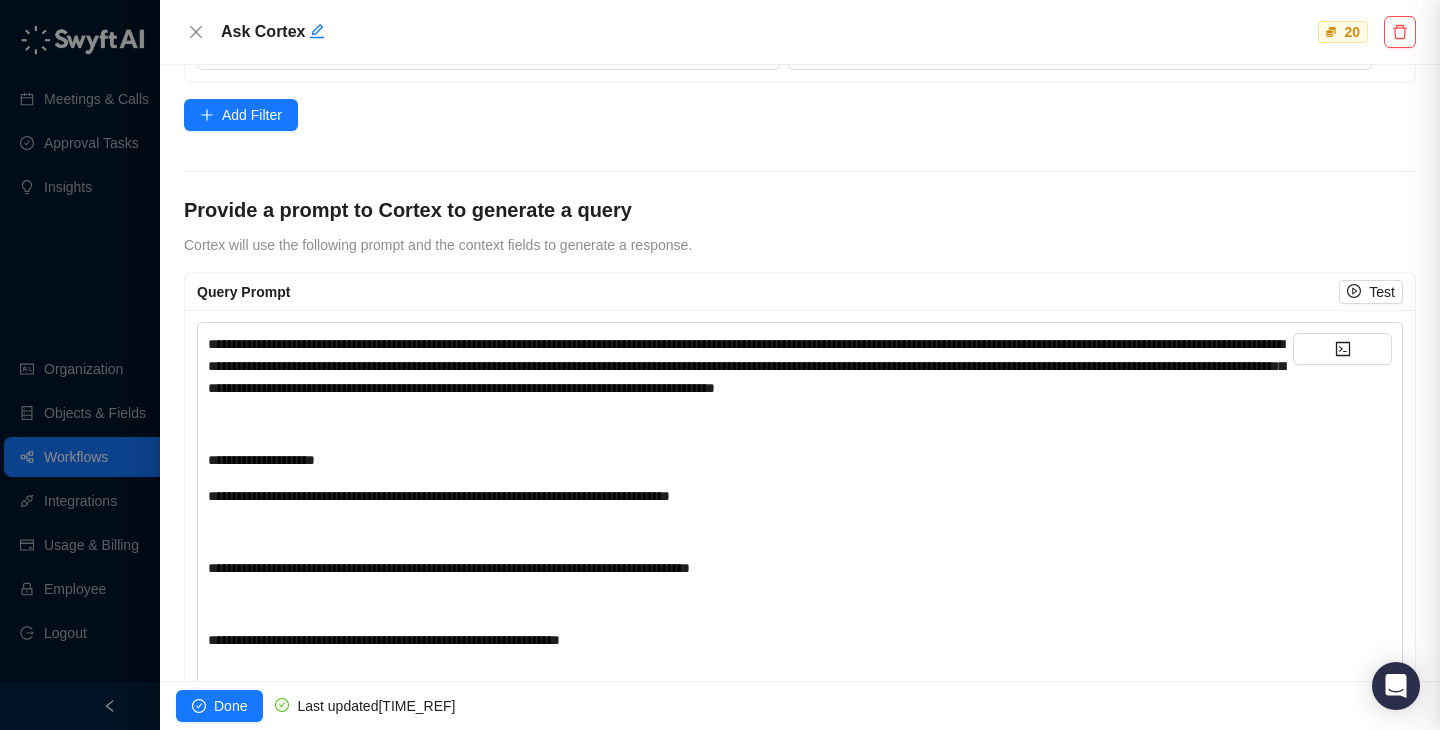 click on "**********" at bounding box center [750, 366] 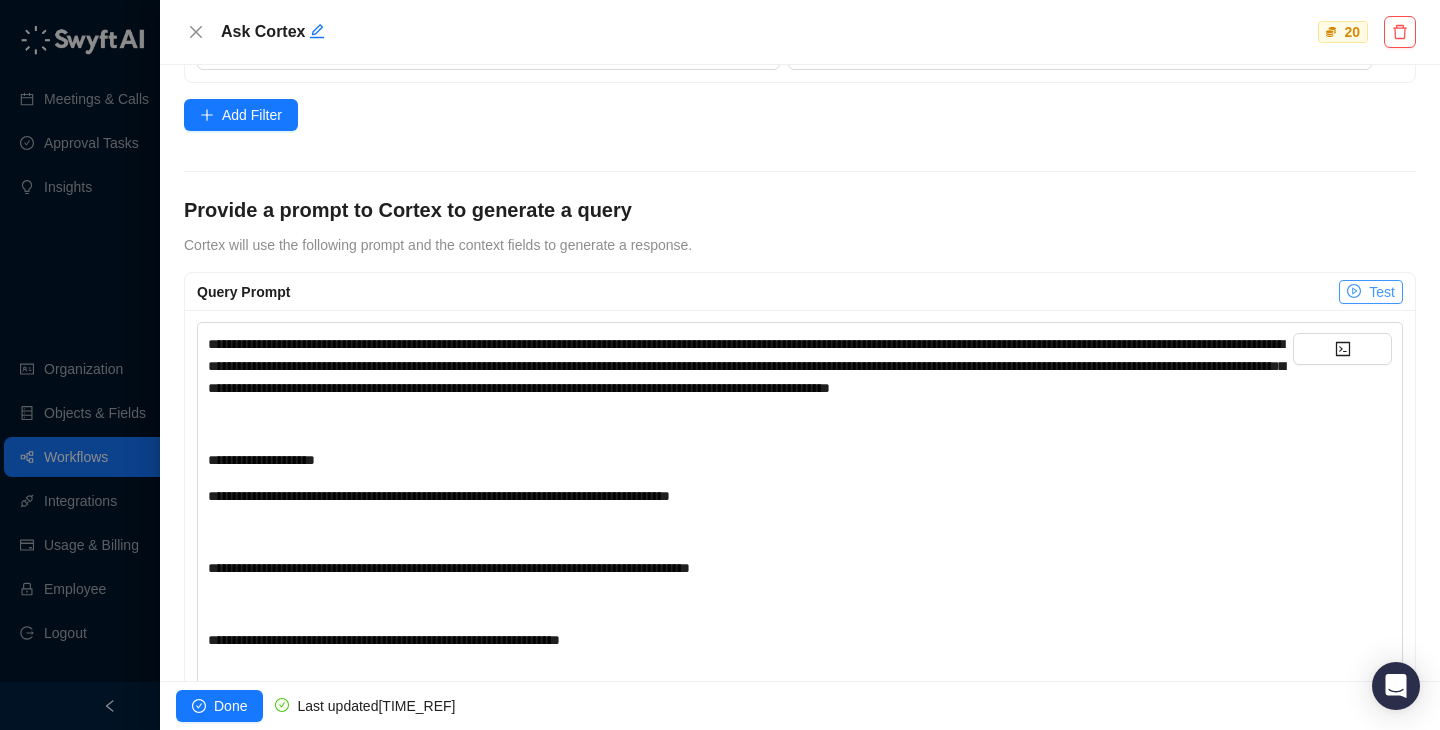 click at bounding box center [1354, 291] 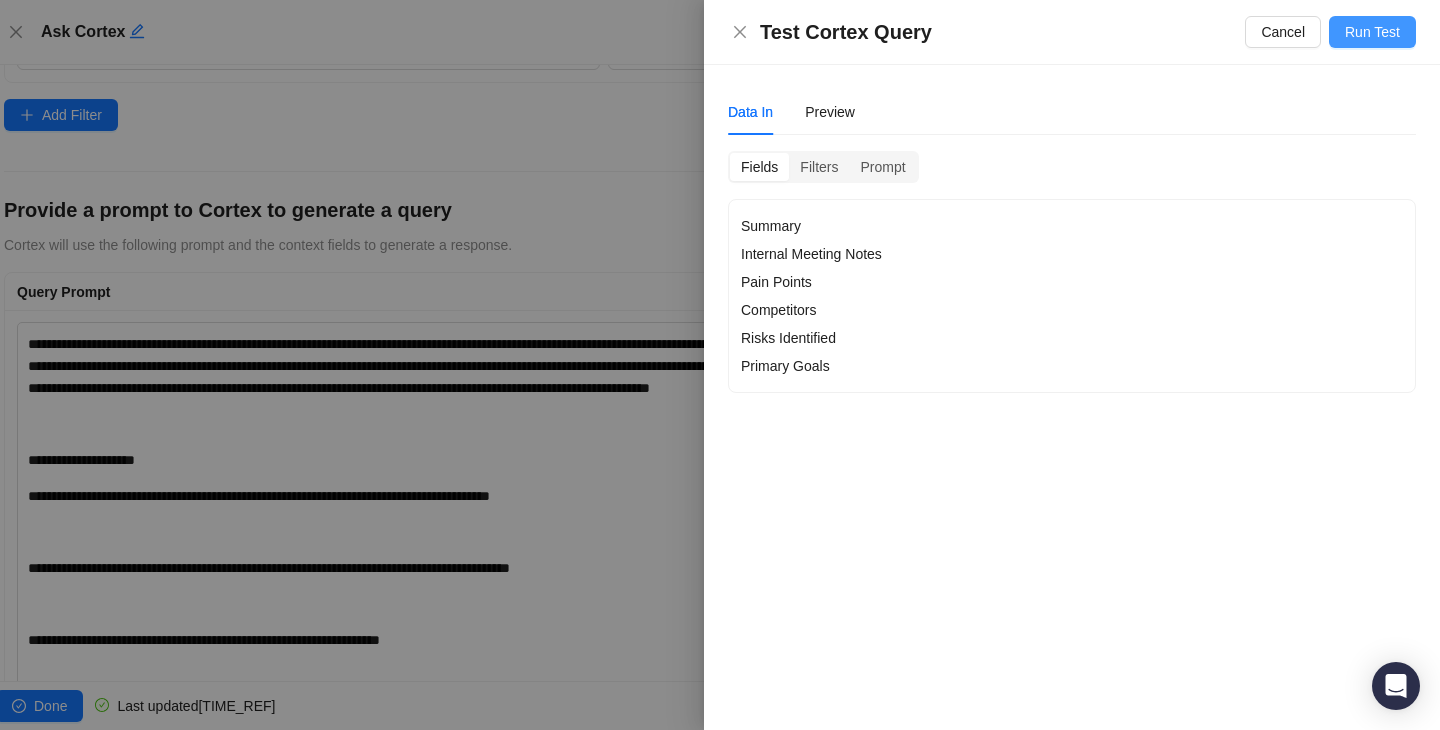 click on "Run Test" at bounding box center (1372, 32) 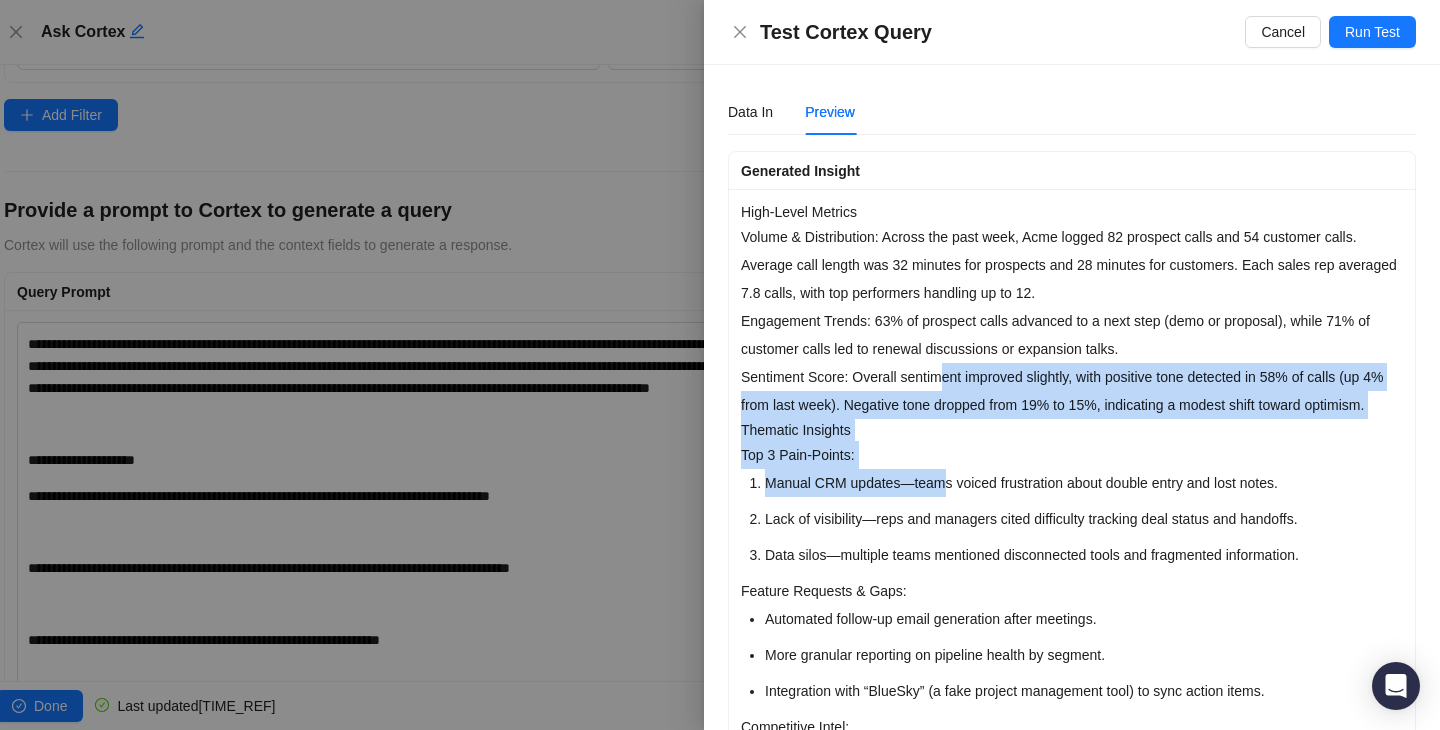 drag, startPoint x: 944, startPoint y: 371, endPoint x: 945, endPoint y: 545, distance: 174.00287 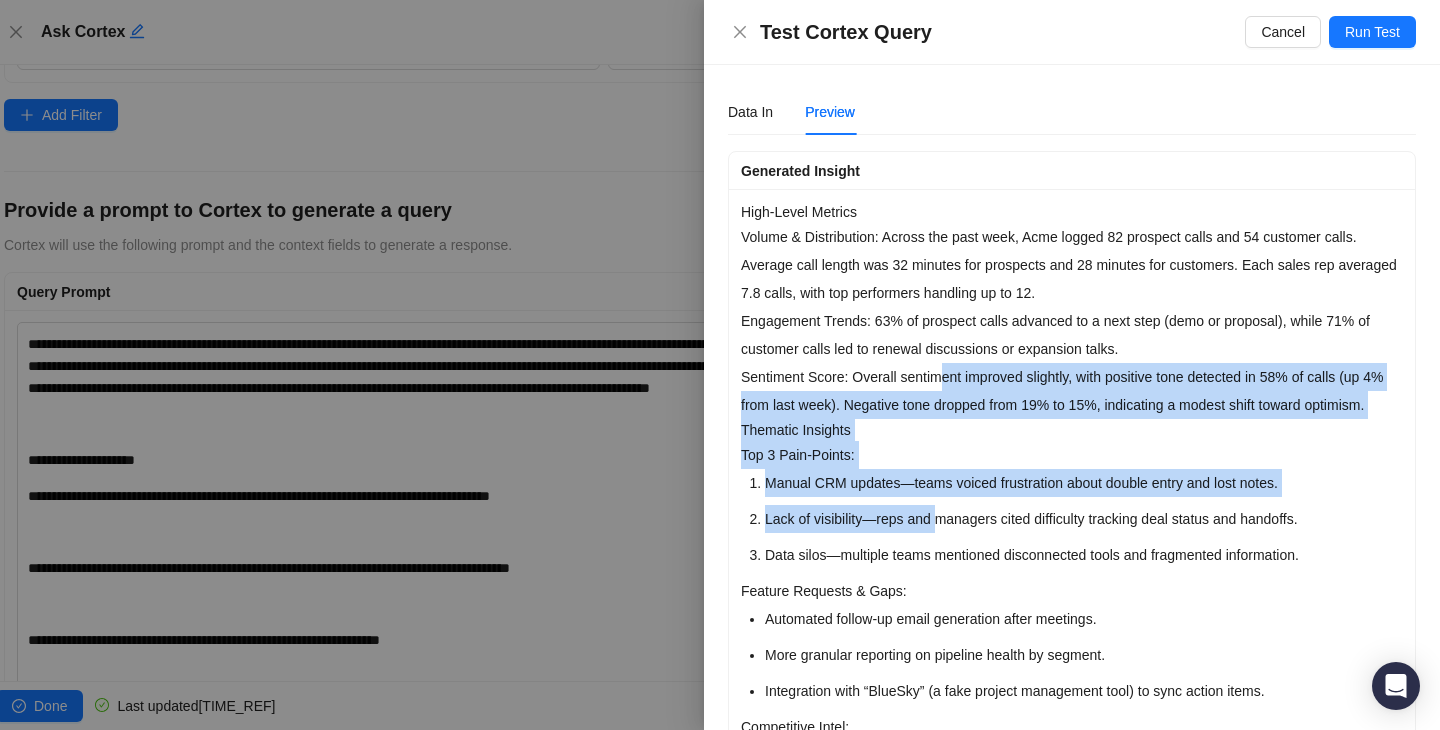 click on "Lack of visibility—reps and managers cited difficulty tracking deal status and handoffs." at bounding box center [1084, 519] 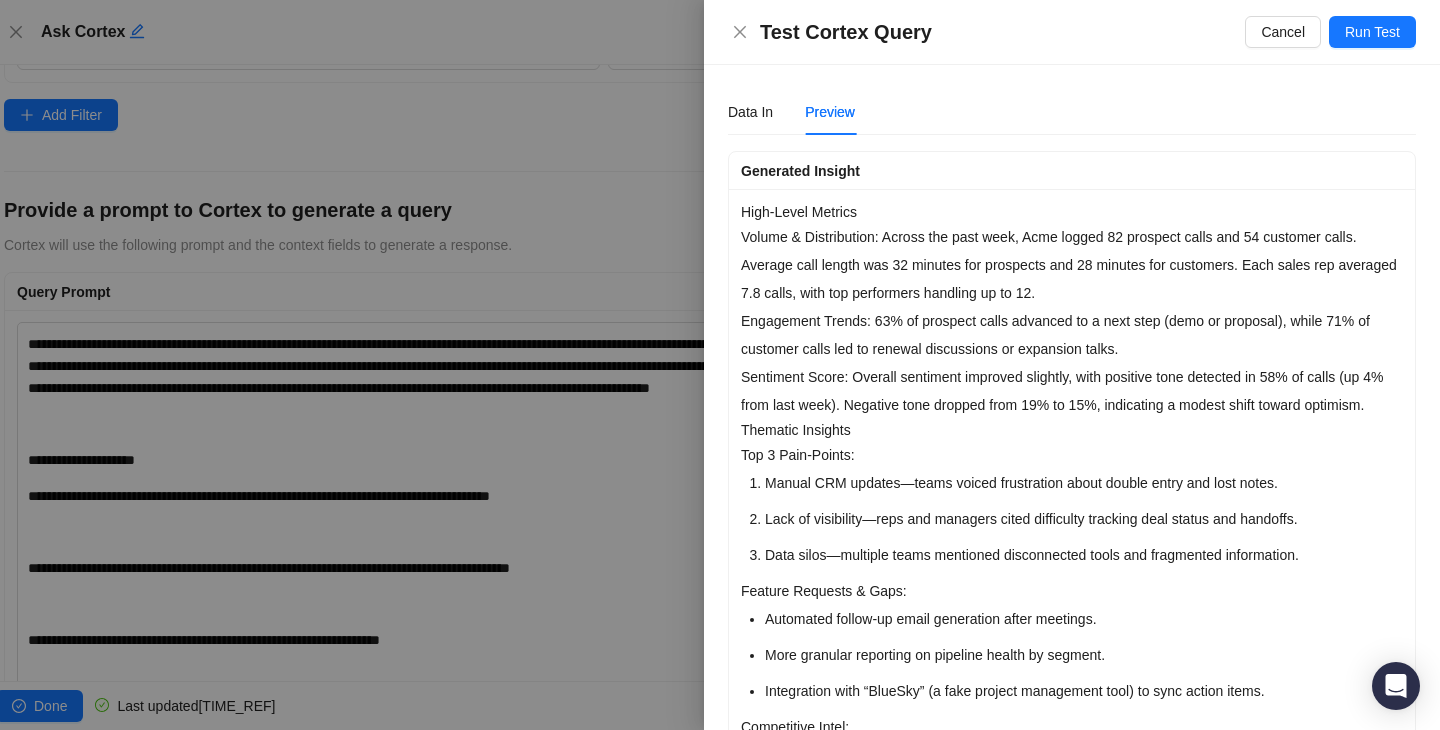scroll, scrollTop: 850, scrollLeft: 0, axis: vertical 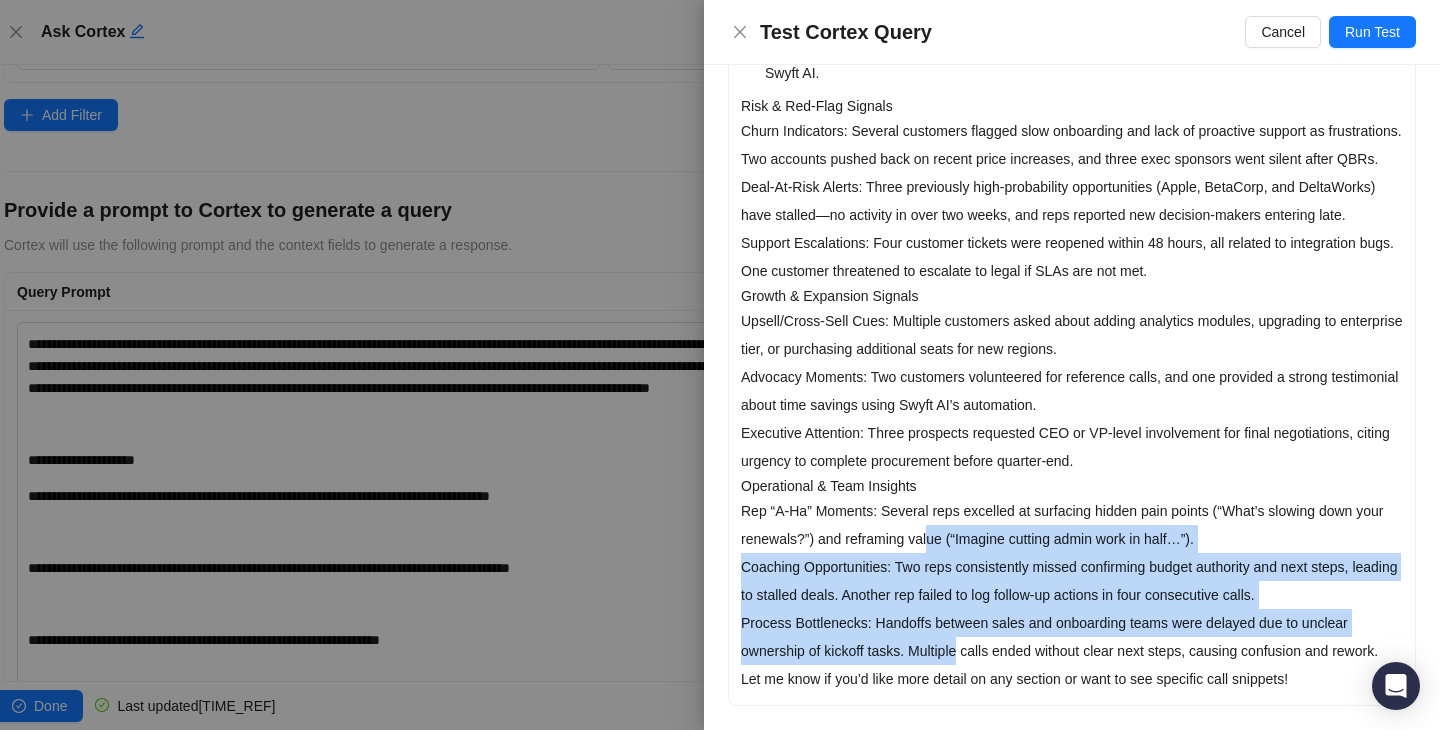 drag, startPoint x: 966, startPoint y: 503, endPoint x: 966, endPoint y: 613, distance: 110 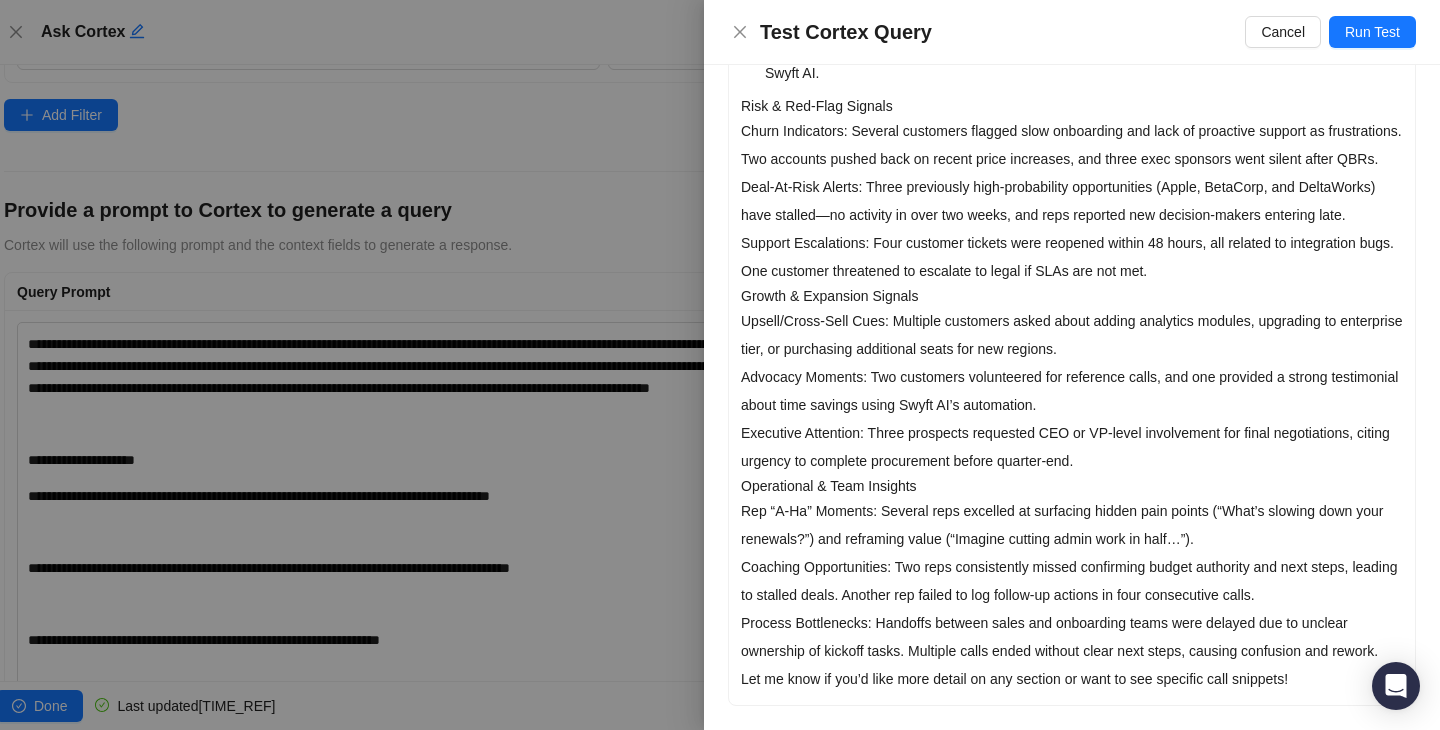 click at bounding box center (720, 365) 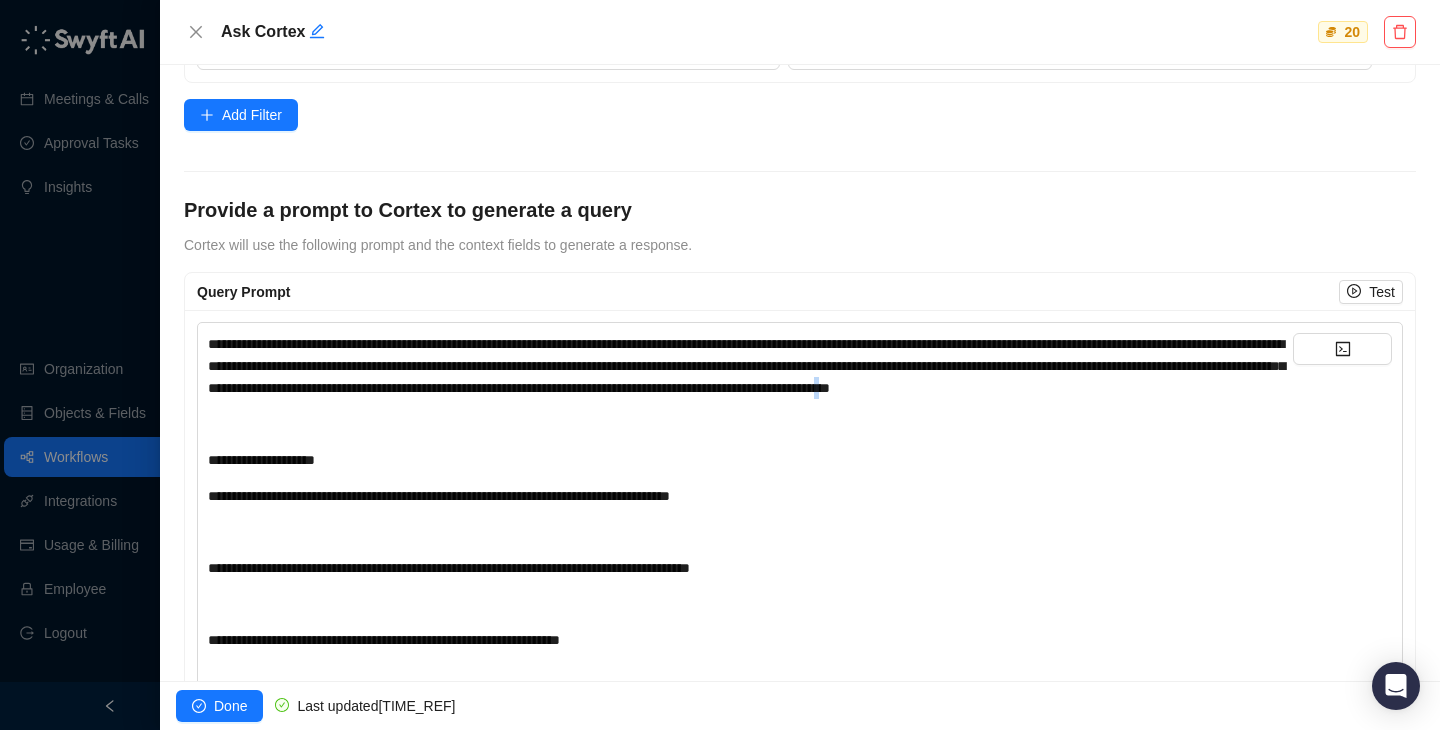click on "**********" at bounding box center (750, 366) 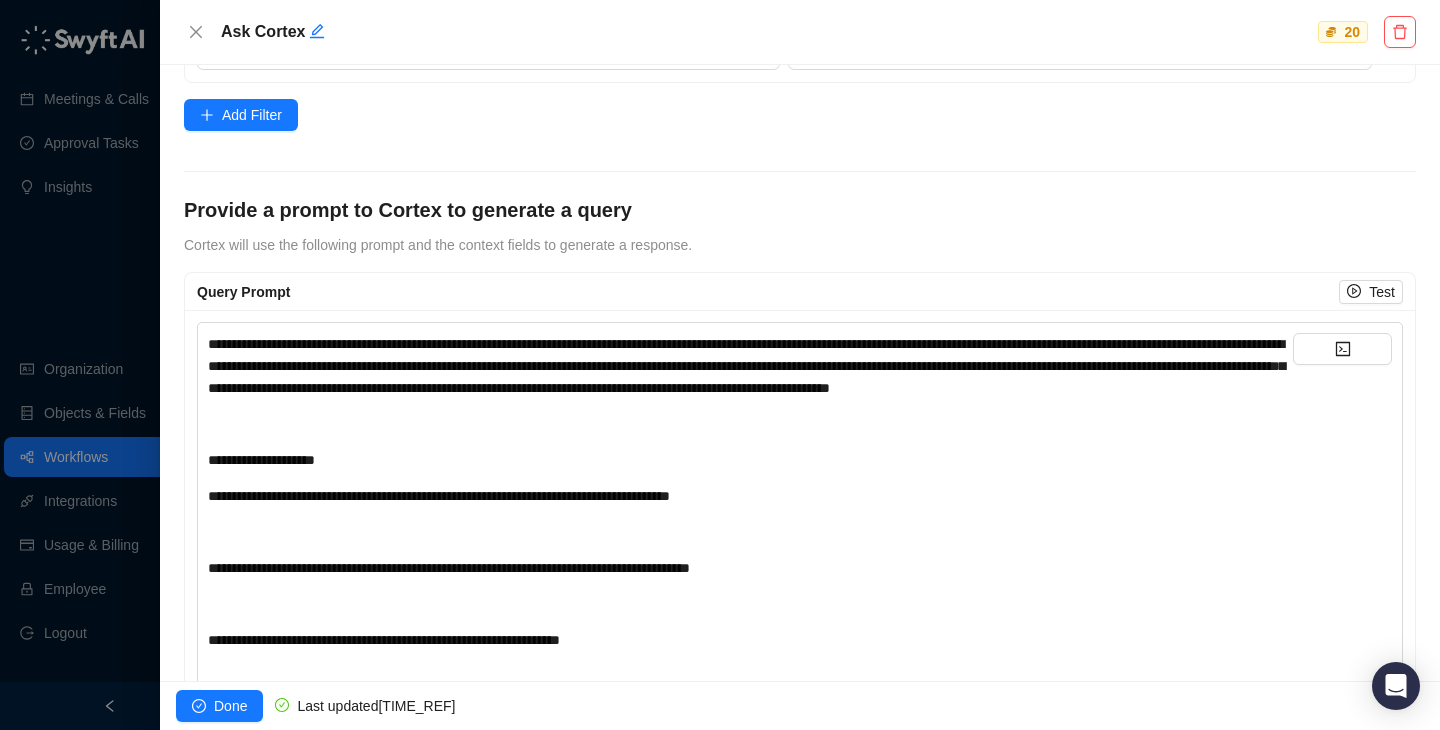 click on "**********" at bounding box center [750, 366] 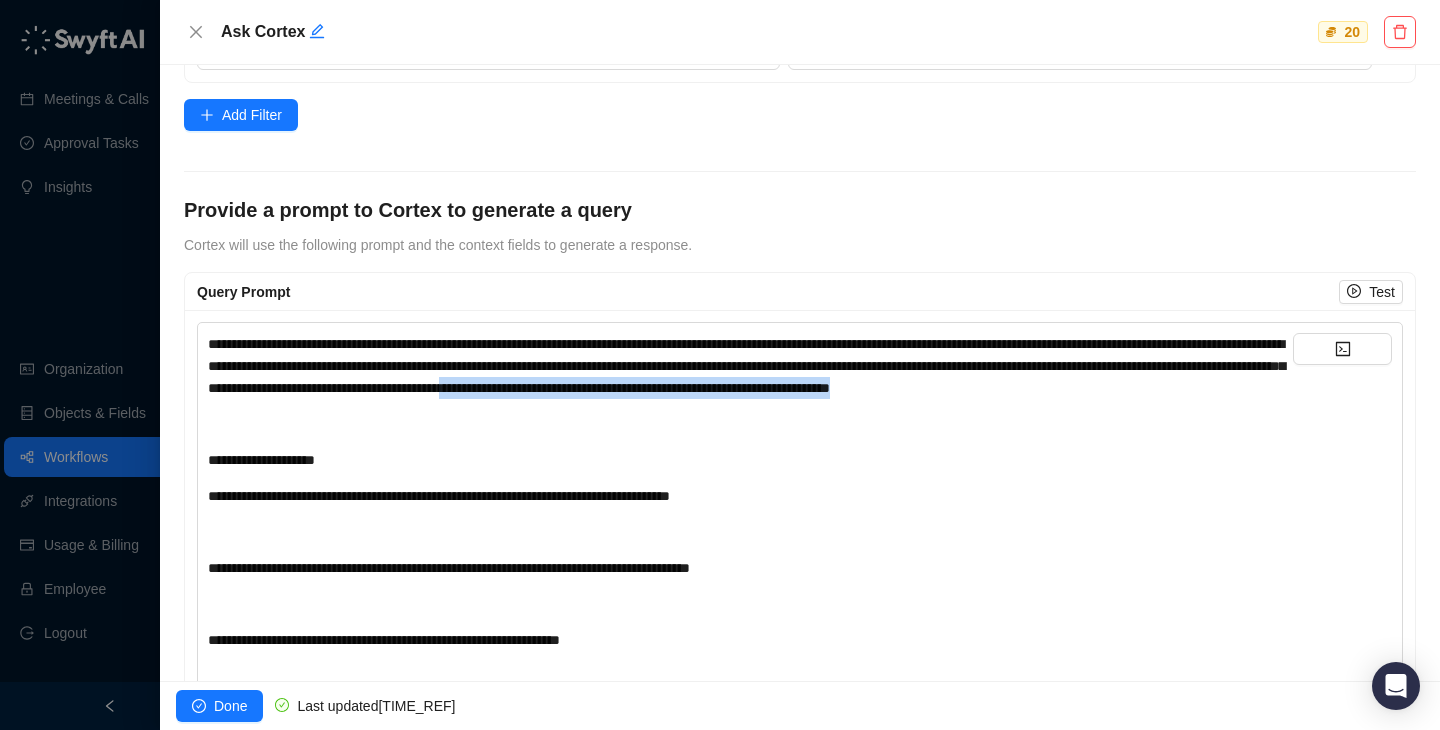 drag, startPoint x: 1161, startPoint y: 387, endPoint x: 1161, endPoint y: 419, distance: 32 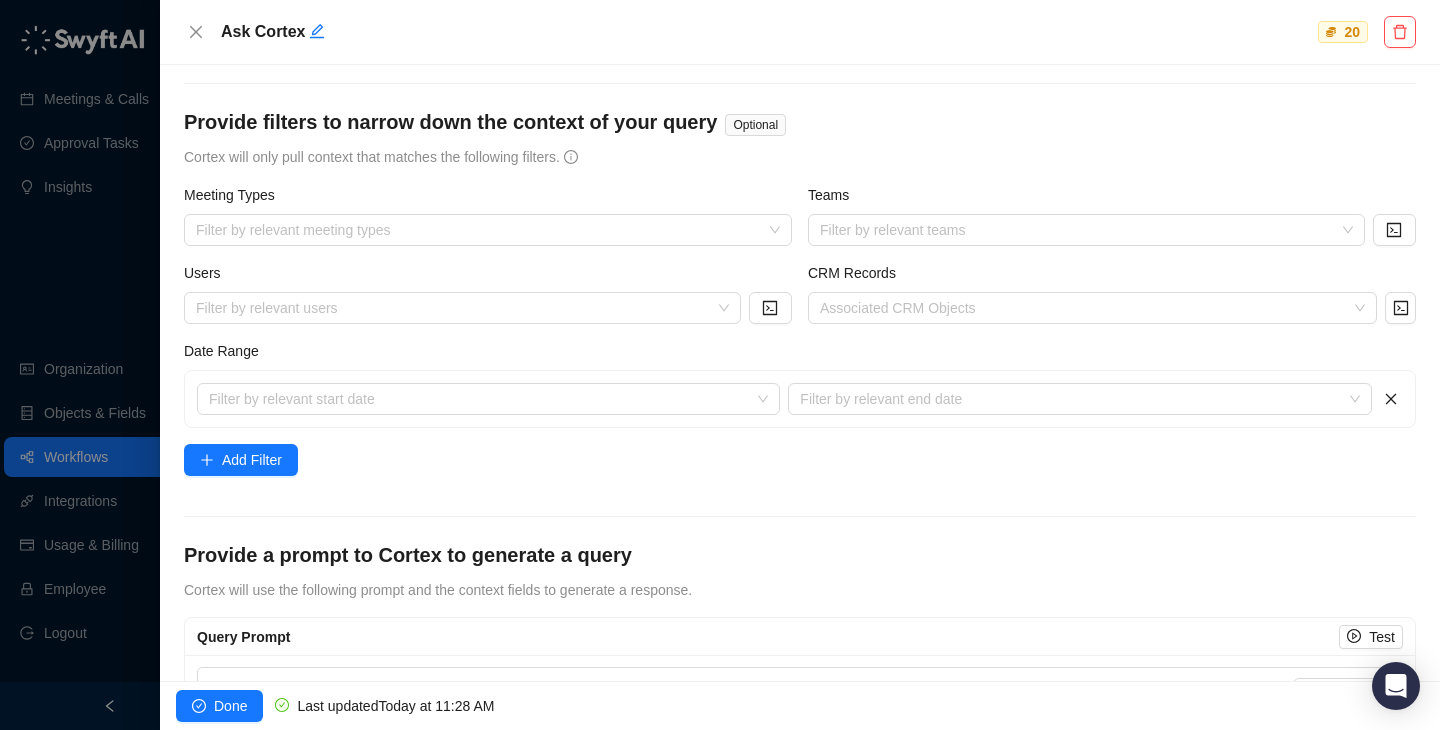 scroll, scrollTop: 0, scrollLeft: 0, axis: both 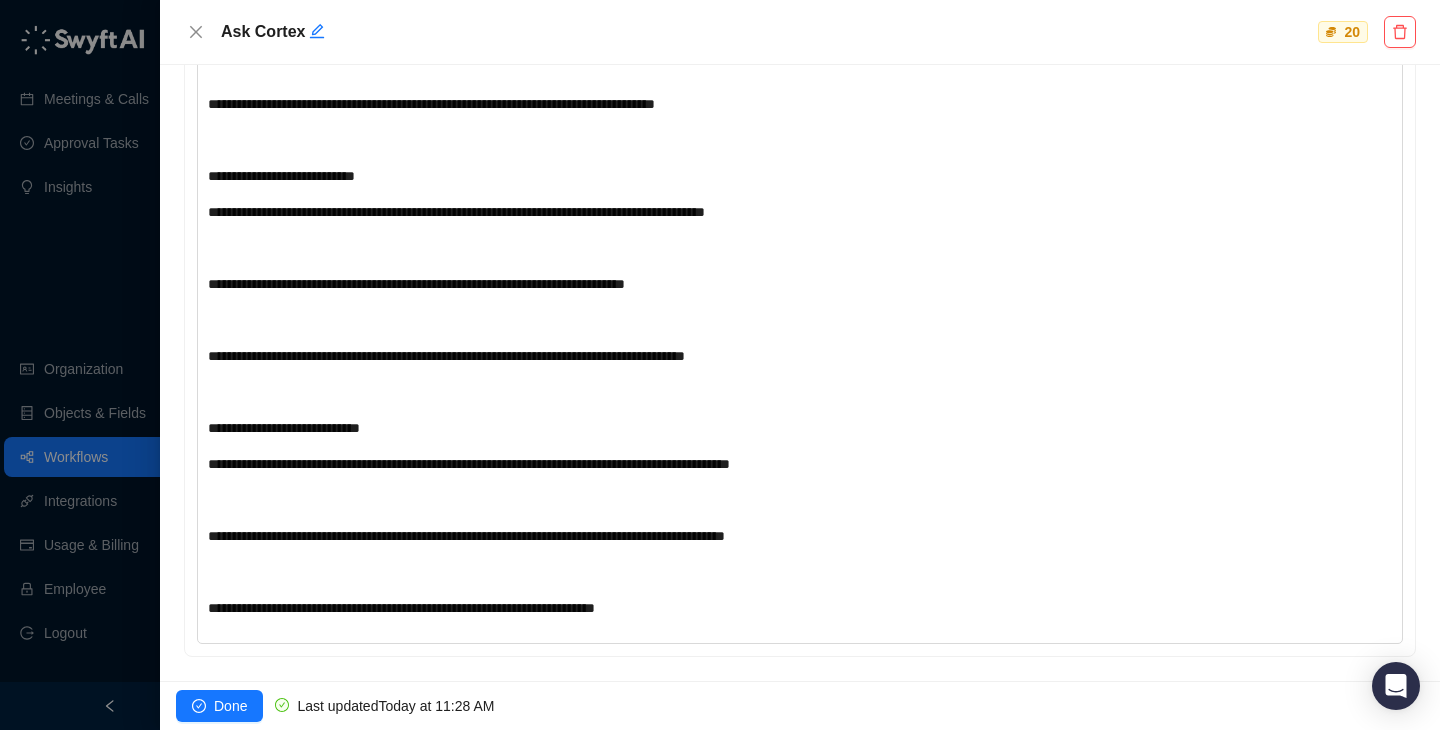 click on "**********" at bounding box center [800, 373] 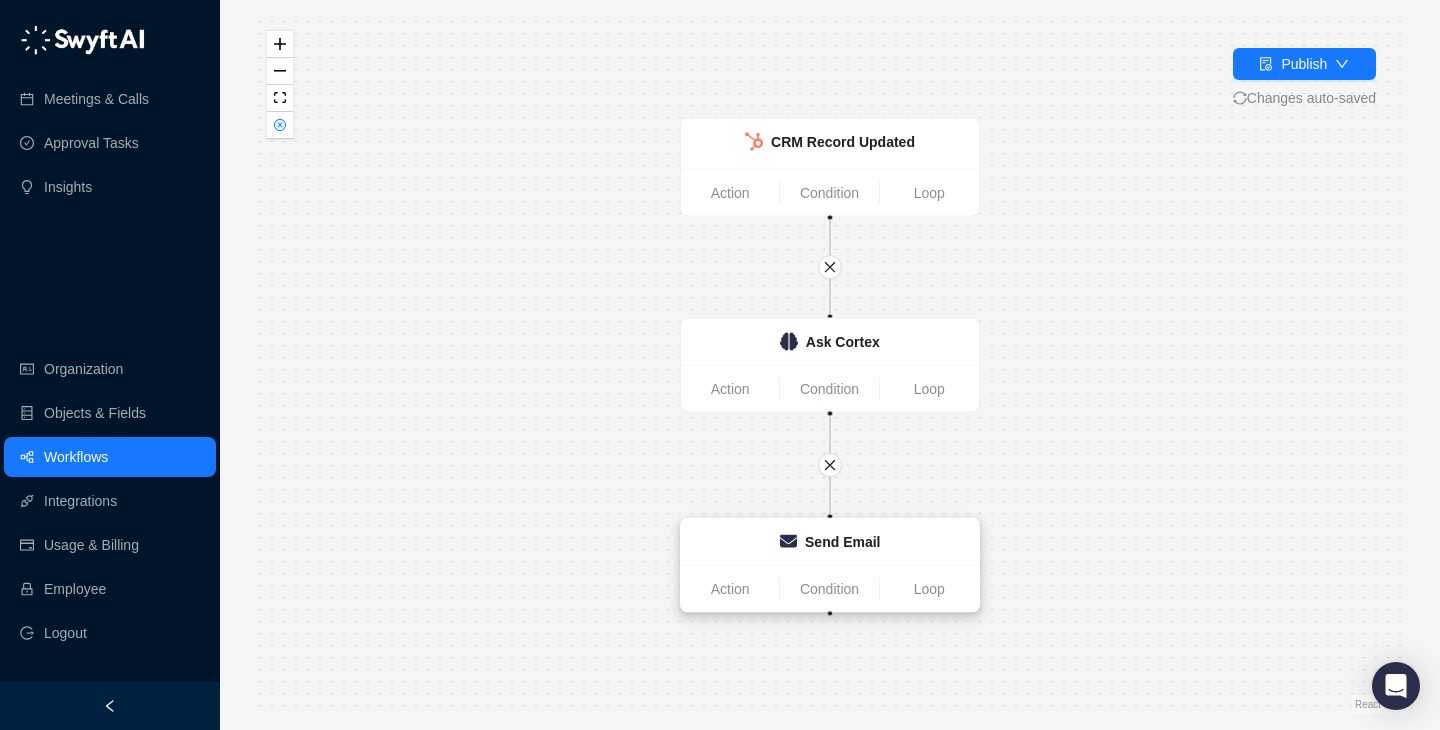 click on "Send Email" at bounding box center [830, 542] 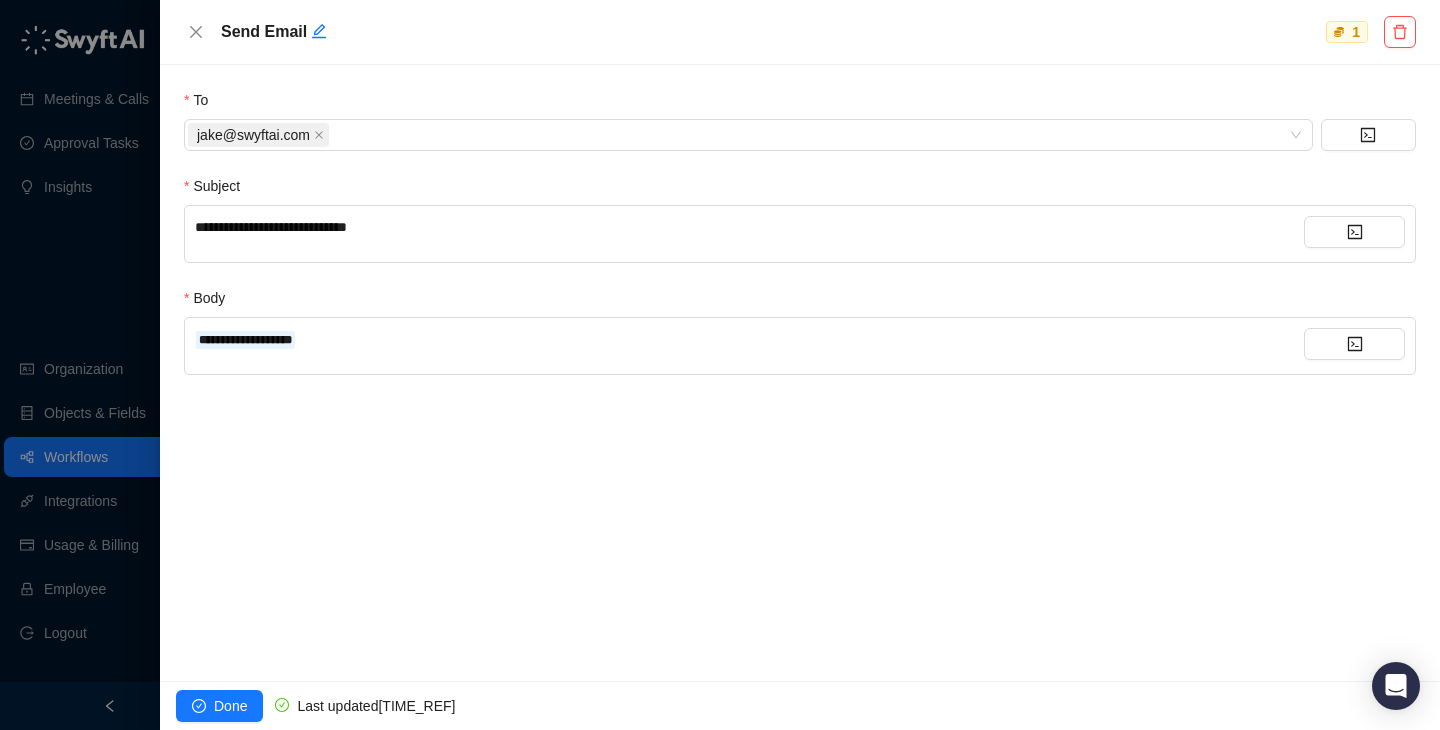 click on "**********" at bounding box center [800, 135] 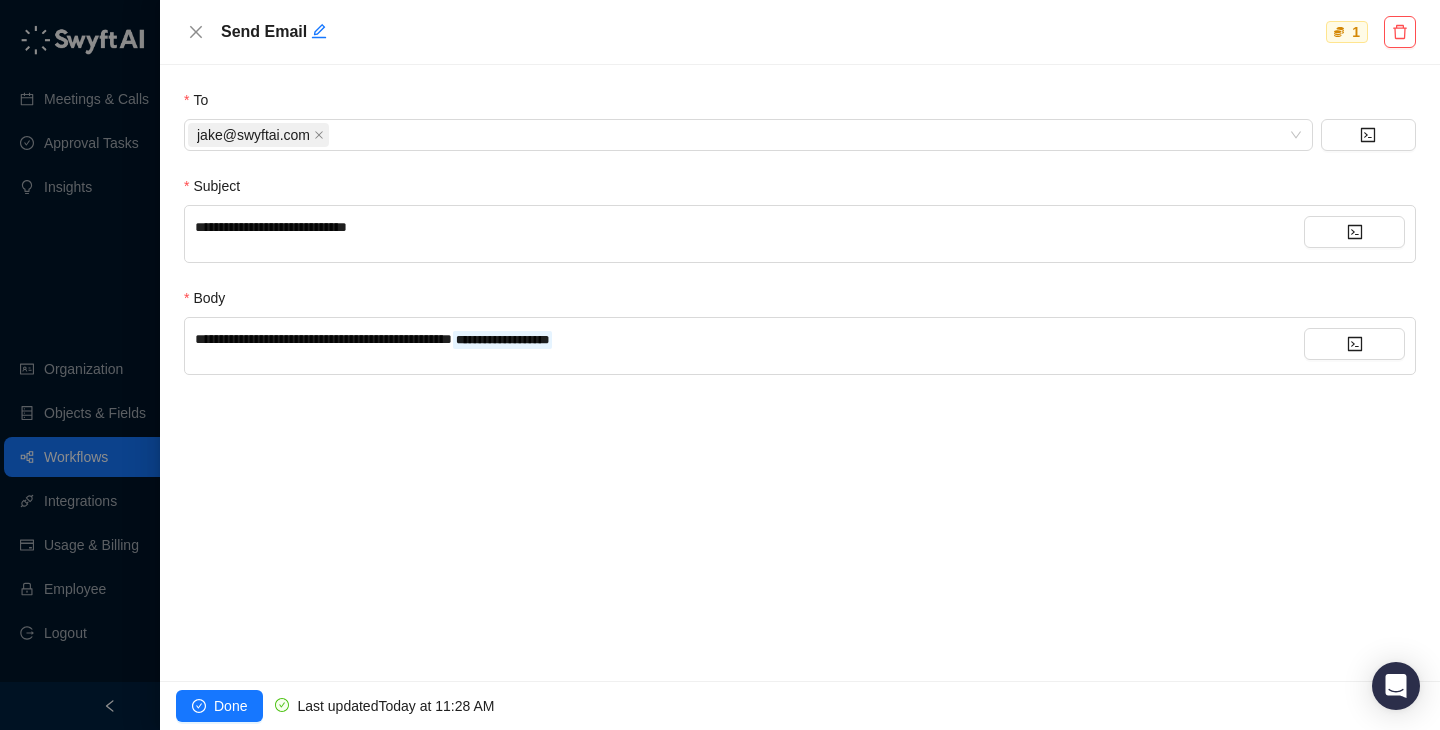 click on "**********" at bounding box center (800, 135) 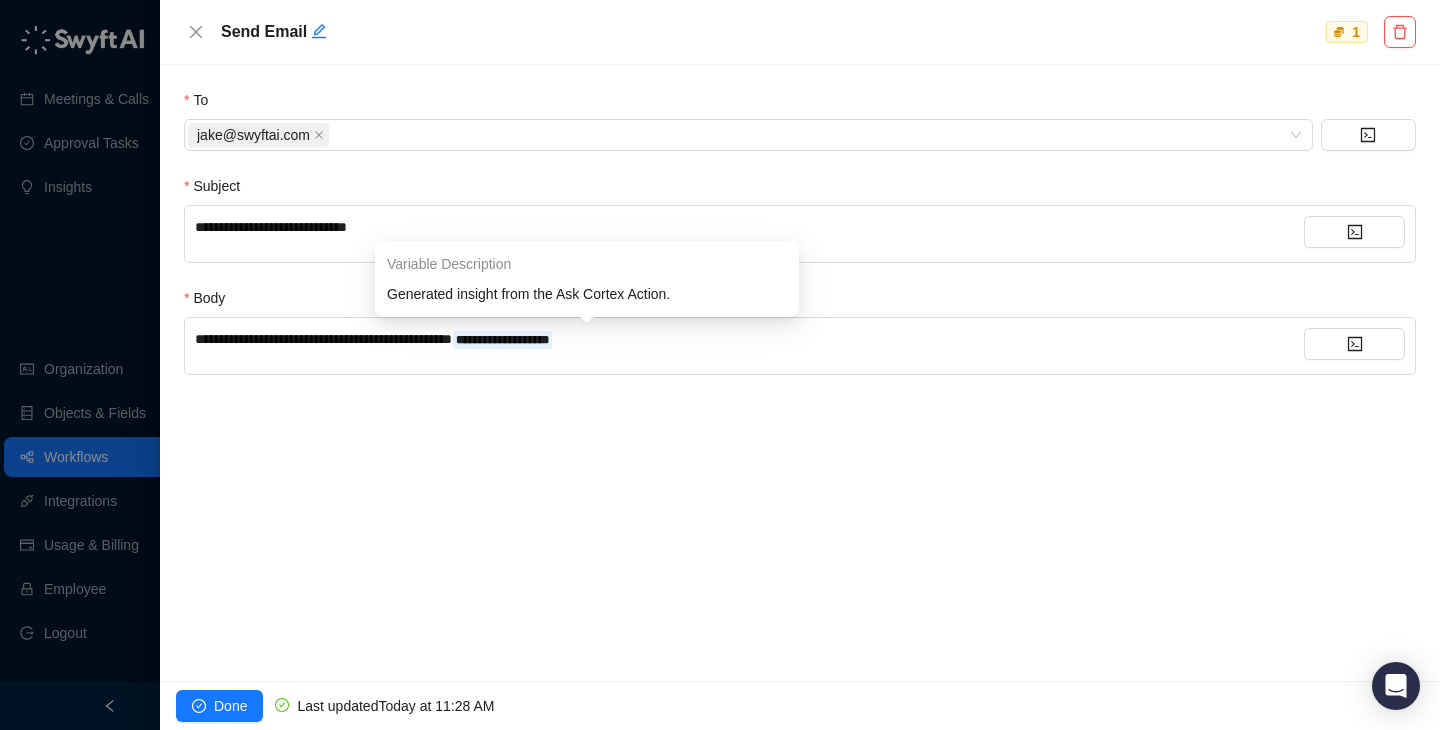 click on "**********" at bounding box center (502, 340) 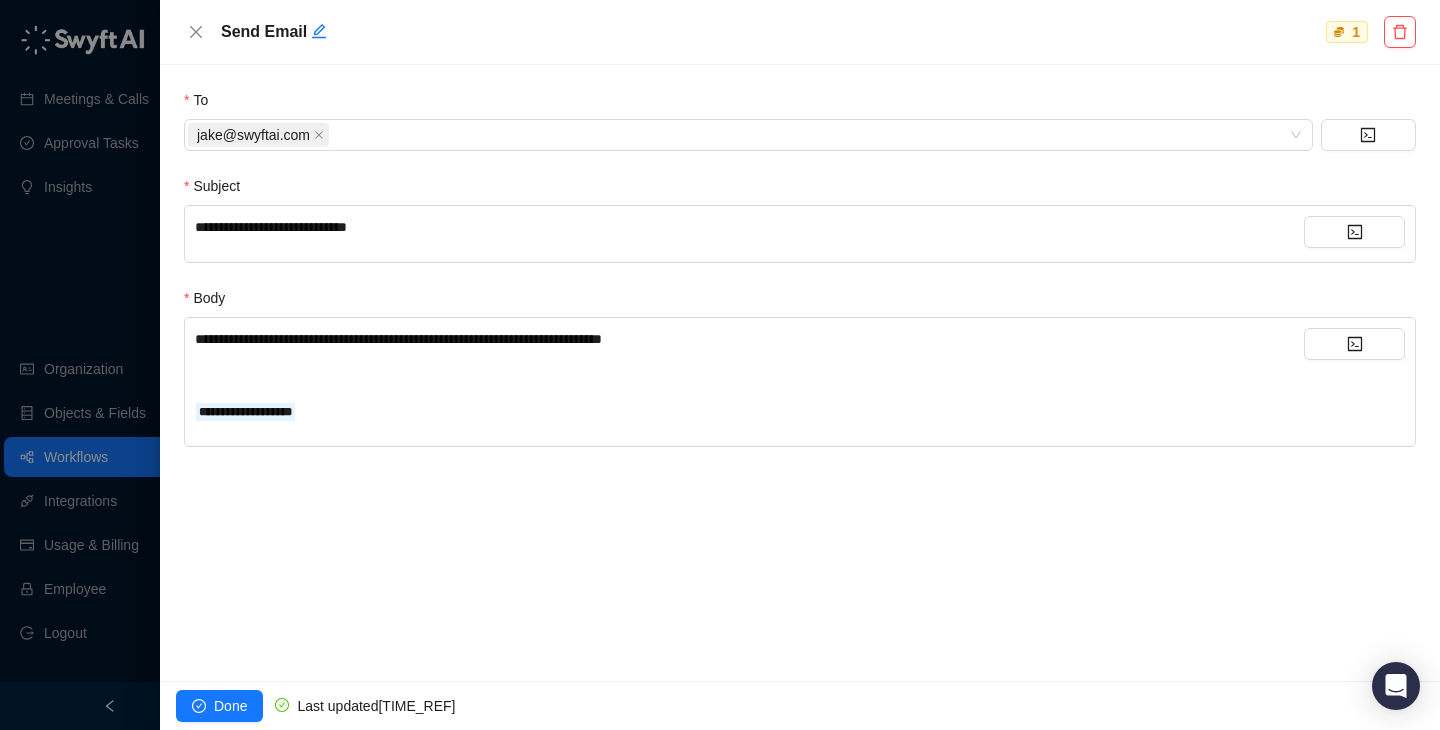 click on "**********" at bounding box center (398, 339) 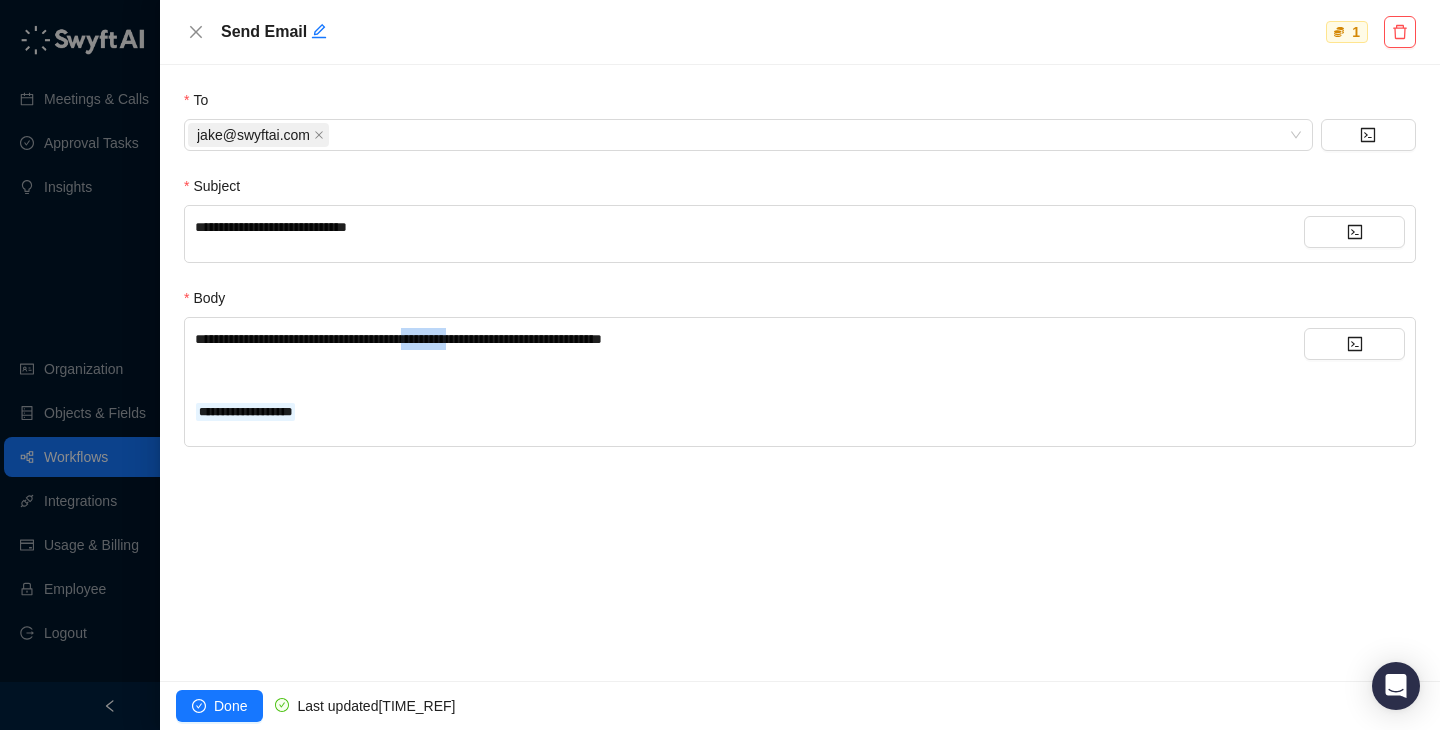 click on "**********" at bounding box center [398, 339] 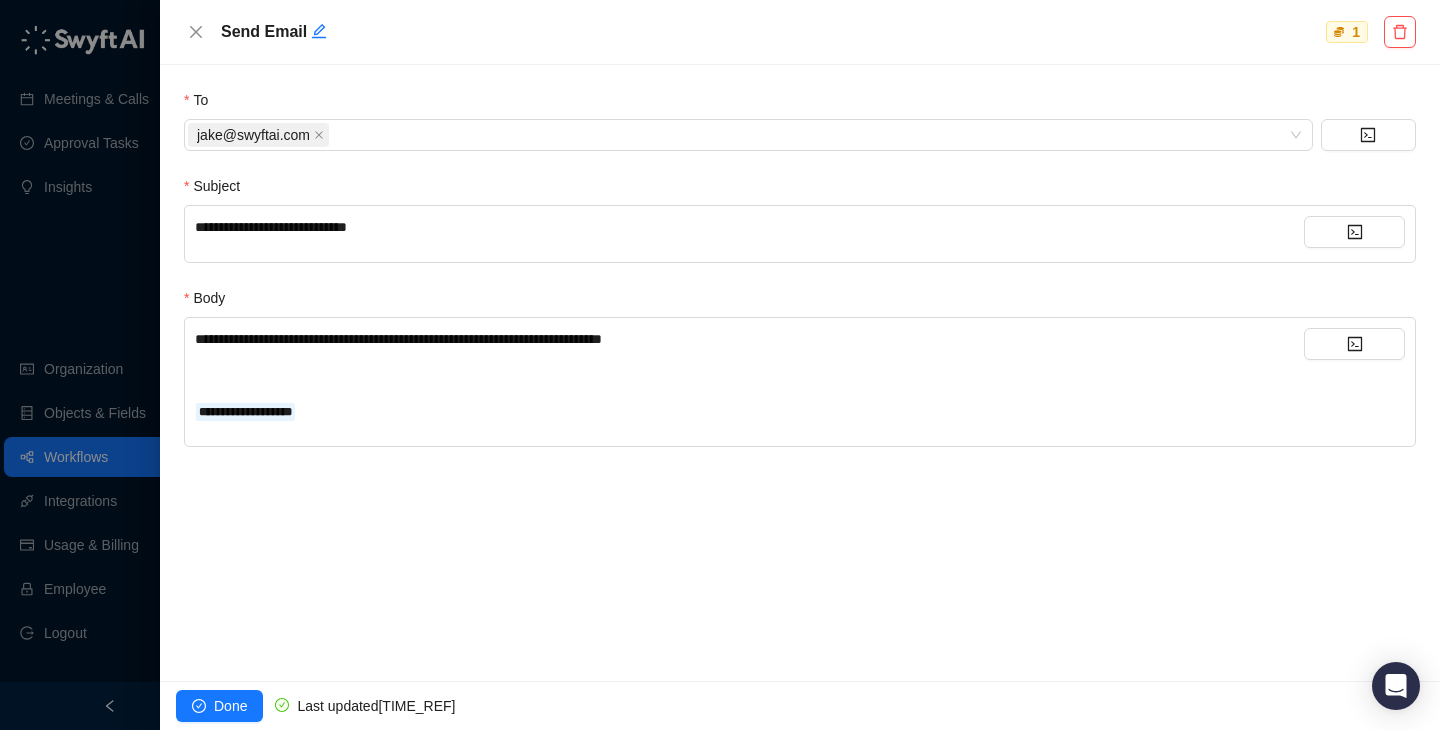 click on "﻿" at bounding box center (749, 375) 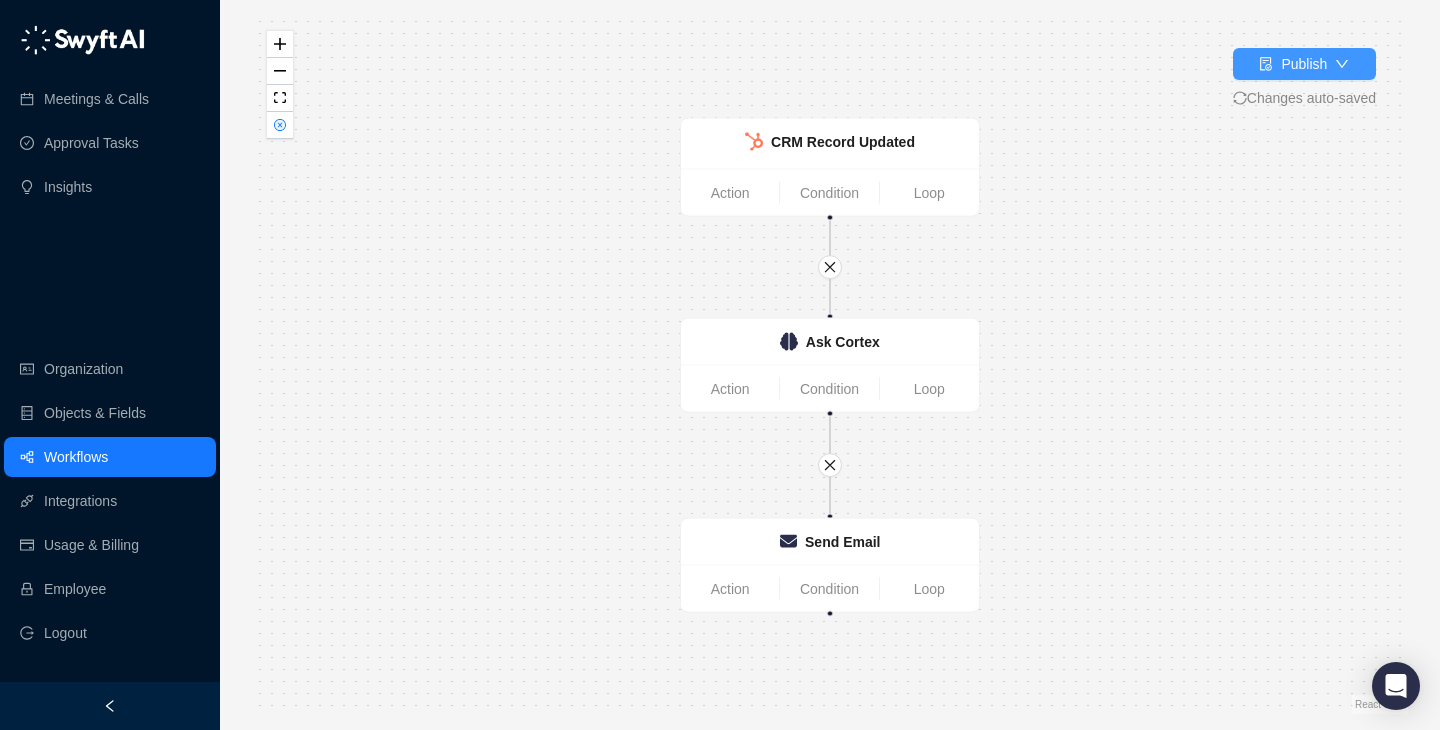 click on "Publish" at bounding box center [1304, 64] 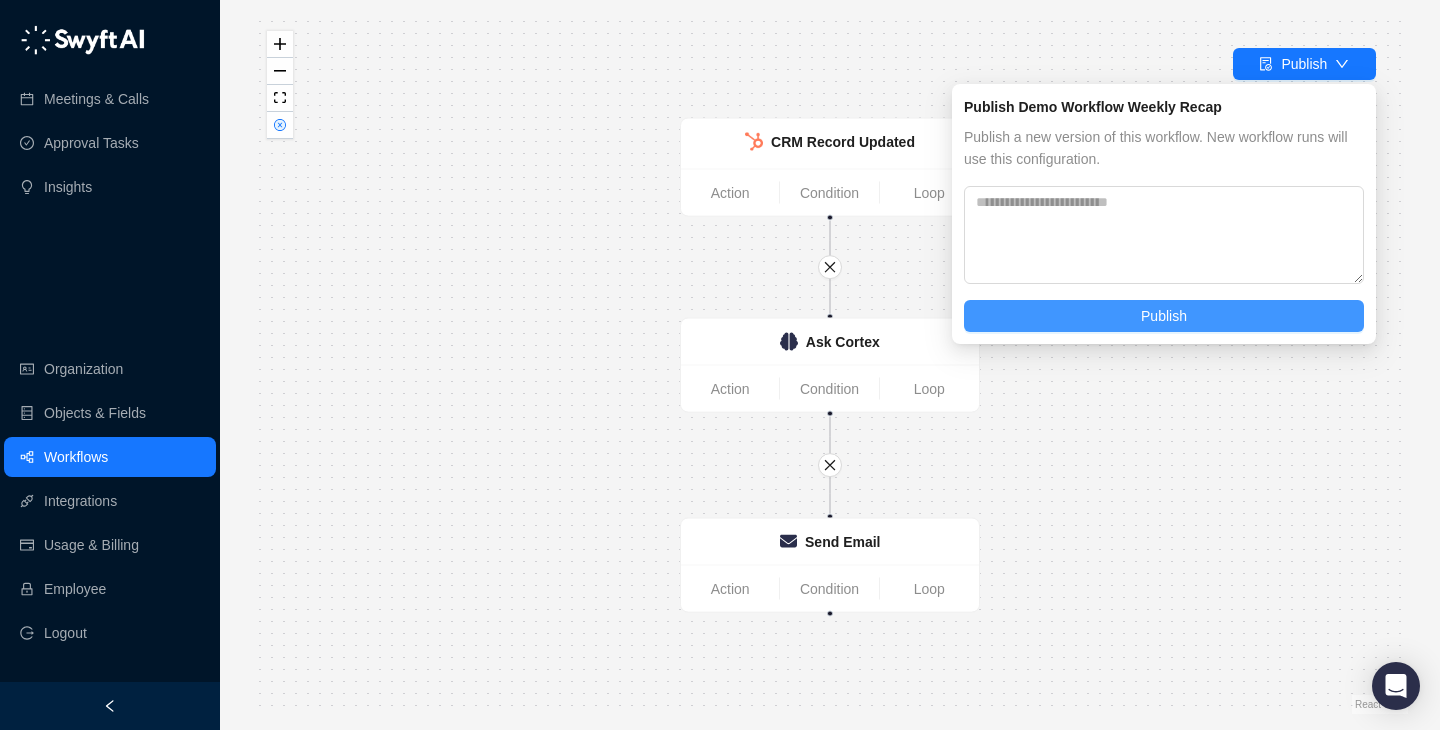 click on "Publish" at bounding box center (1164, 316) 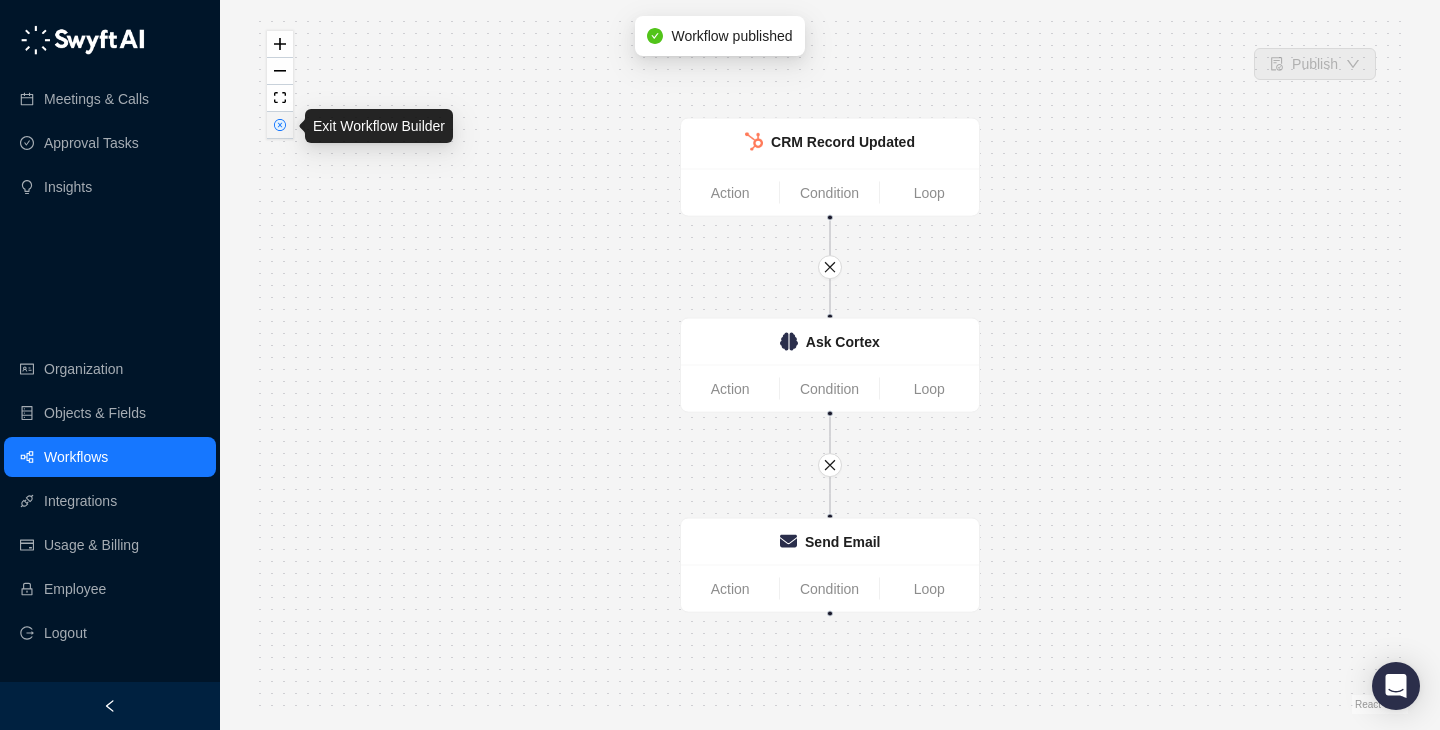 click at bounding box center (280, 125) 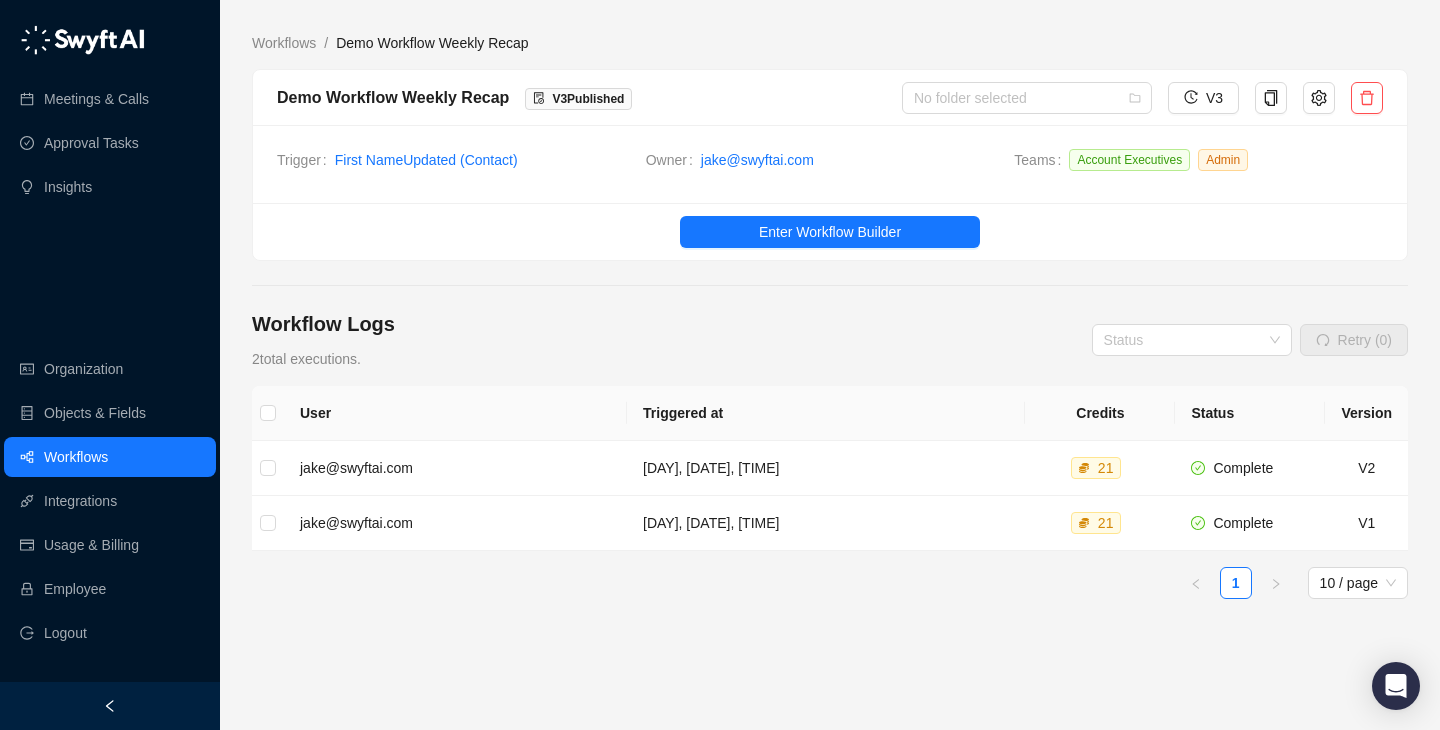 scroll, scrollTop: 51, scrollLeft: 0, axis: vertical 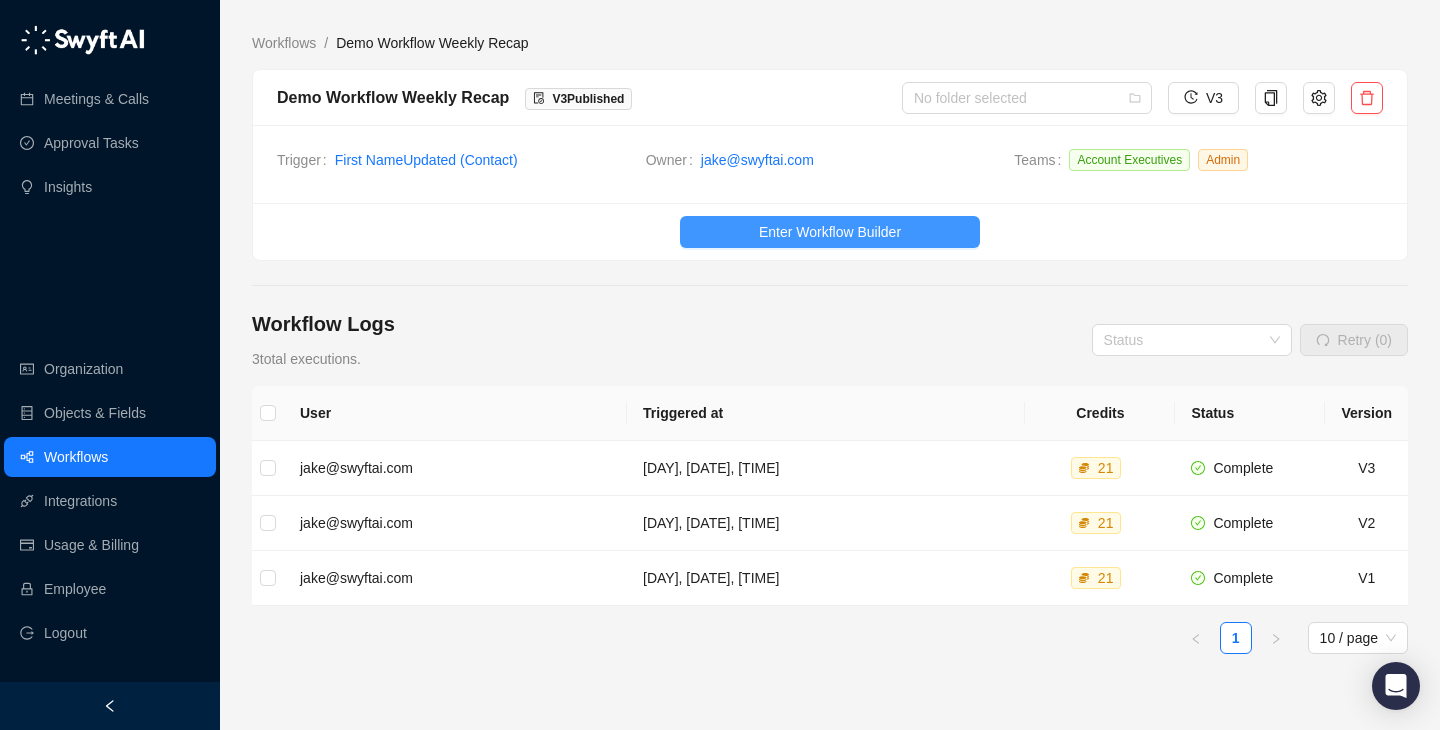 click on "Enter Workflow Builder" at bounding box center [830, 232] 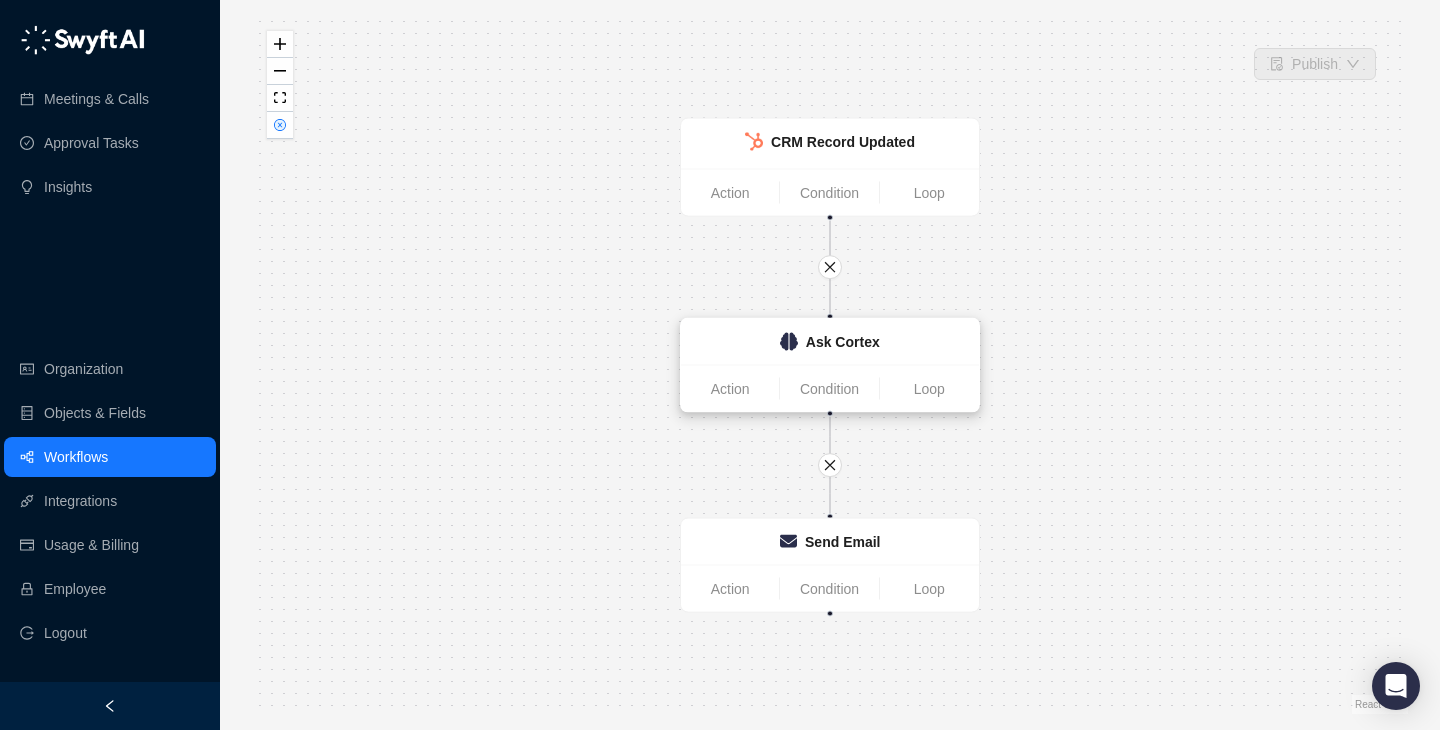 click on "Ask Cortex" at bounding box center (843, 342) 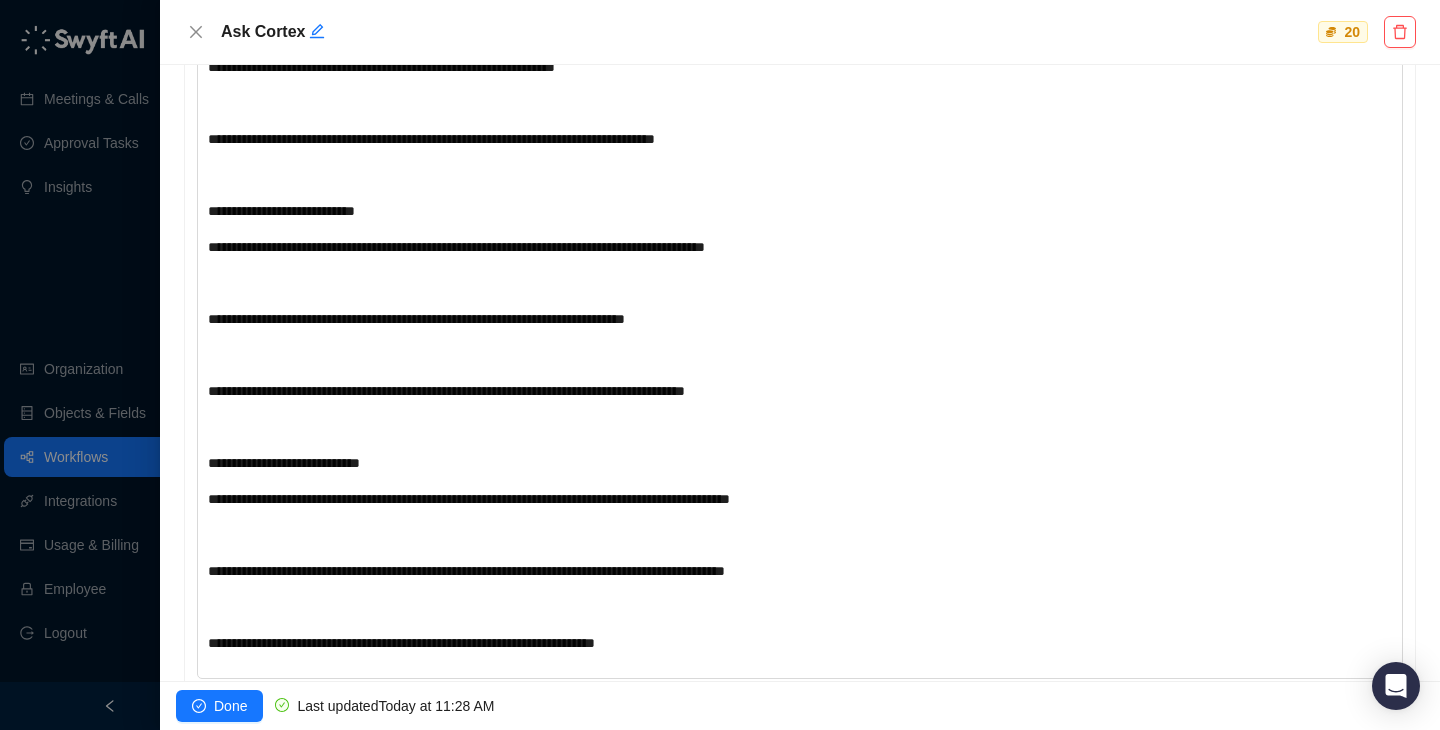 scroll, scrollTop: 1553, scrollLeft: 0, axis: vertical 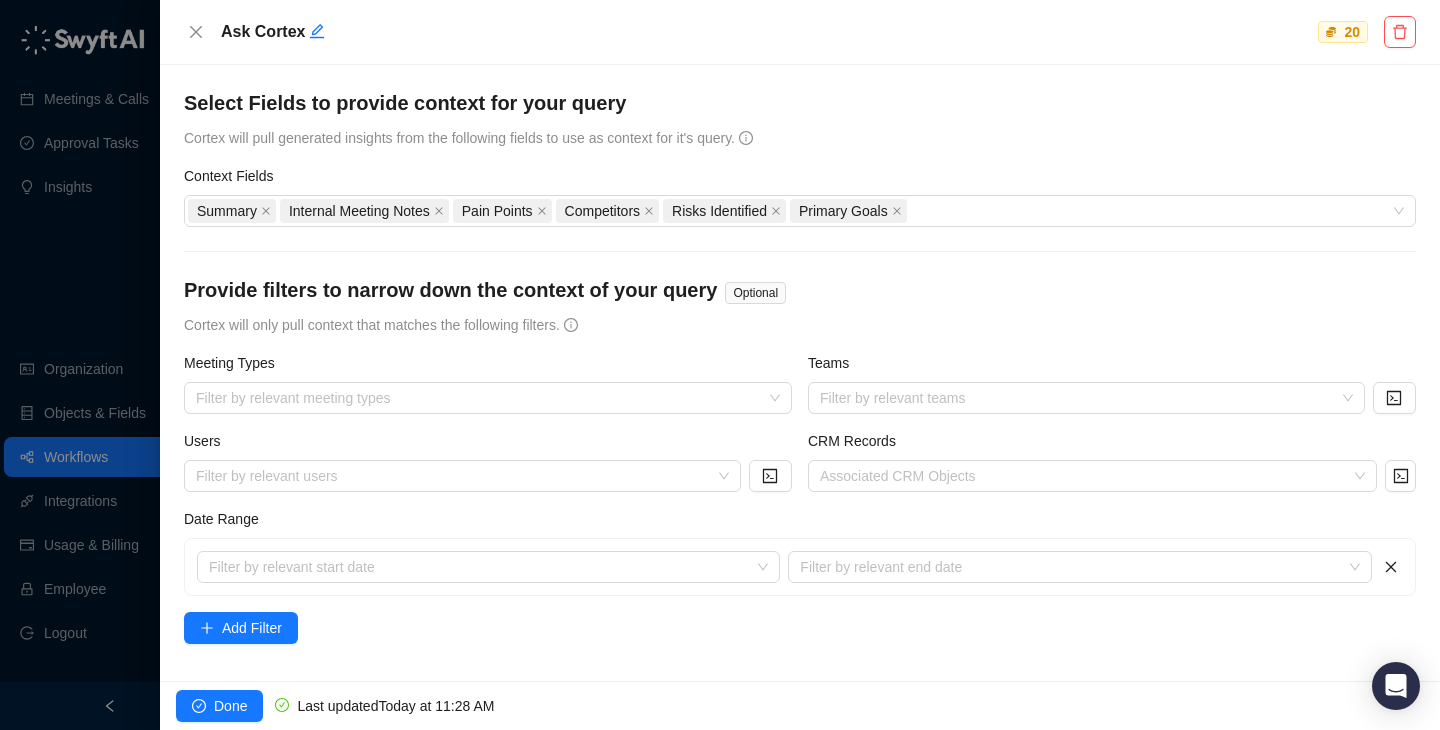 drag, startPoint x: 789, startPoint y: 605, endPoint x: 554, endPoint y: 593, distance: 235.30618 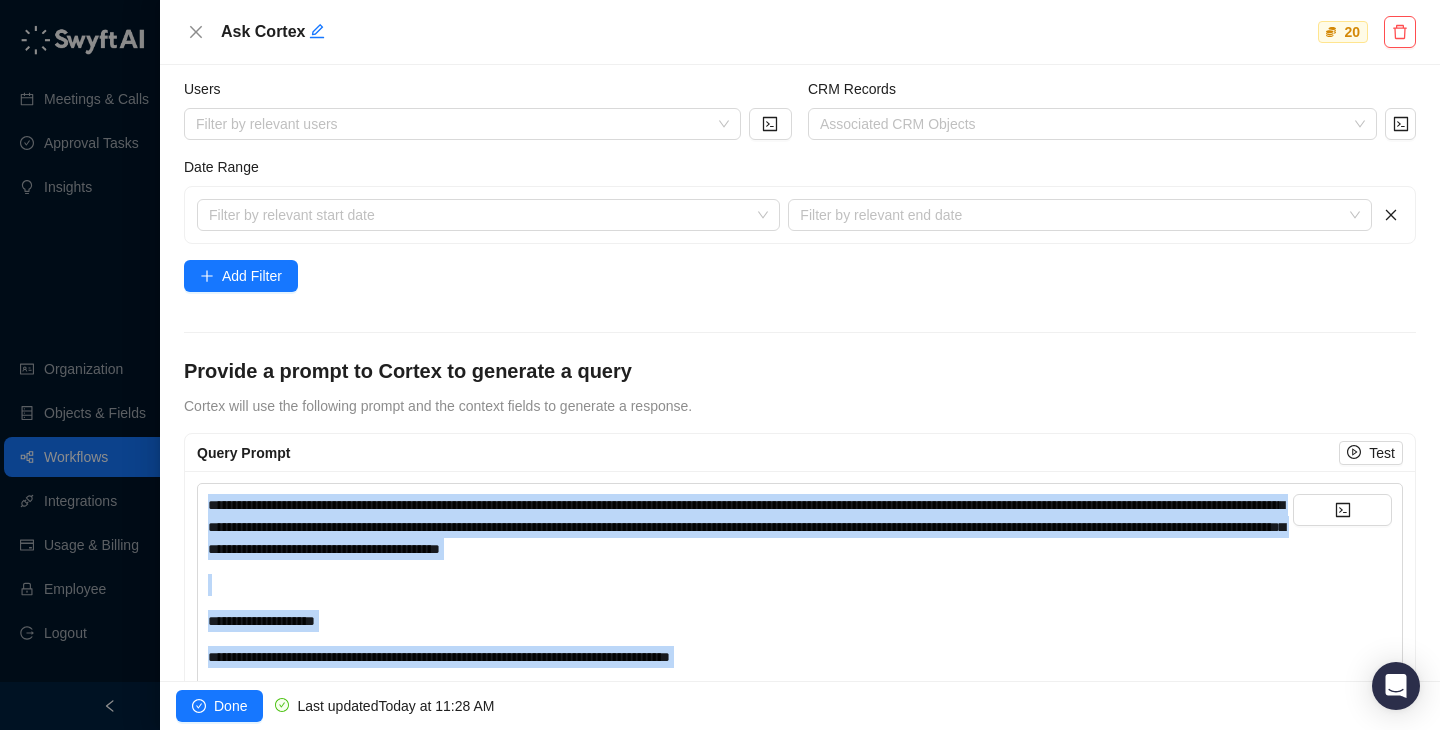 scroll, scrollTop: 591, scrollLeft: 0, axis: vertical 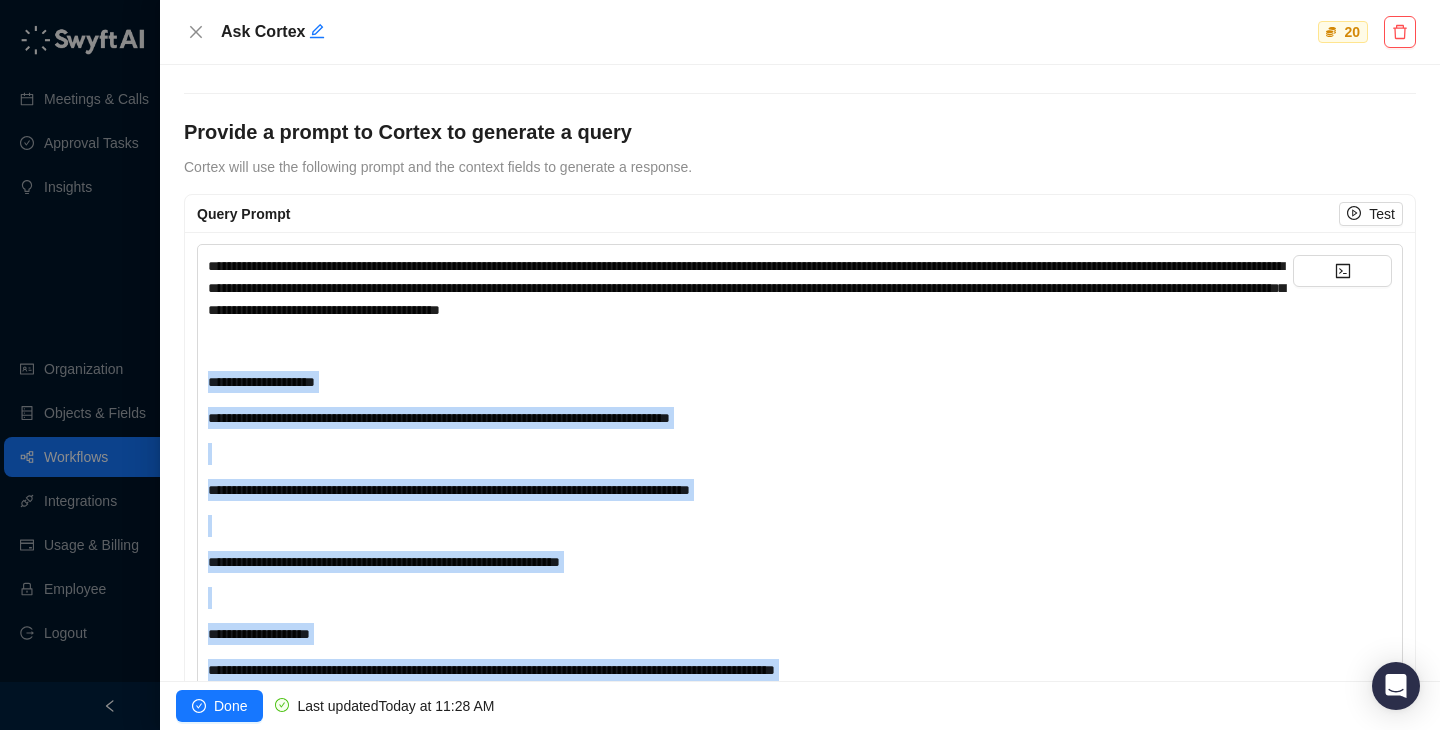 click on "**********" at bounding box center (746, 288) 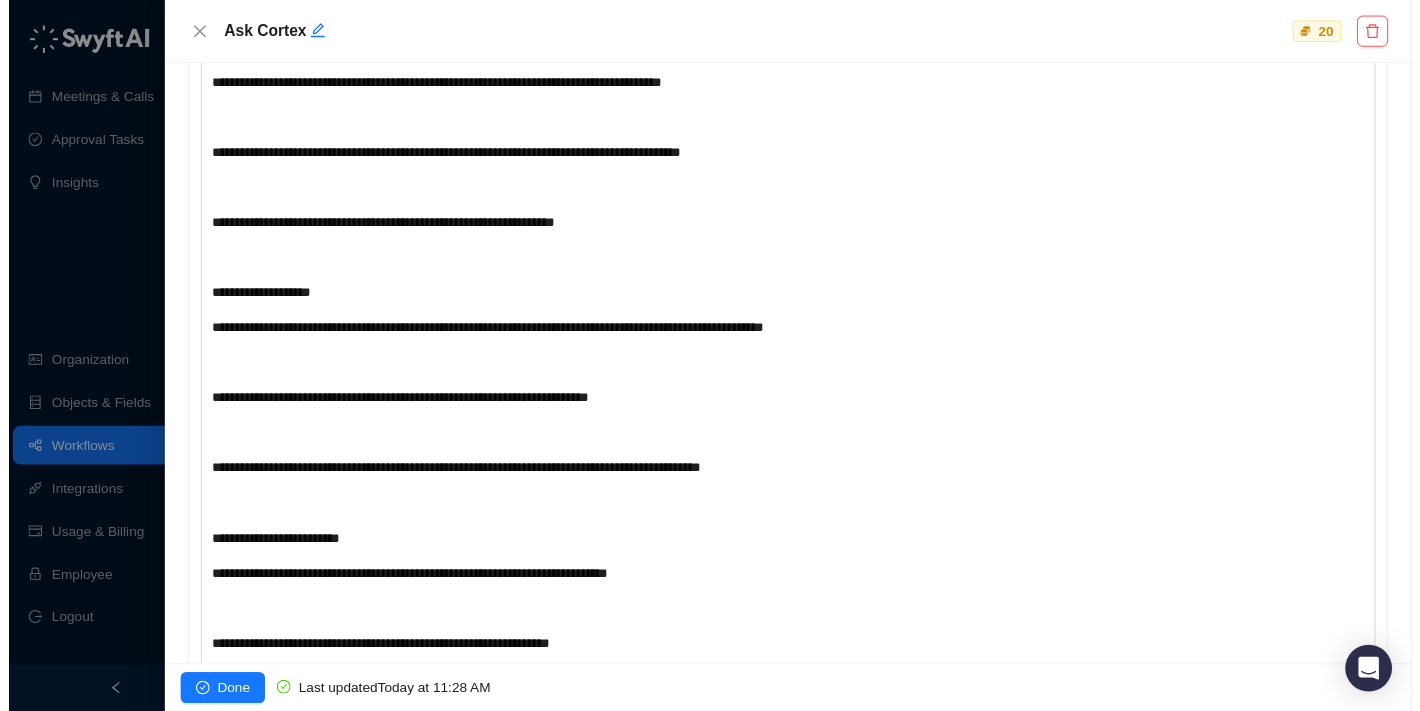scroll, scrollTop: 0, scrollLeft: 0, axis: both 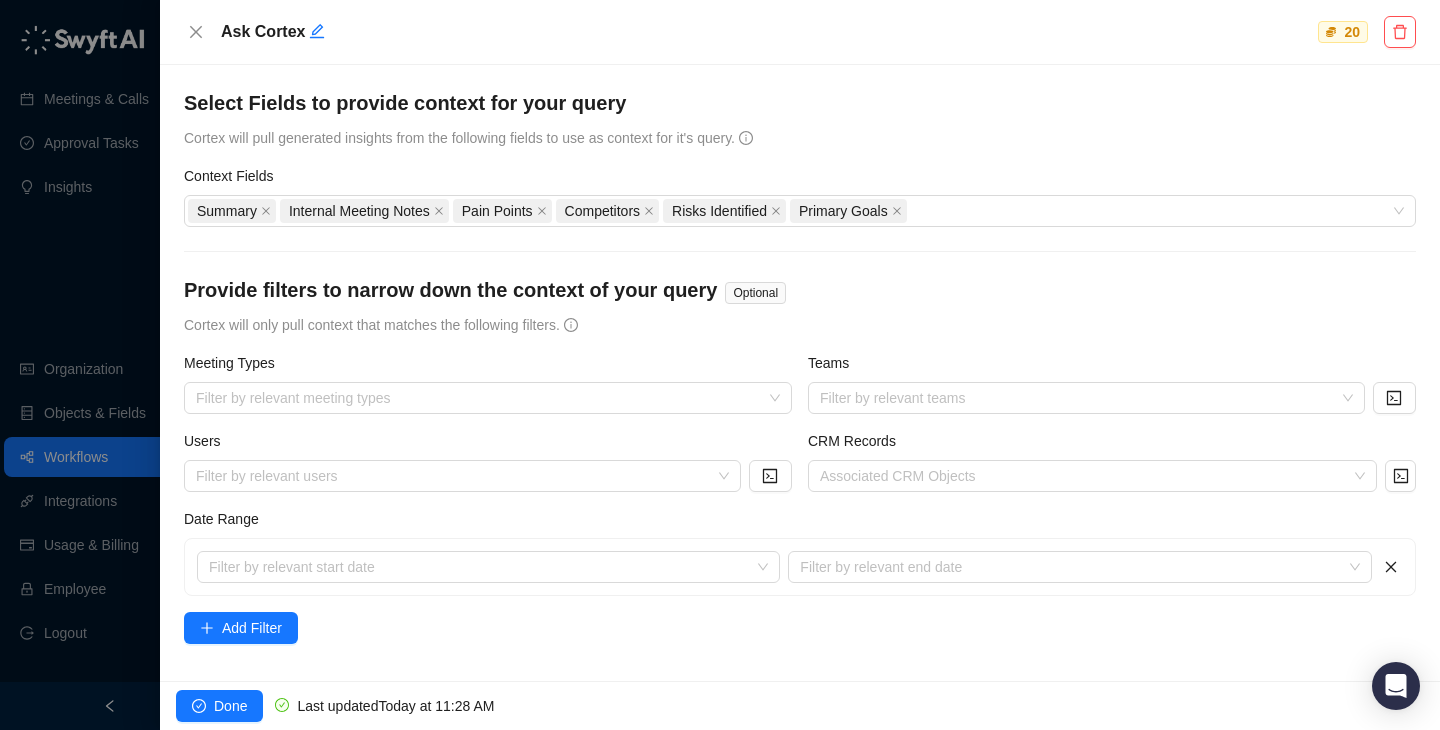 click on "Meeting Types" at bounding box center [488, 367] 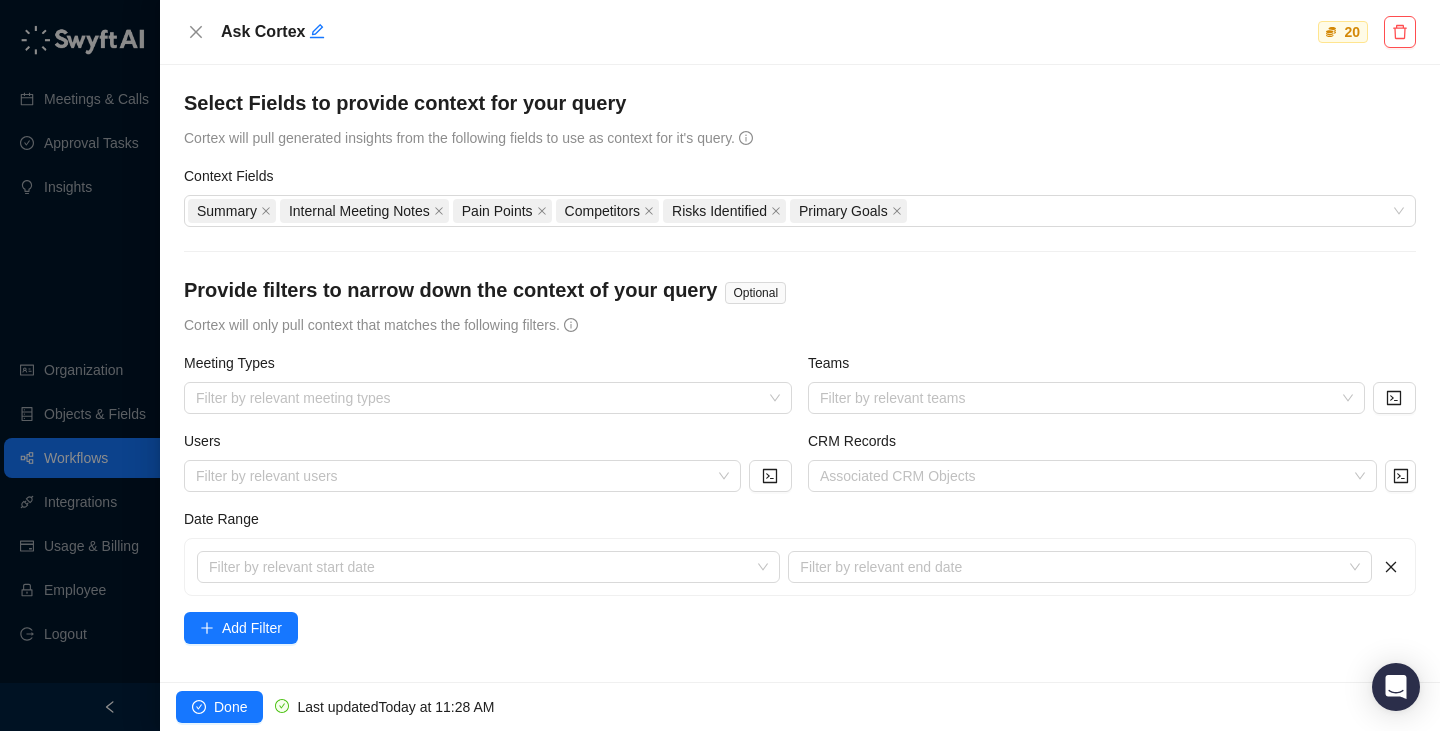 click at bounding box center (720, 365) 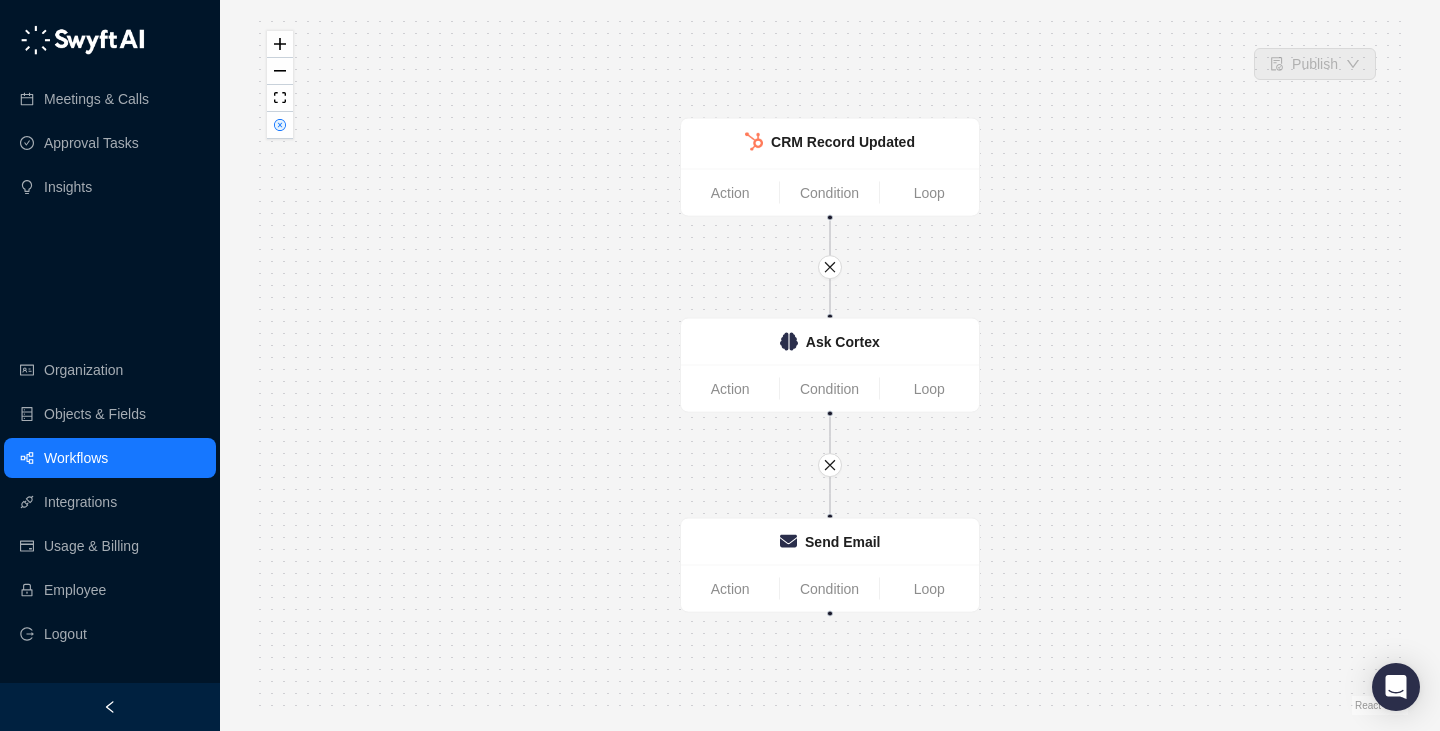 drag, startPoint x: 600, startPoint y: 397, endPoint x: 562, endPoint y: 397, distance: 38 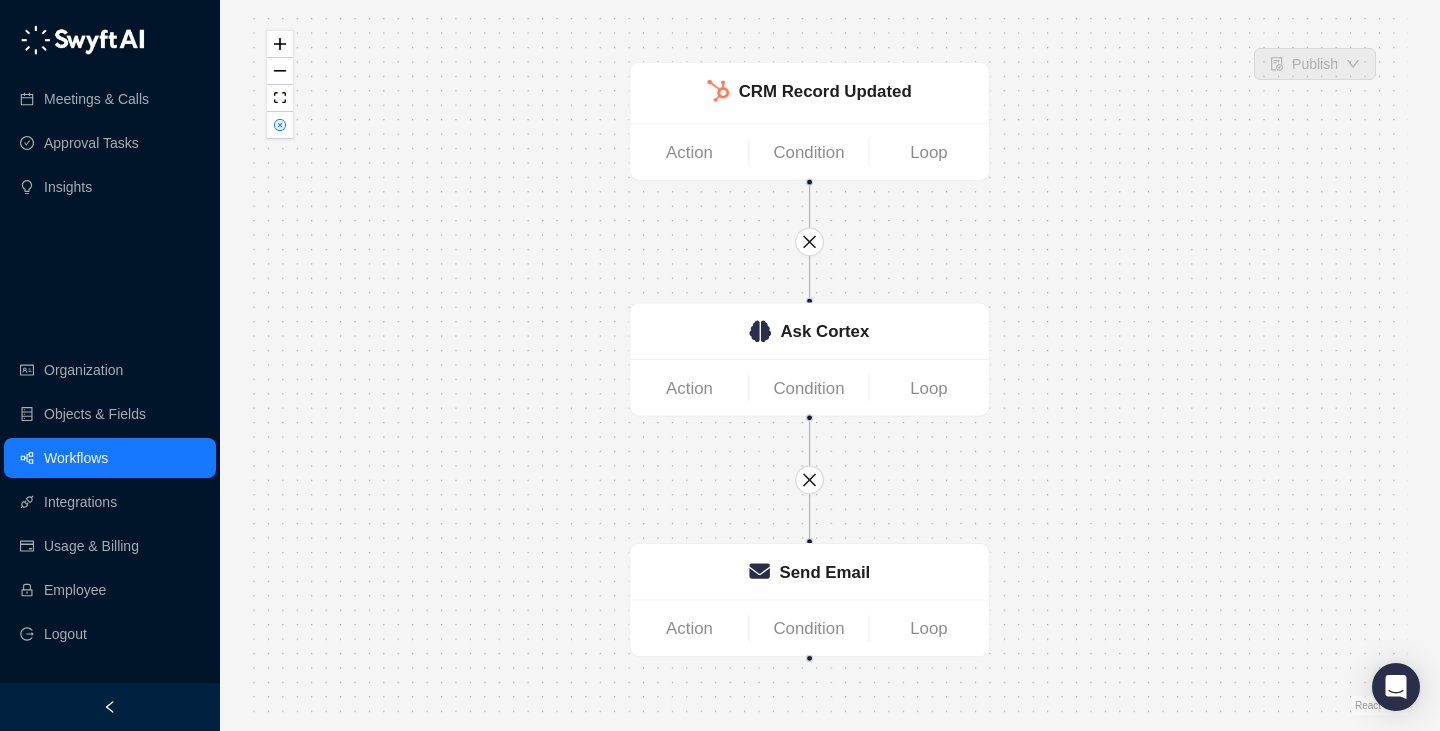 drag, startPoint x: 621, startPoint y: 425, endPoint x: 537, endPoint y: 426, distance: 84.00595 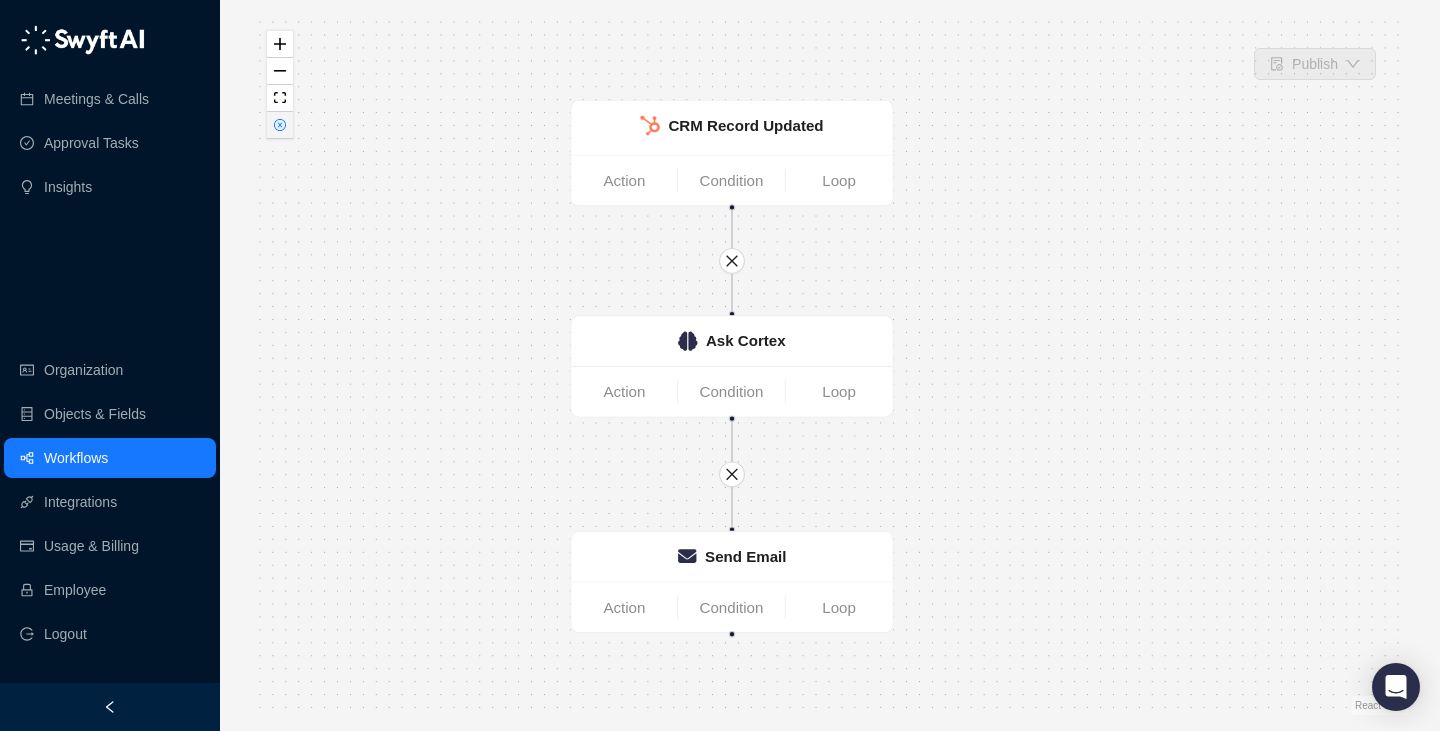click at bounding box center [280, 125] 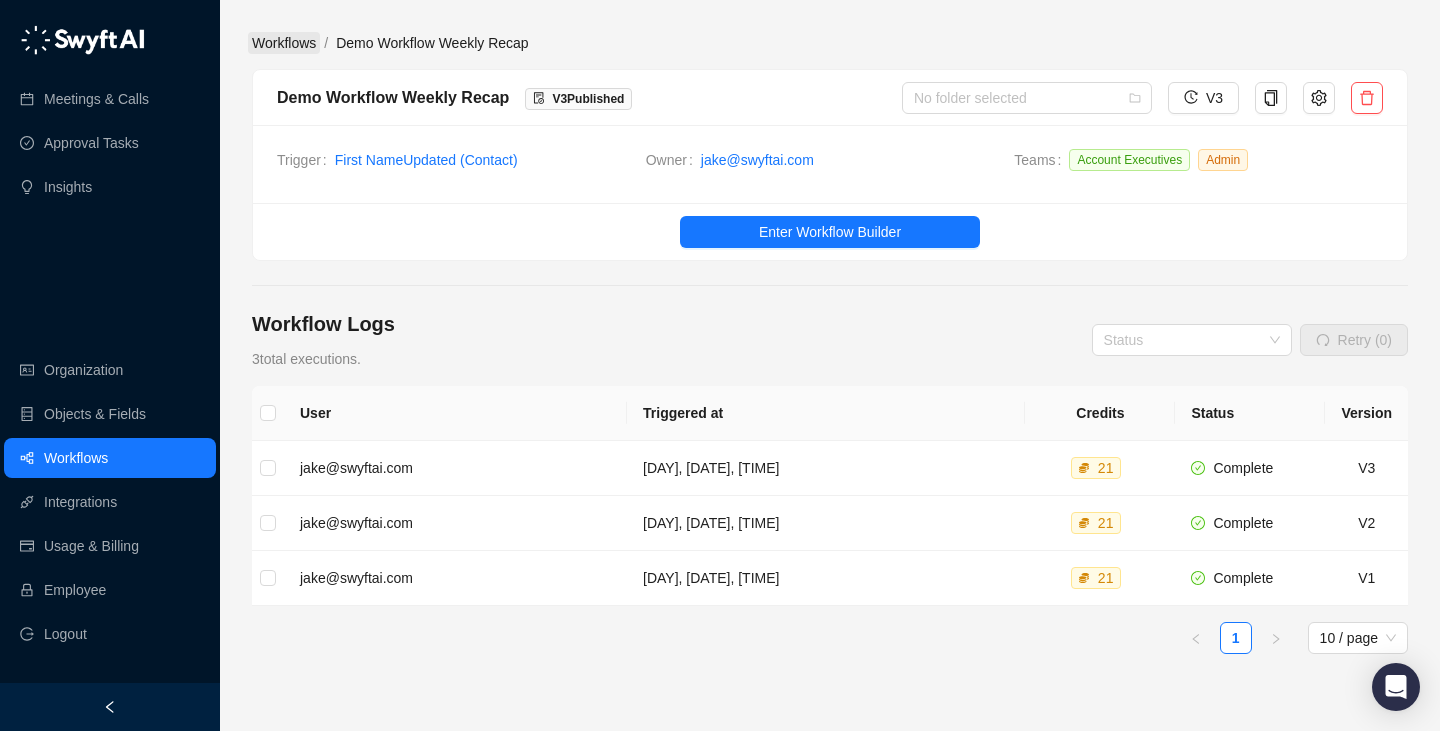 click on "Workflows" at bounding box center [284, 43] 